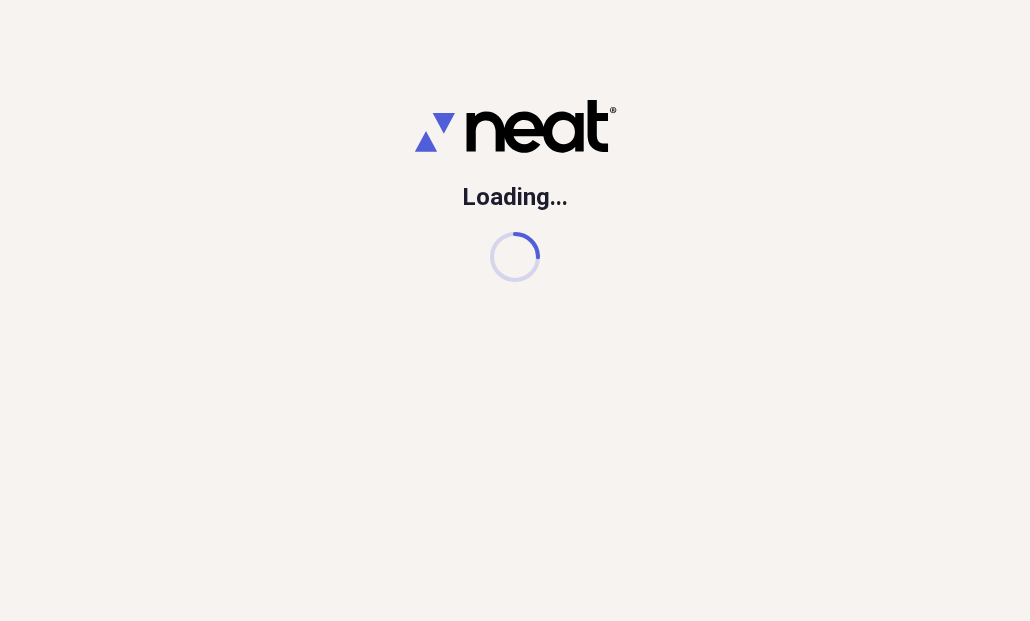 scroll, scrollTop: 0, scrollLeft: 0, axis: both 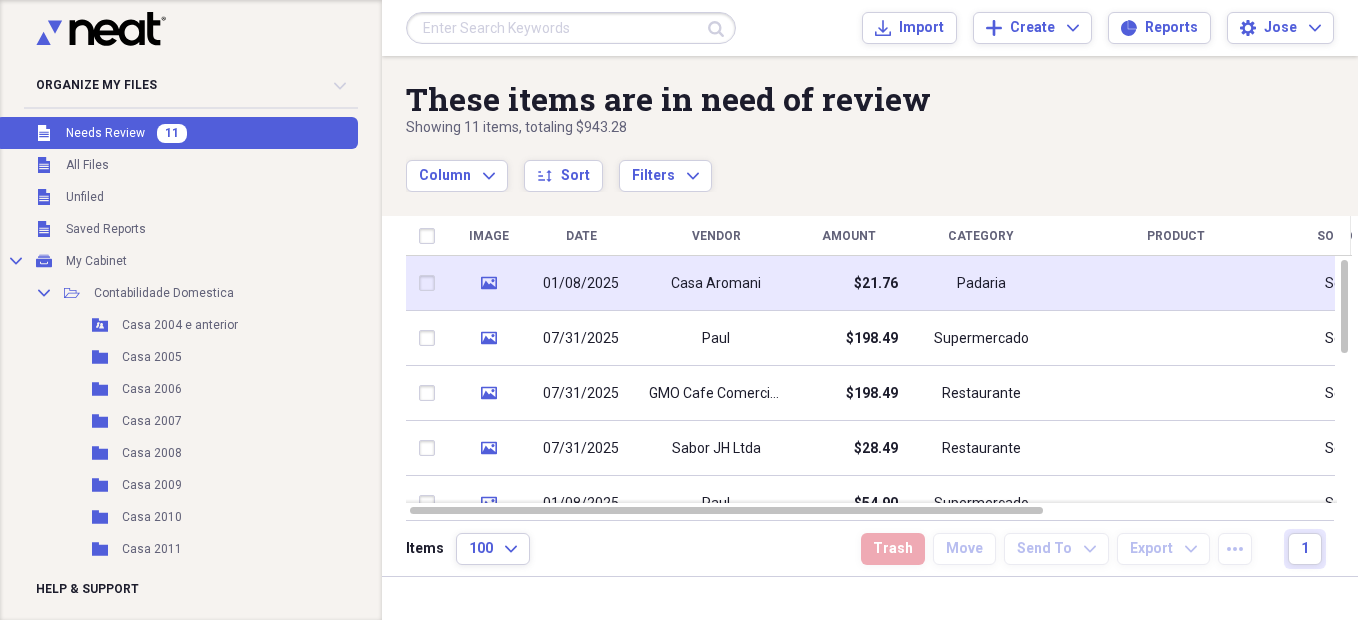 click on "01/08/2025" at bounding box center [581, 284] 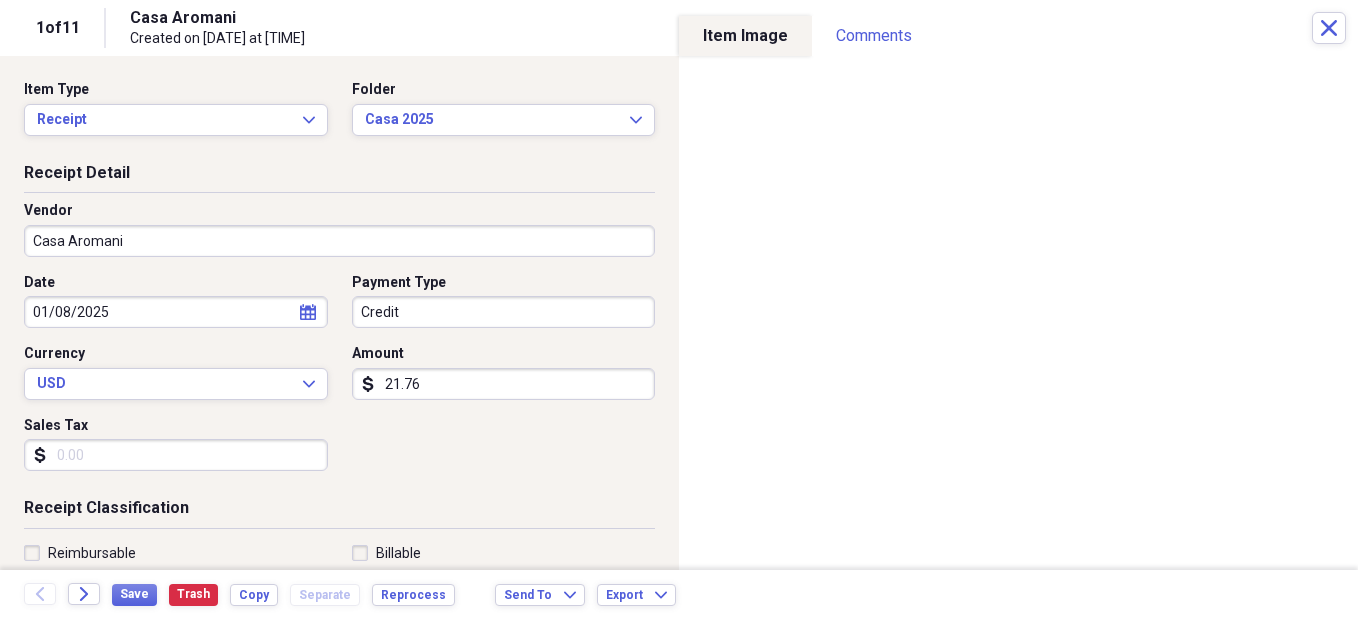 select on "2025" 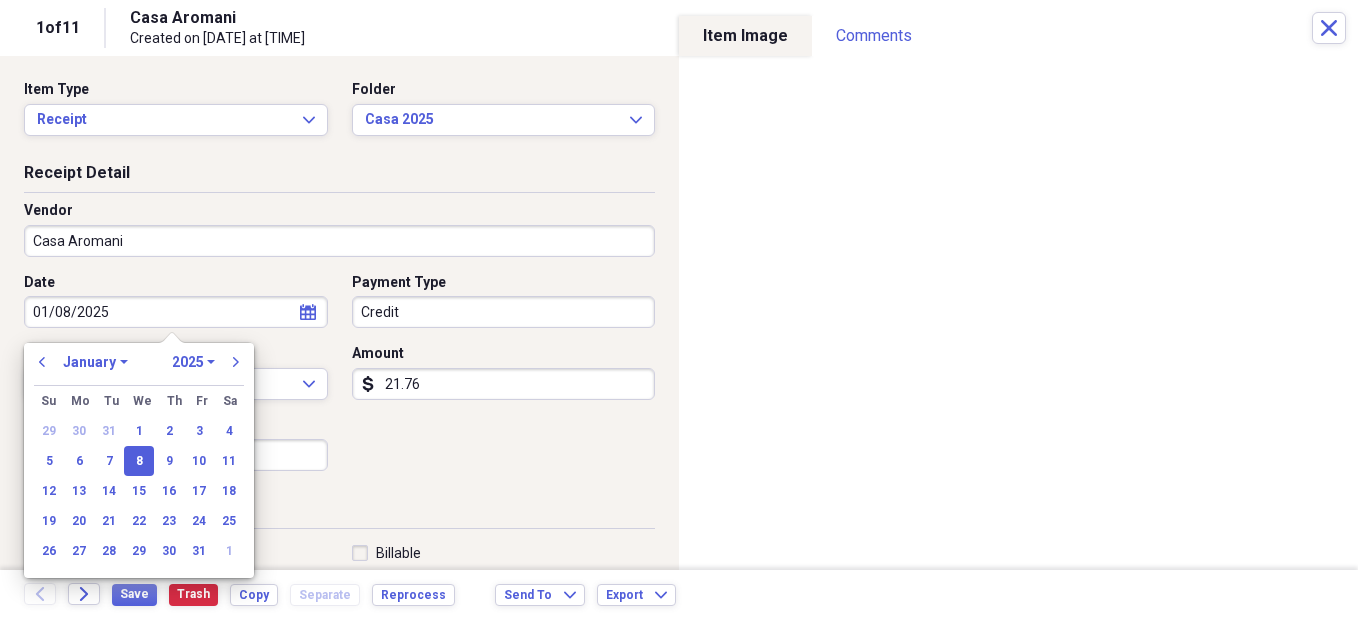drag, startPoint x: 186, startPoint y: 308, endPoint x: -4, endPoint y: 307, distance: 190.00262 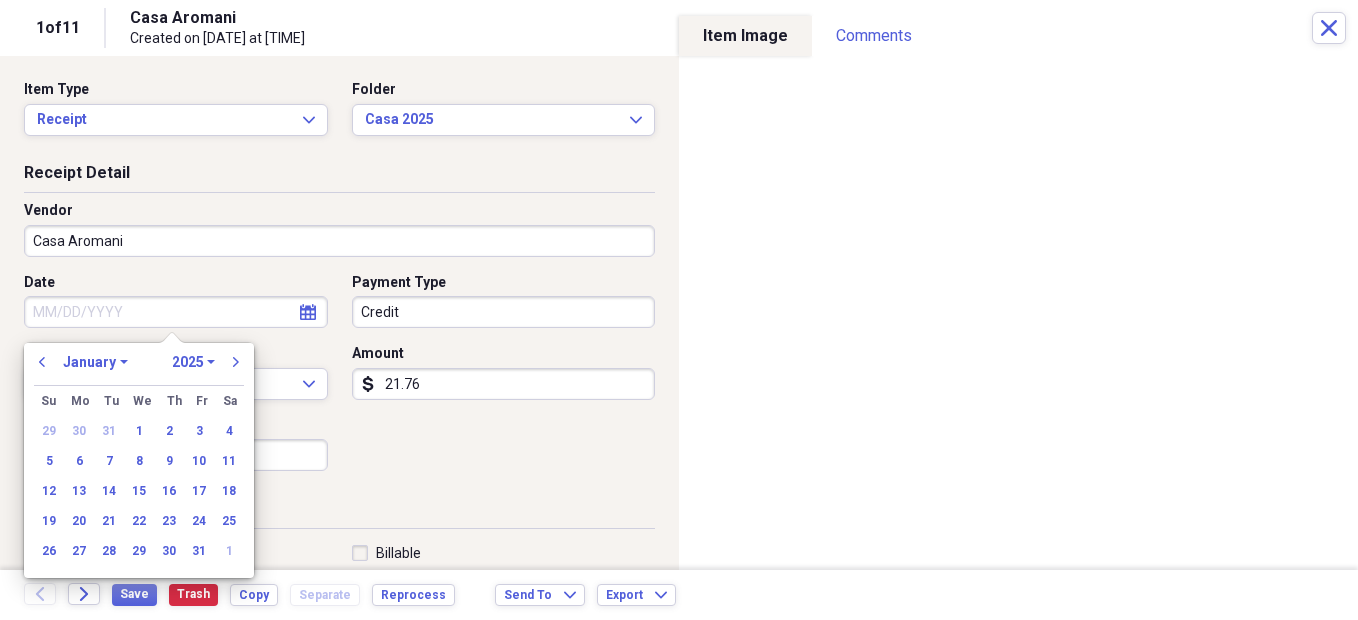 type 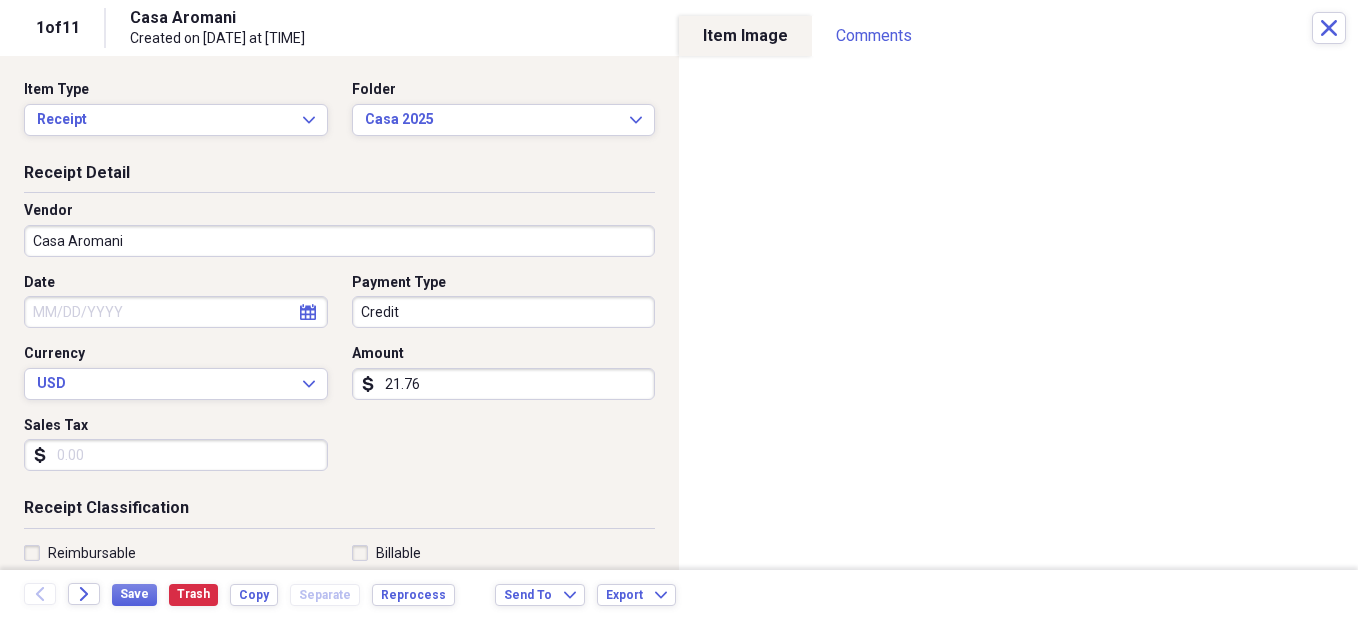 click on "calendar Calendar" at bounding box center [308, 312] 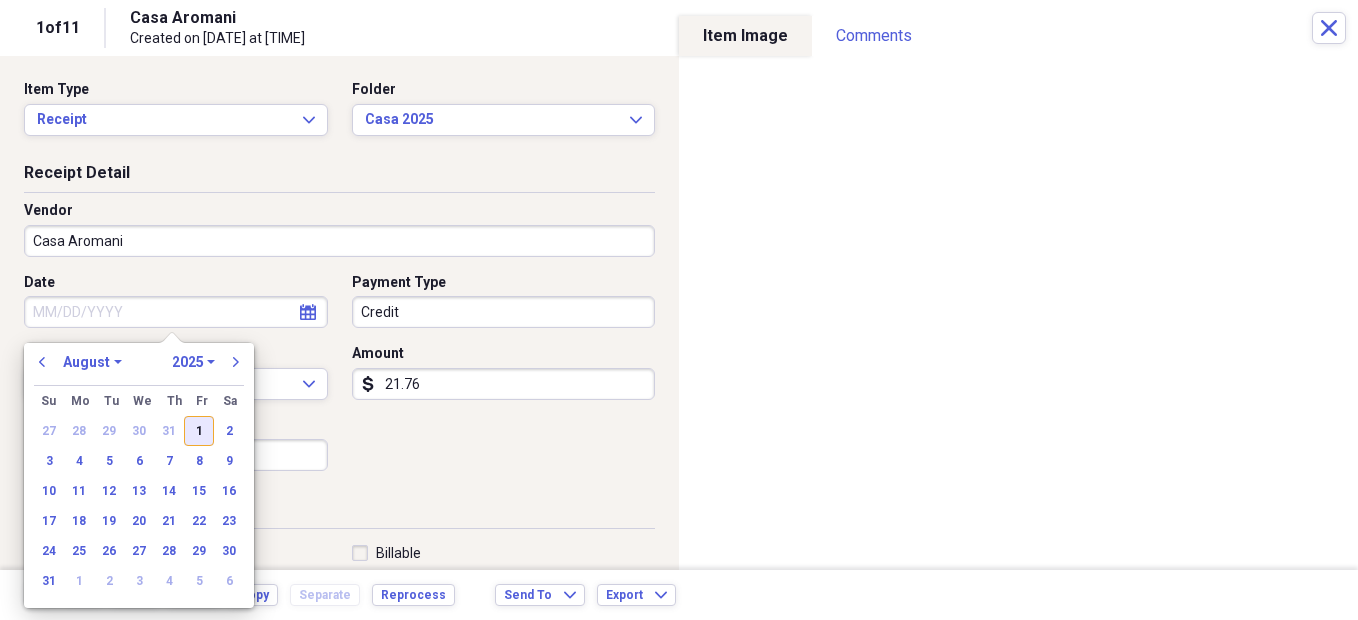 click on "1" at bounding box center (199, 431) 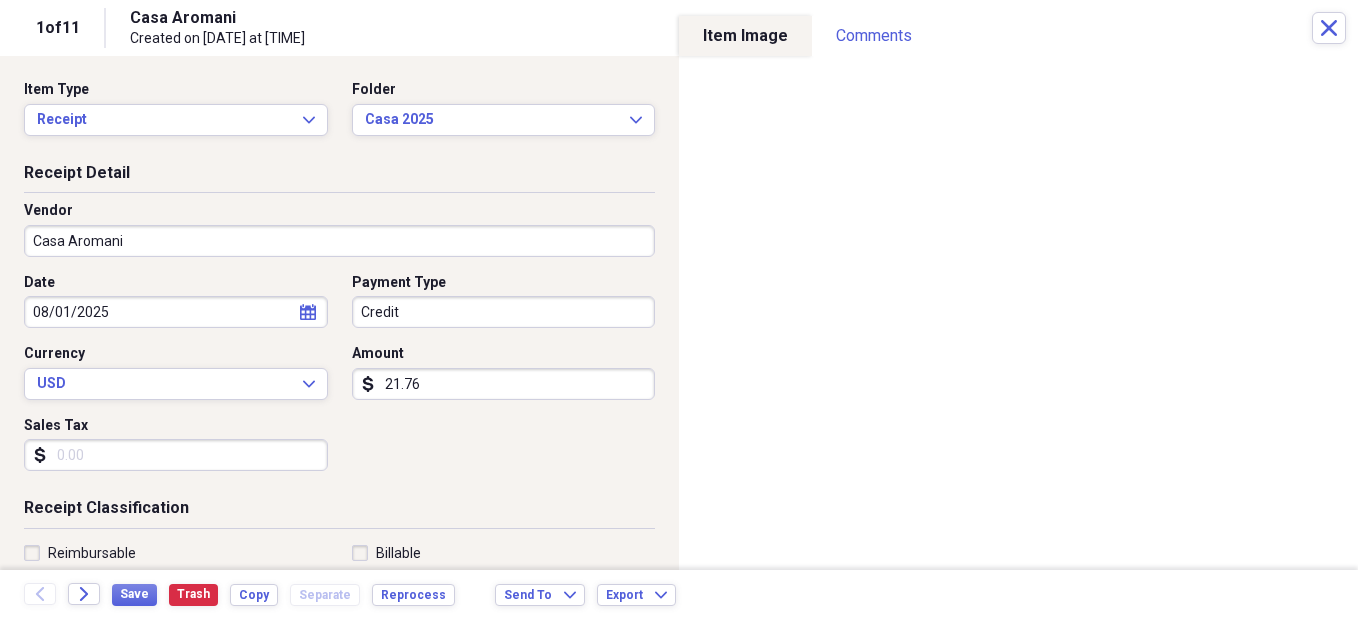 click on "Organize My Files 10 Collapse Unfiled Needs Review 10 Unfiled All Files Unfiled Unfiled Unfiled Saved Reports Collapse My Cabinet My Cabinet Add Folder Collapse Open Folder Contabilidade Domestica Add Folder Shared Folder Casa 2004 e anterior Add Folder Folder Casa 2005 Add Folder Folder Casa 2006 Add Folder Folder Casa 2007 Add Folder Folder Casa 2008 Add Folder Folder Casa 2009 Add Folder Folder Casa 2010 Add Folder Folder Casa 2011 Add Folder Folder Casa 2012 Add Folder Folder Casa 2013 Add Folder Folder Casa 2014 Add Folder Folder Casa 2015 Add Folder Folder Casa 2016 Add Folder Folder Casa 2017 Add Folder Folder Casa 2018 Add Folder Folder Casa 2019 Add Folder Folder Casa 2020 Add Folder Folder Casa 2021 Add Folder Folder Casa 2022 Add Folder Folder Casa 2023 Add Folder Folder Casa 2024 Add Folder Folder Casa 2025 Add Folder Folder Cheques sem fundo recebidos Add Folder Folder GERAL Add Folder Folder Lixeira Add Folder Folder Passagens Add Folder Folder Relatorios Add Folder Expand Folder Viagens Trash 1" at bounding box center (679, 310) 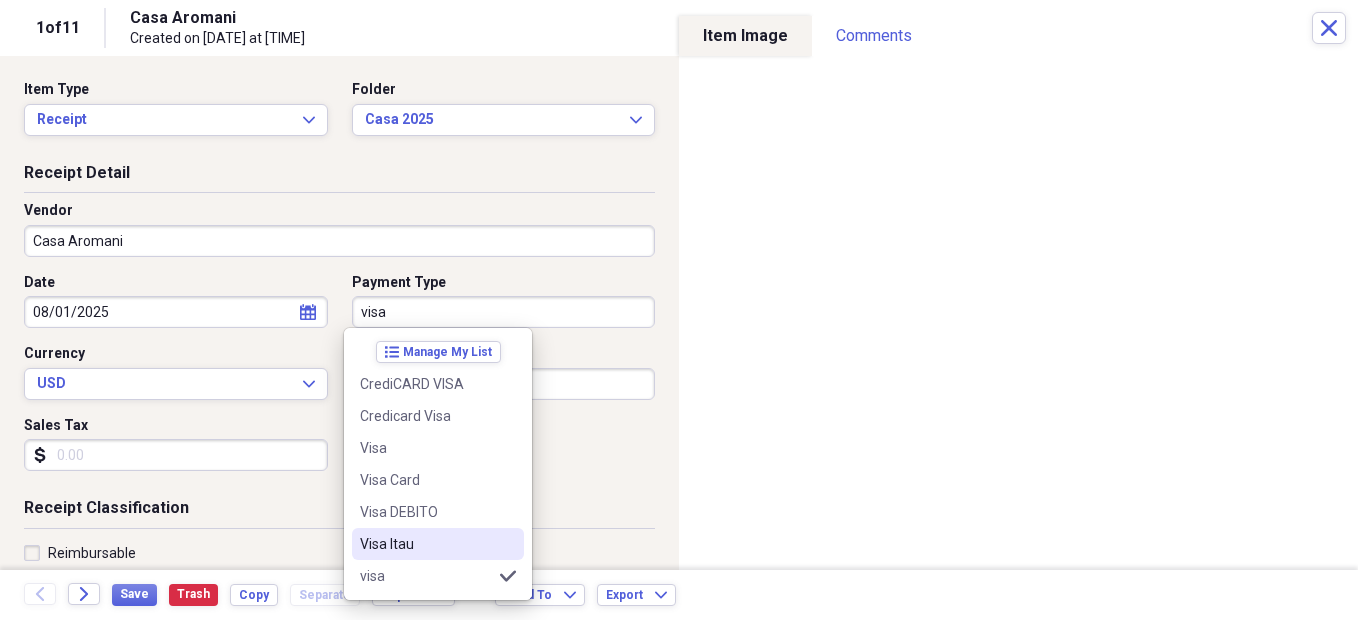 click on "Visa Itau" at bounding box center [426, 544] 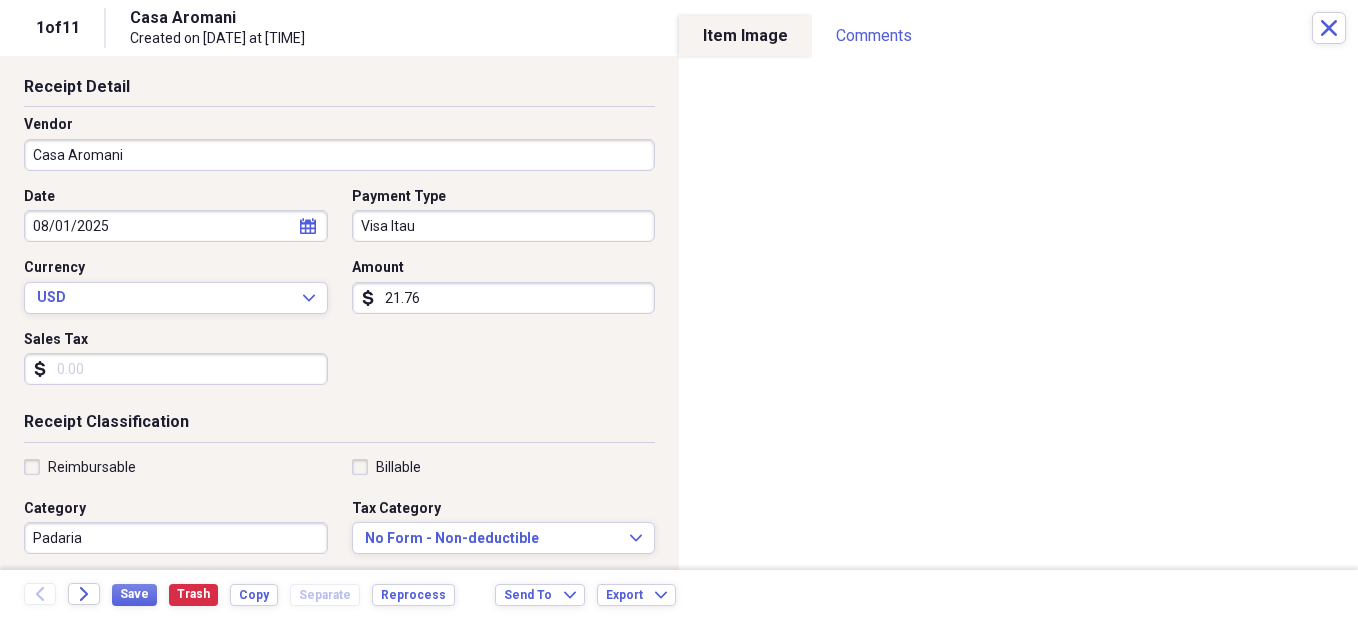 scroll, scrollTop: 200, scrollLeft: 0, axis: vertical 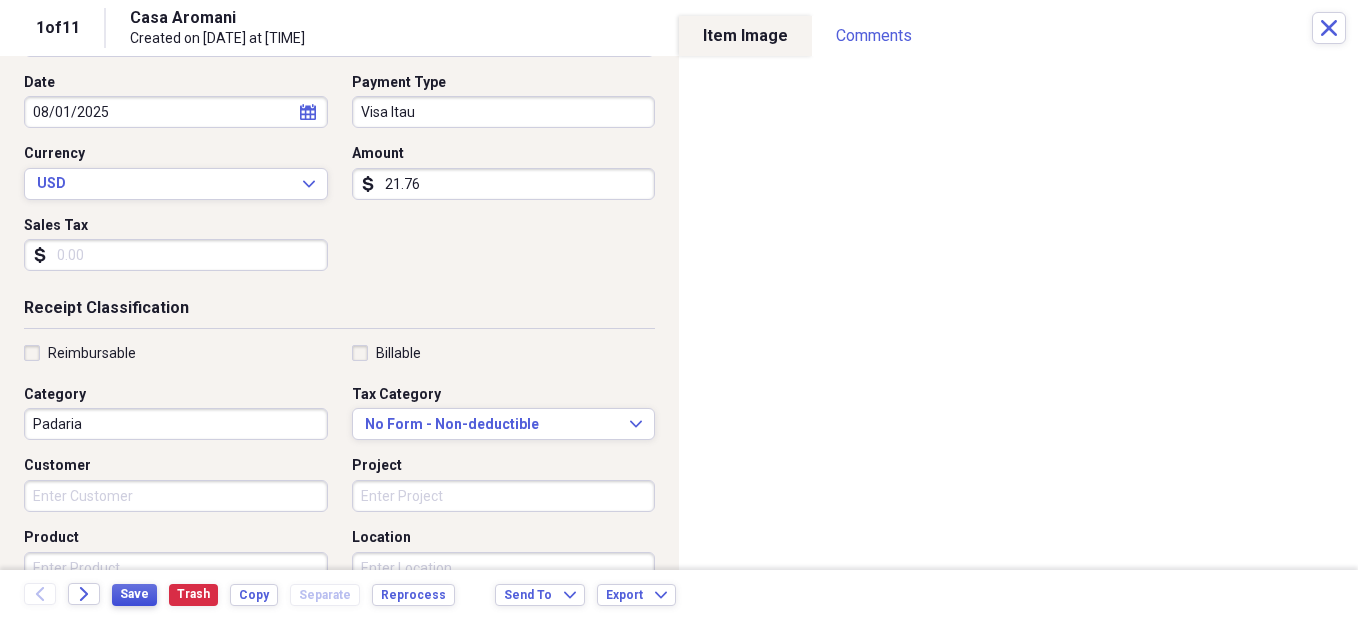 click on "Save" at bounding box center (134, 594) 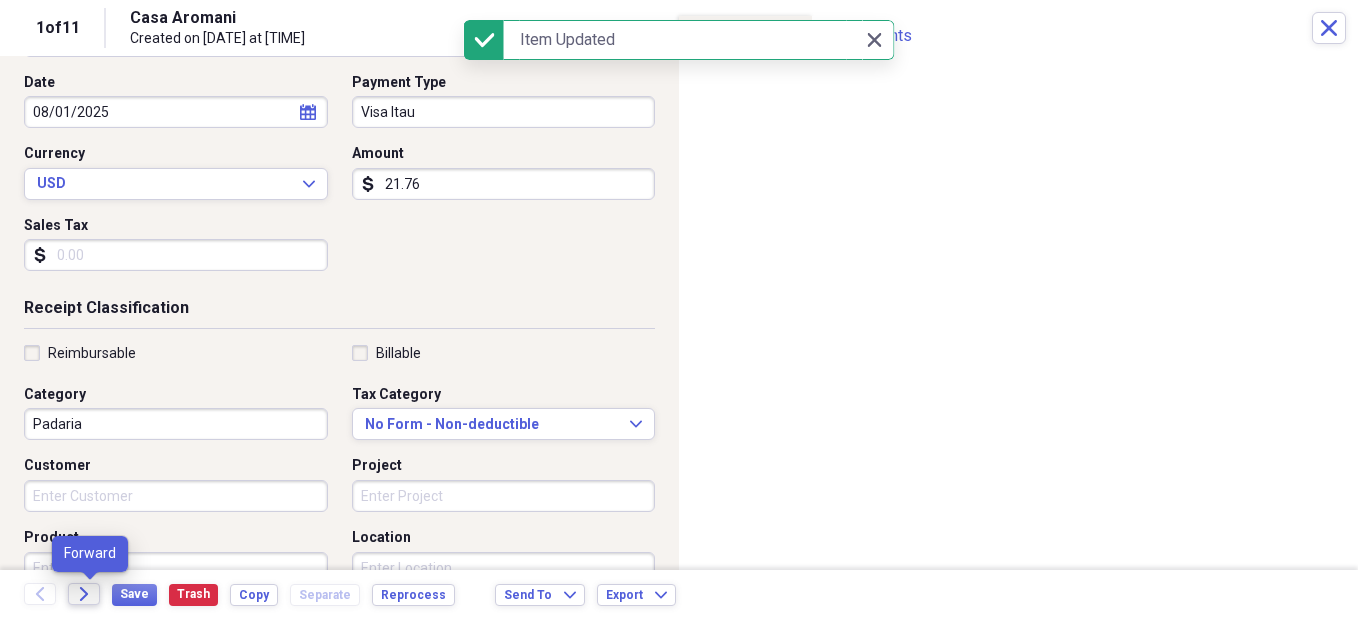 click 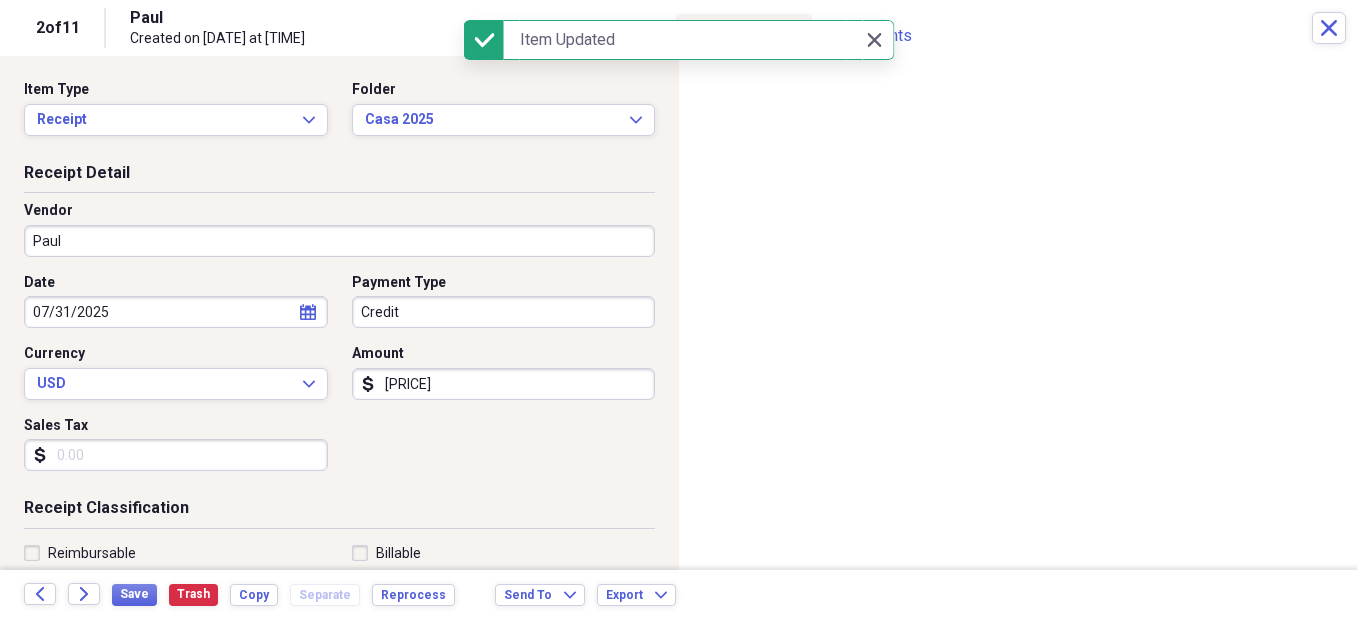 click on "Paul" at bounding box center [339, 241] 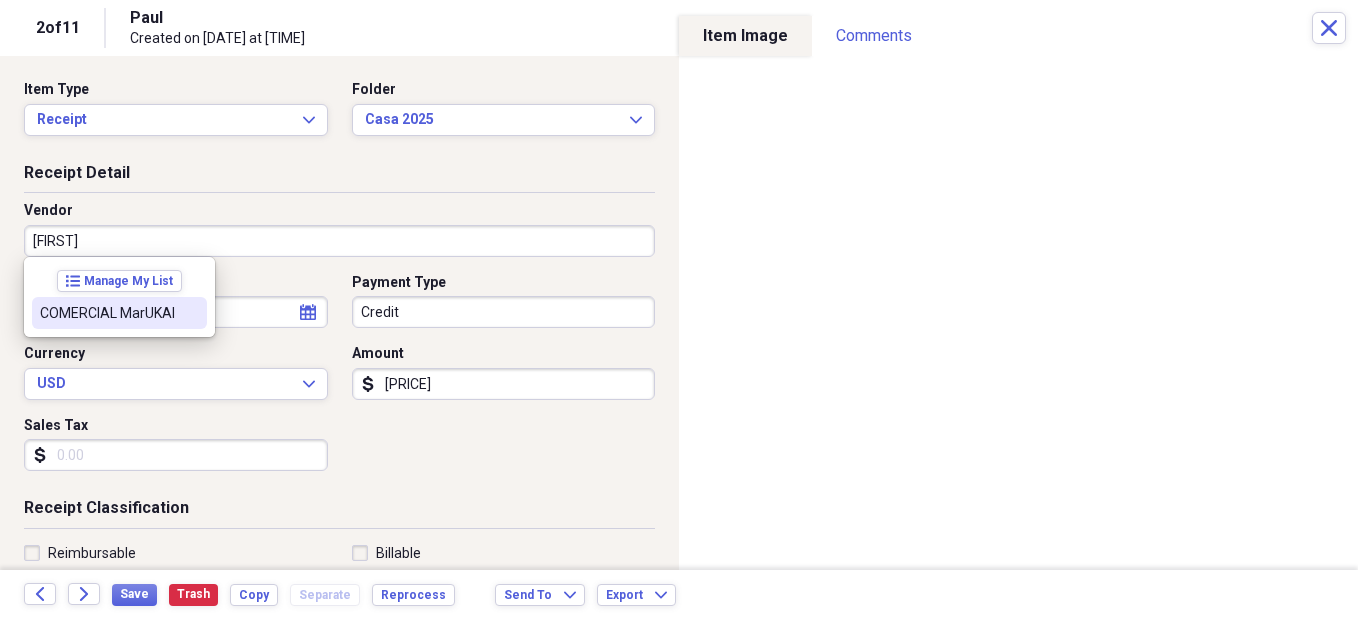 click on "COMERCIAL MarUKAI" at bounding box center (107, 313) 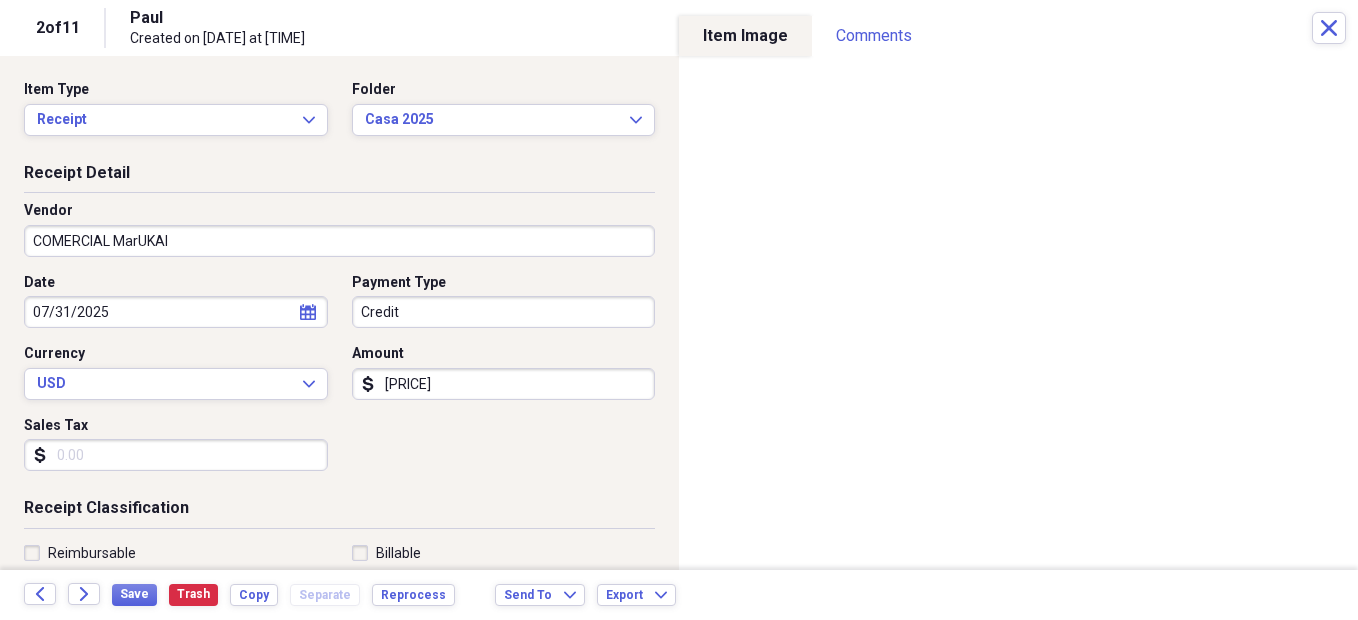click on "Credit" at bounding box center [504, 312] 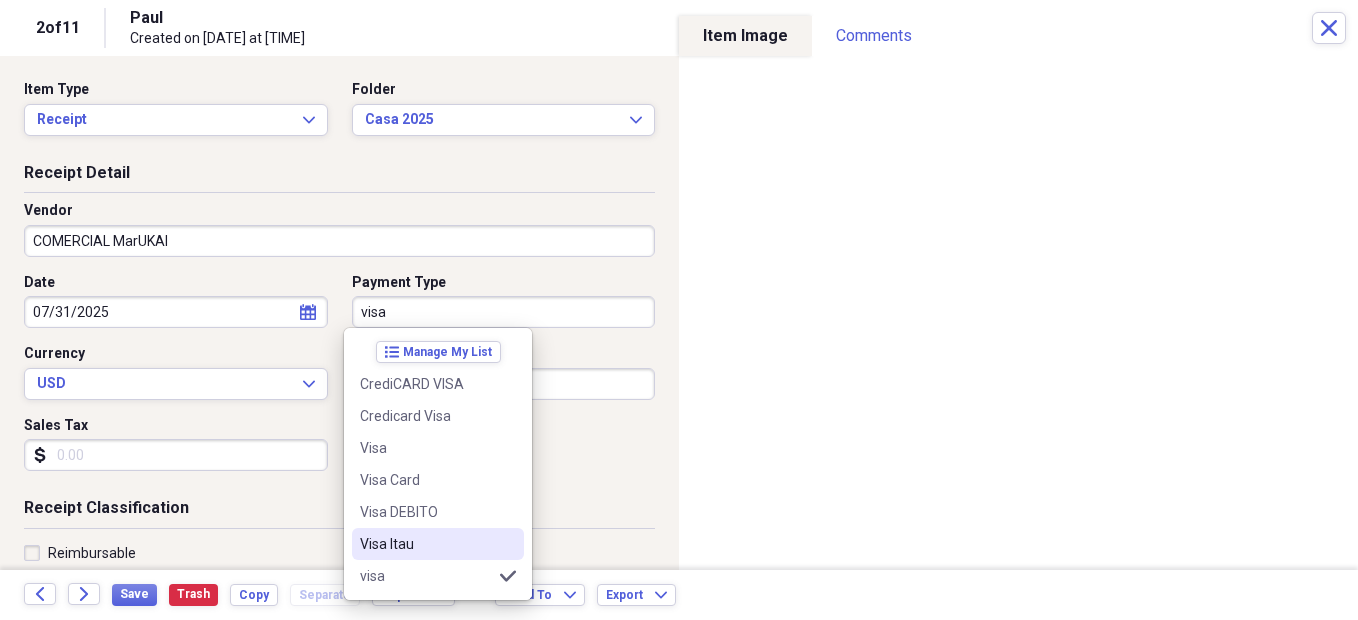 click on "Visa Itau" at bounding box center [426, 544] 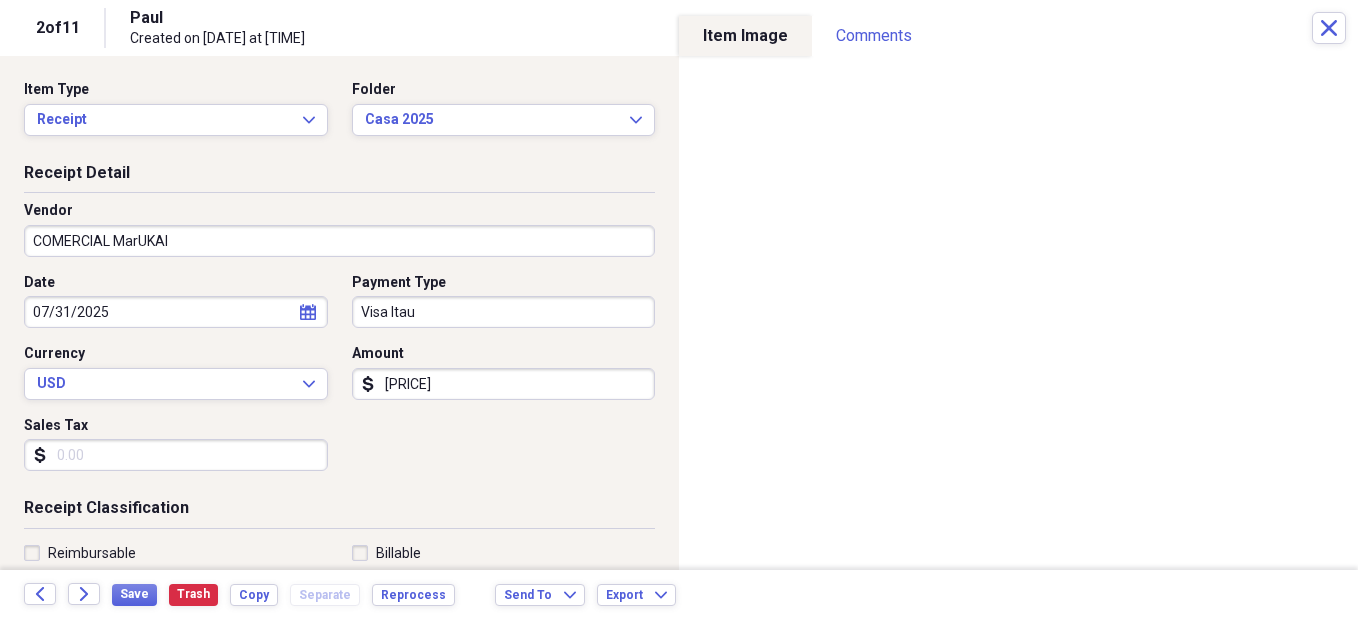 click on "[PRICE]" at bounding box center [504, 384] 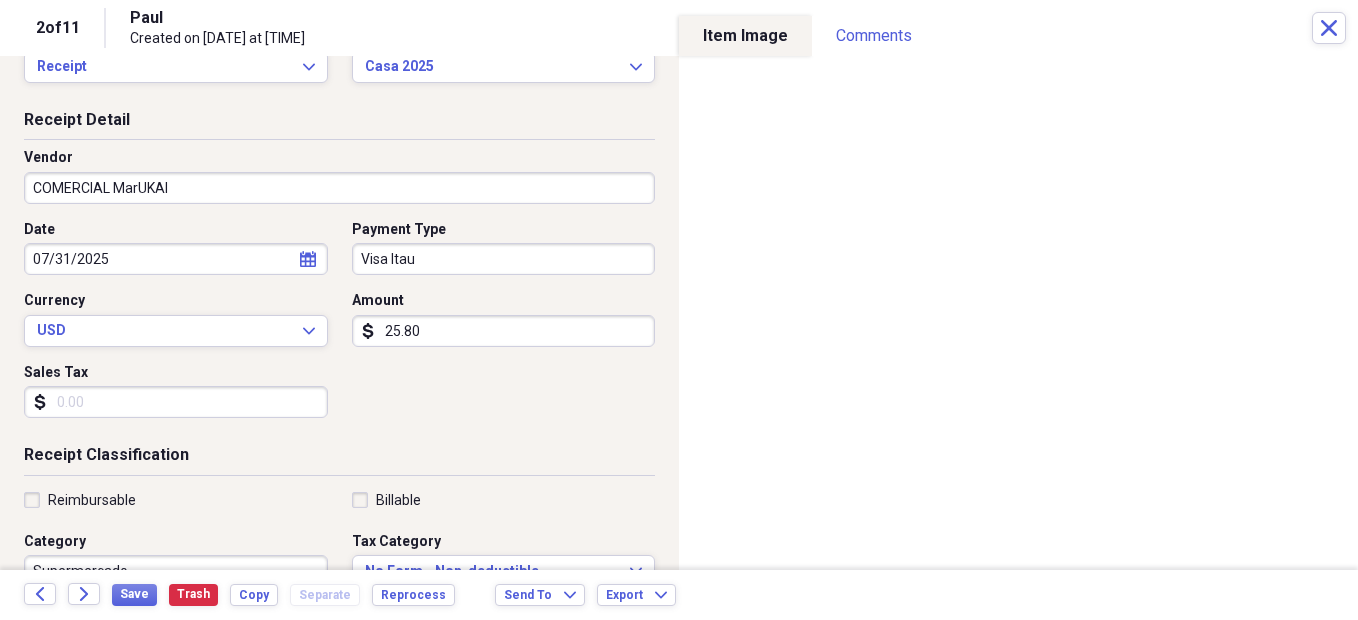 scroll, scrollTop: 100, scrollLeft: 0, axis: vertical 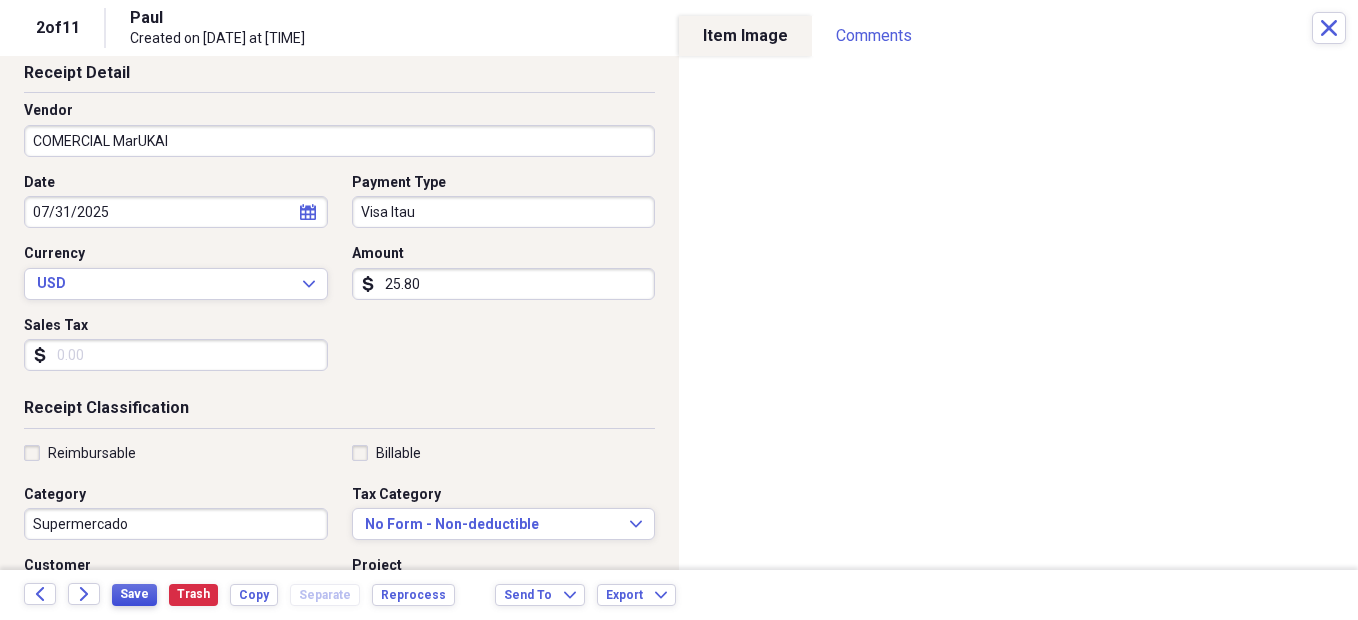 type on "25.80" 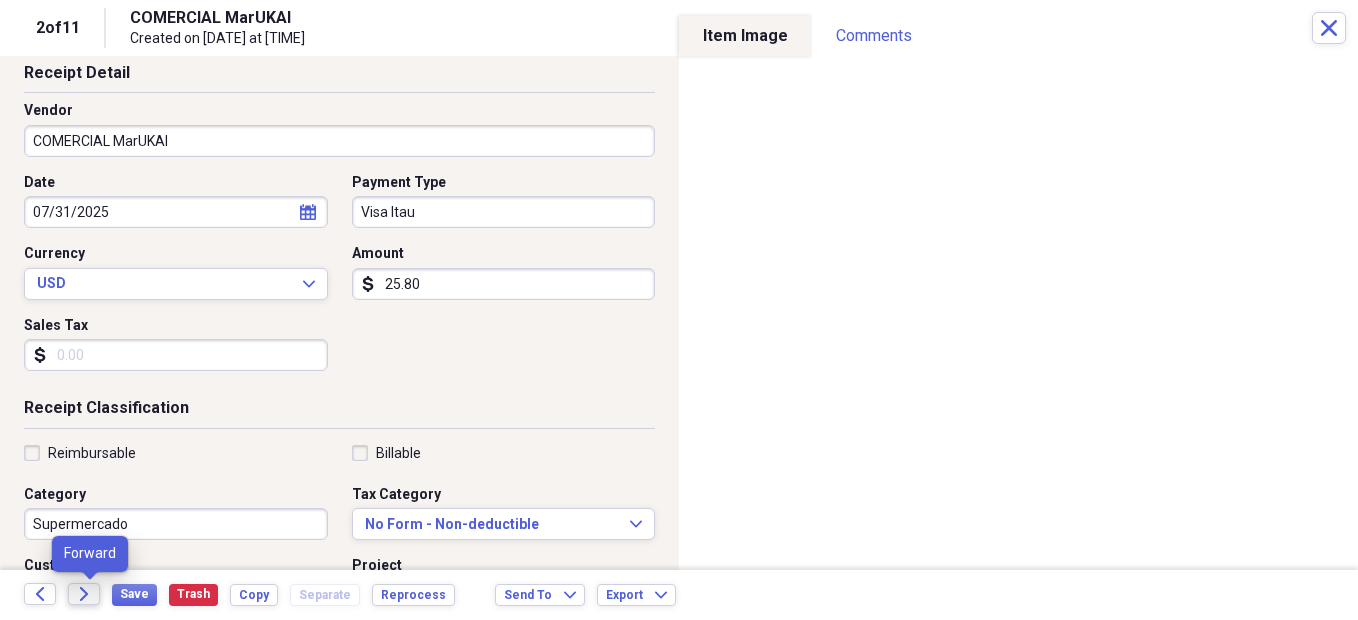 click on "Forward" 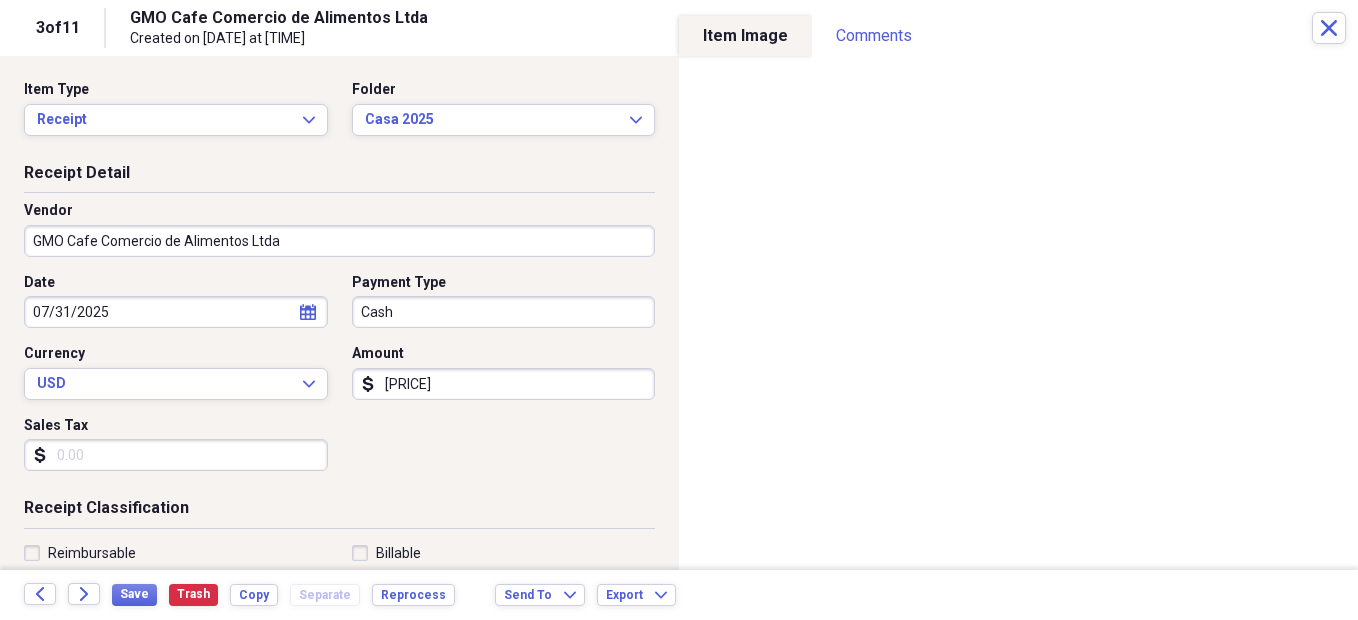 click on "[PRICE]" at bounding box center (504, 384) 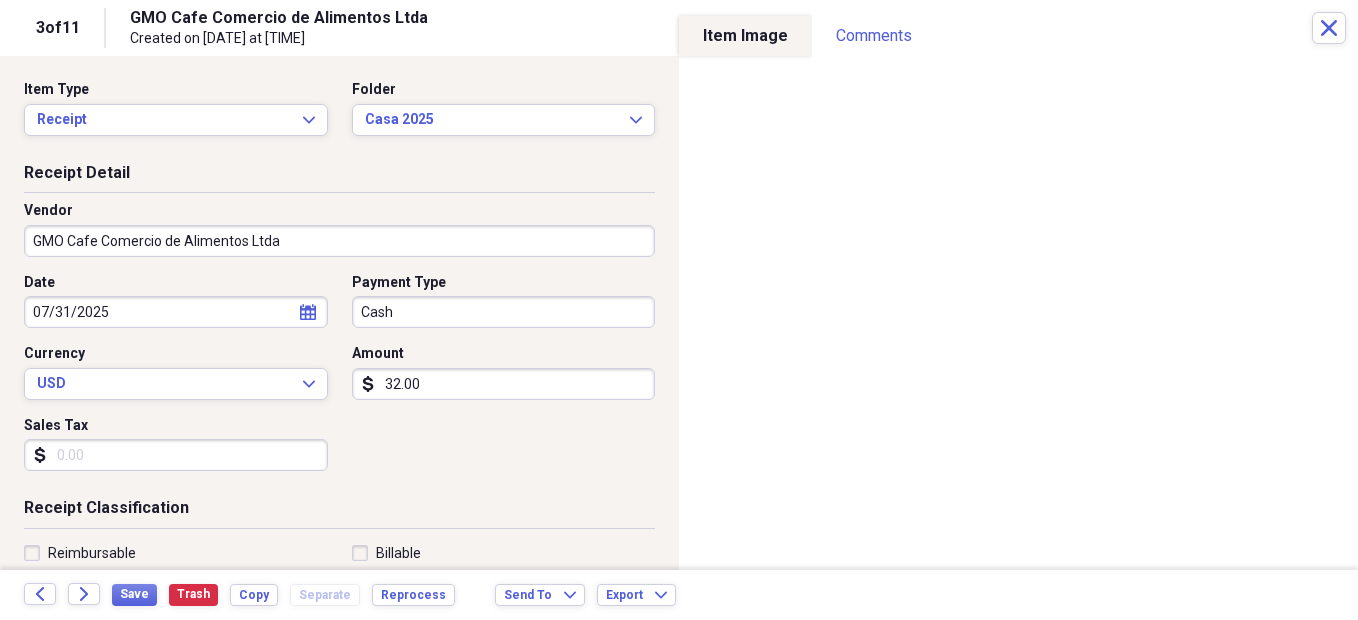 type on "32.00" 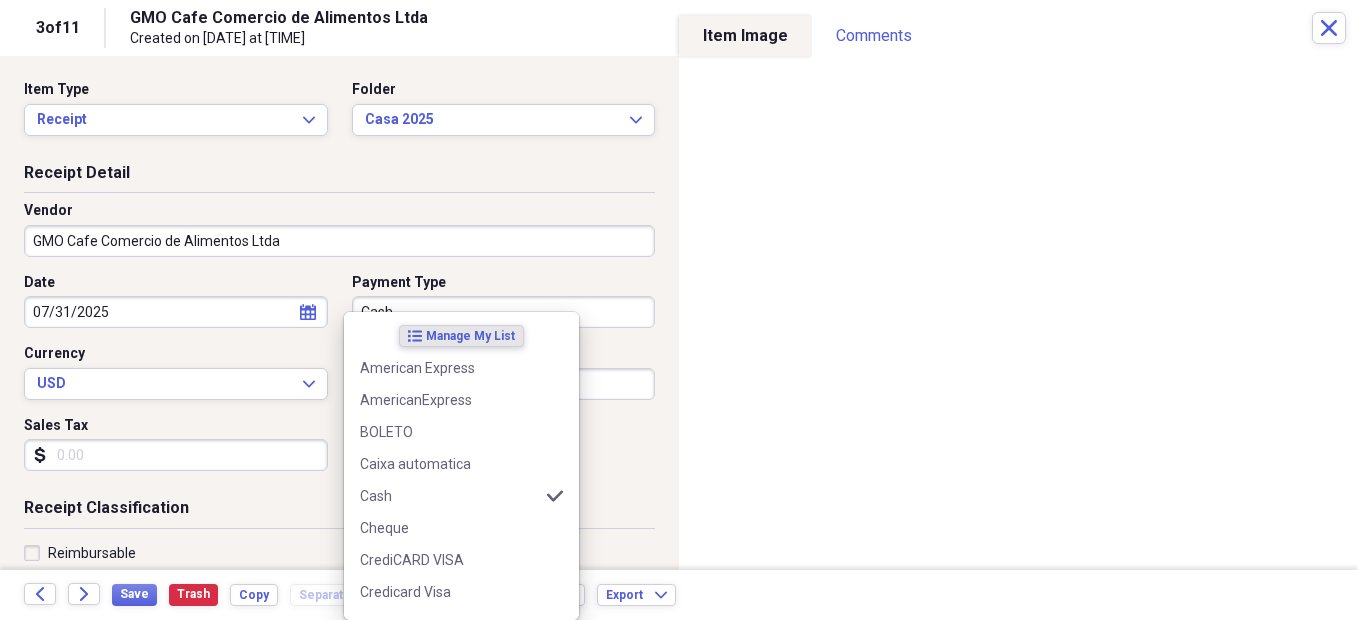 click on "Organize My Files 8 Collapse Unfiled Needs Review 8 Unfiled All Files Unfiled Unfiled Unfiled Saved Reports Collapse My Cabinet My Cabinet Add Folder Collapse Open Folder Contabilidade Domestica Add Folder Shared Folder Casa 2004 e anterior Add Folder Folder Casa 2005 Add Folder Folder Casa 2006 Add Folder Folder Casa 2007 Add Folder Folder Casa 2008 Add Folder Folder Casa 2009 Add Folder Folder Casa 2010 Add Folder Folder Casa 2011 Add Folder Folder Casa 2012 Add Folder Folder Casa 2013 Add Folder Folder Casa 2014 Add Folder Folder Casa 2015 Add Folder Folder Casa 2016 Add Folder Folder Casa 2017 Add Folder Folder Casa 2018 Add Folder Folder Casa 2019 Add Folder Folder Casa 2020 Add Folder Folder Casa 2021 Add Folder Folder Casa 2022 Add Folder Folder Casa 2023 Add Folder Folder Casa 2024 Add Folder Folder Casa 2025 Add Folder Folder Cheques sem fundo recebidos Add Folder Folder GERAL Add Folder Folder Lixeira Add Folder Folder Passagens Add Folder Folder Relatorios Add Folder Expand Folder Viagens Trash Add" at bounding box center (679, 310) 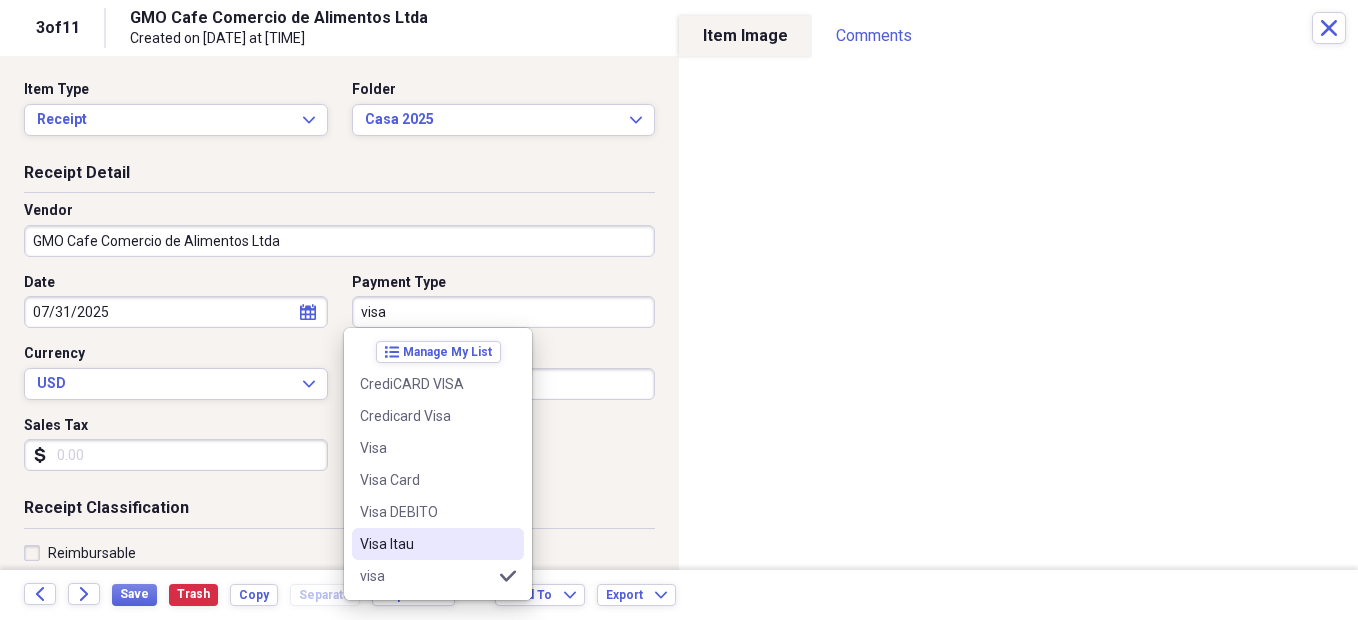 click on "Visa Itau" at bounding box center (426, 544) 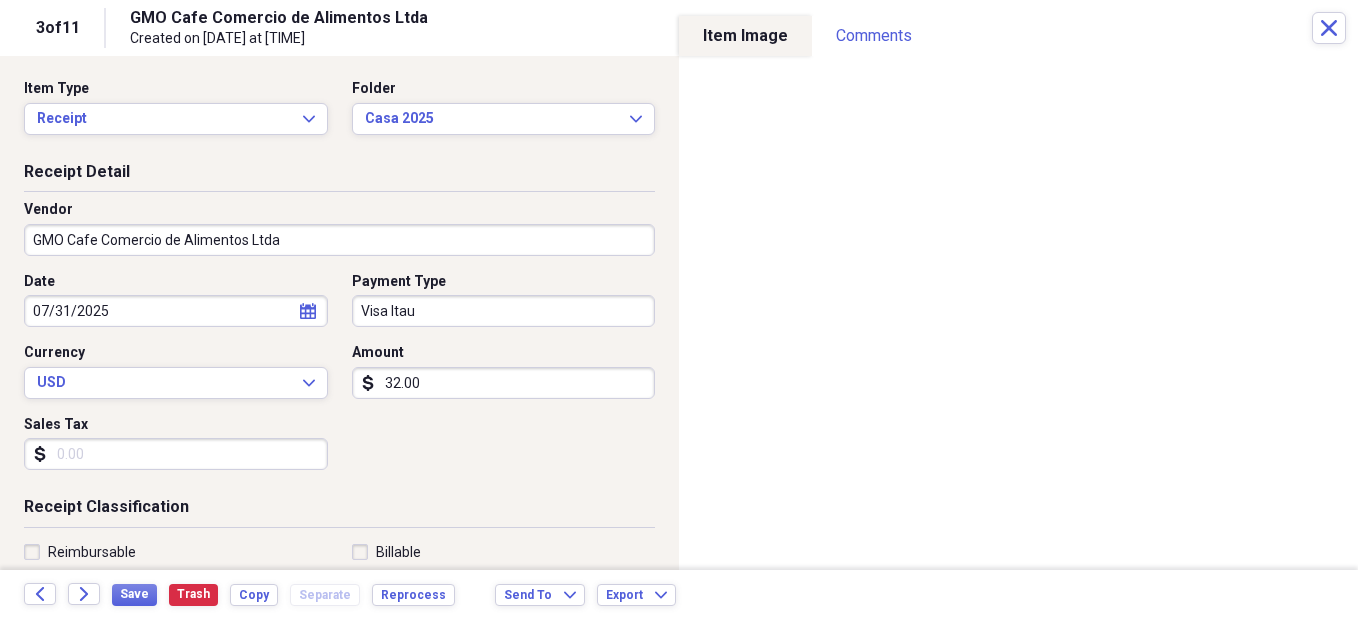 scroll, scrollTop: 0, scrollLeft: 0, axis: both 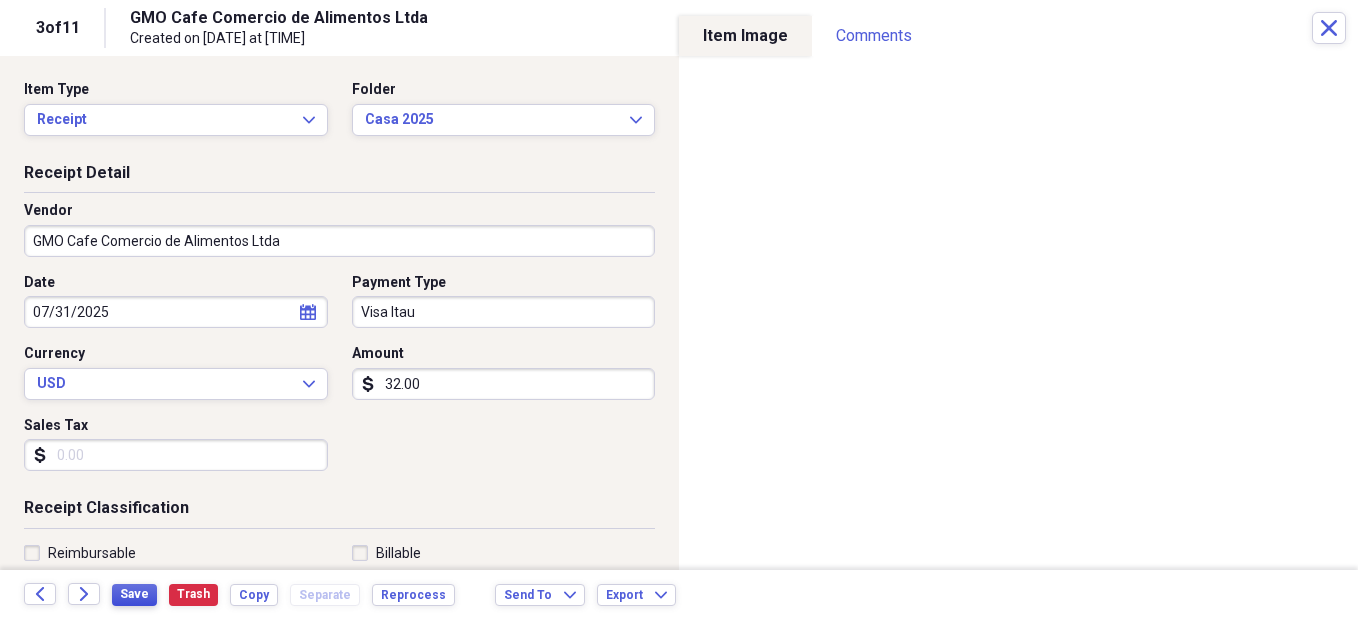 click on "Save" at bounding box center (134, 594) 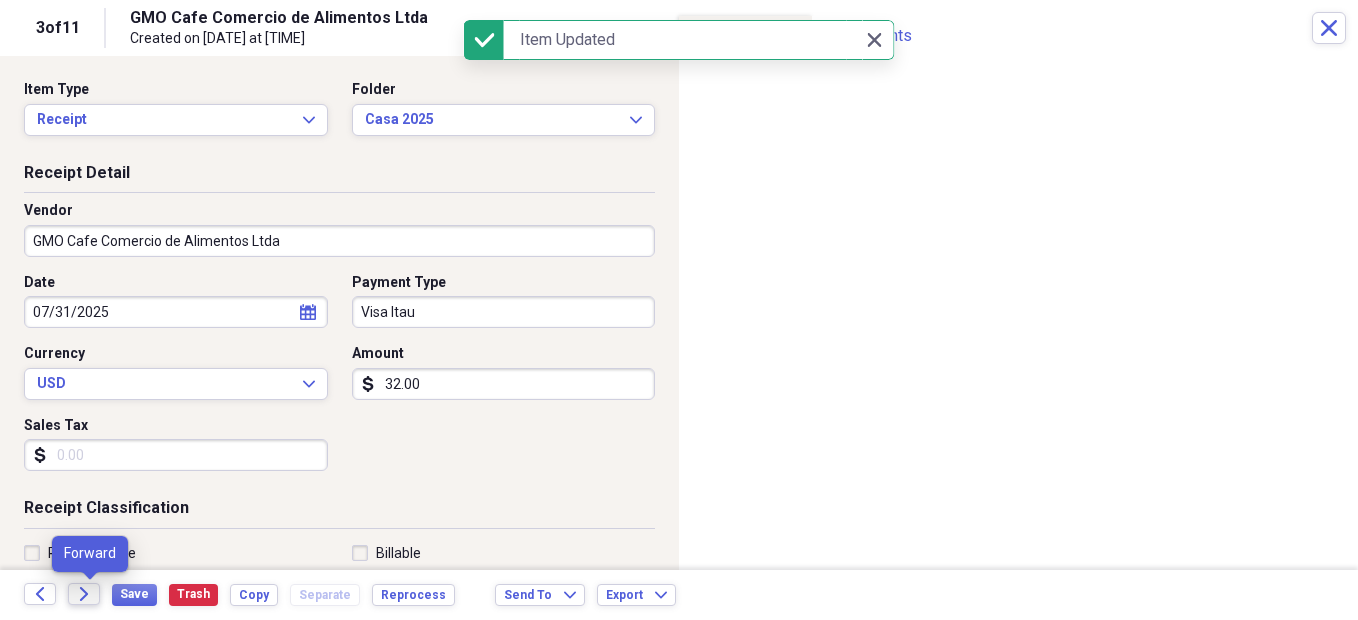 click on "Forward" 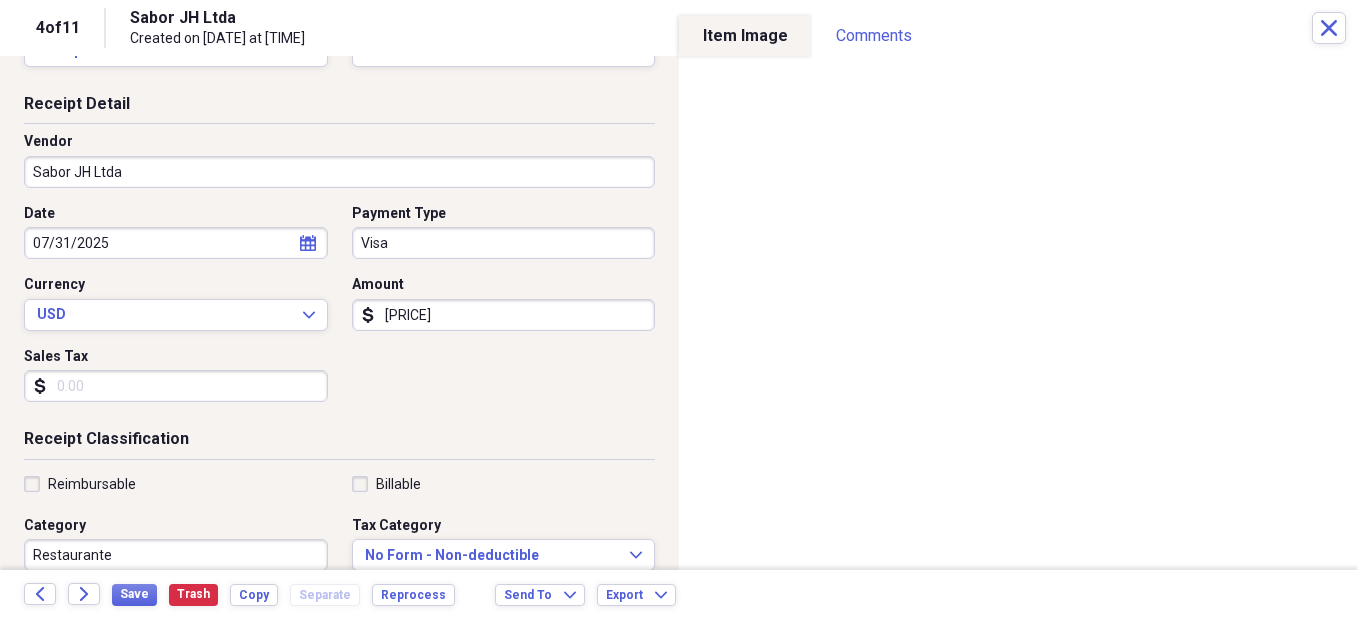 scroll, scrollTop: 100, scrollLeft: 0, axis: vertical 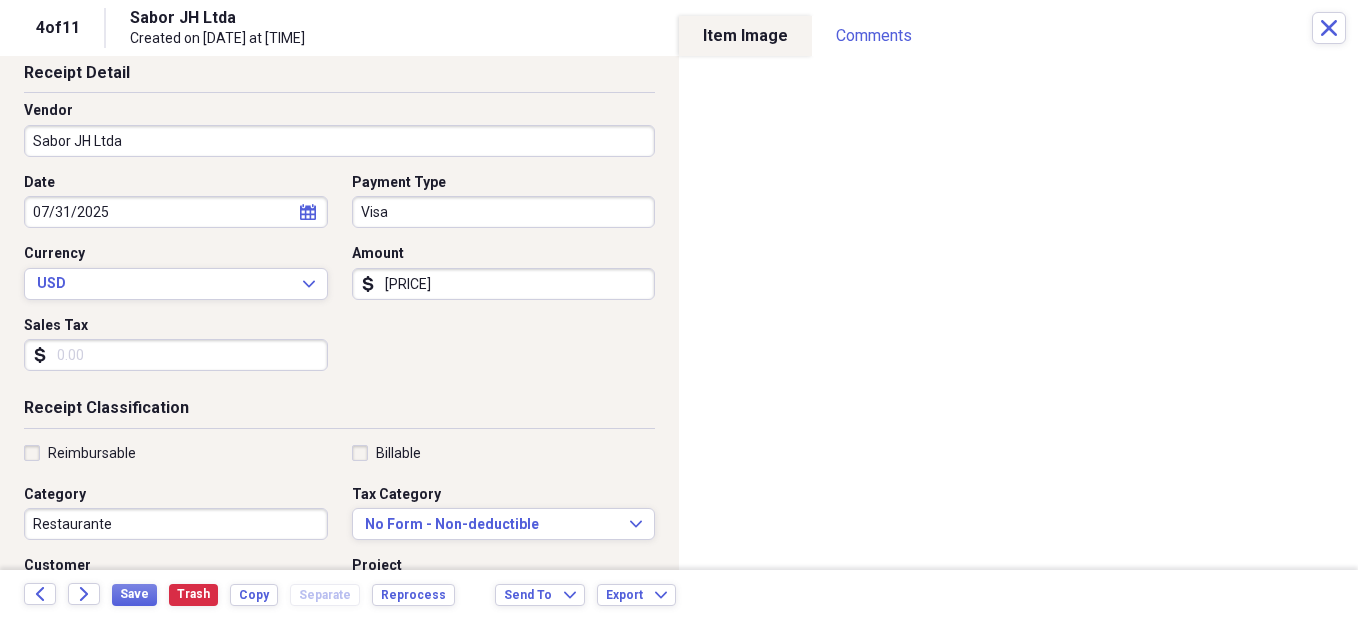 click on "[PRICE]" at bounding box center [504, 284] 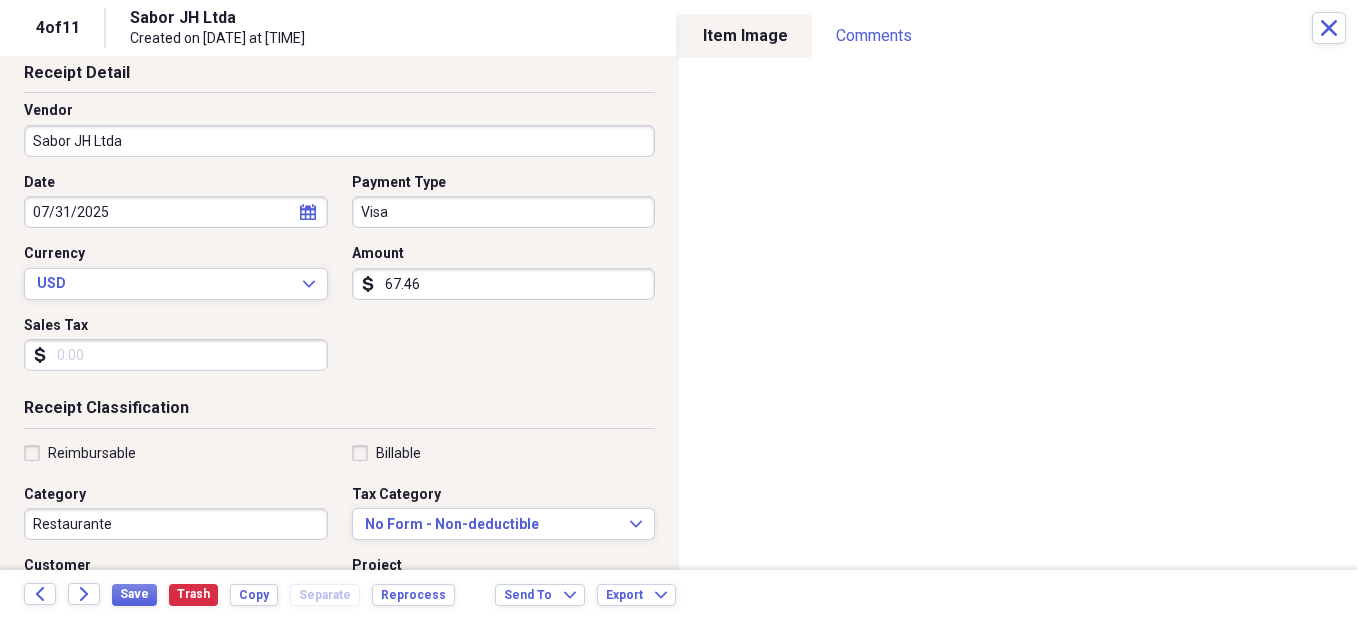 scroll, scrollTop: 200, scrollLeft: 0, axis: vertical 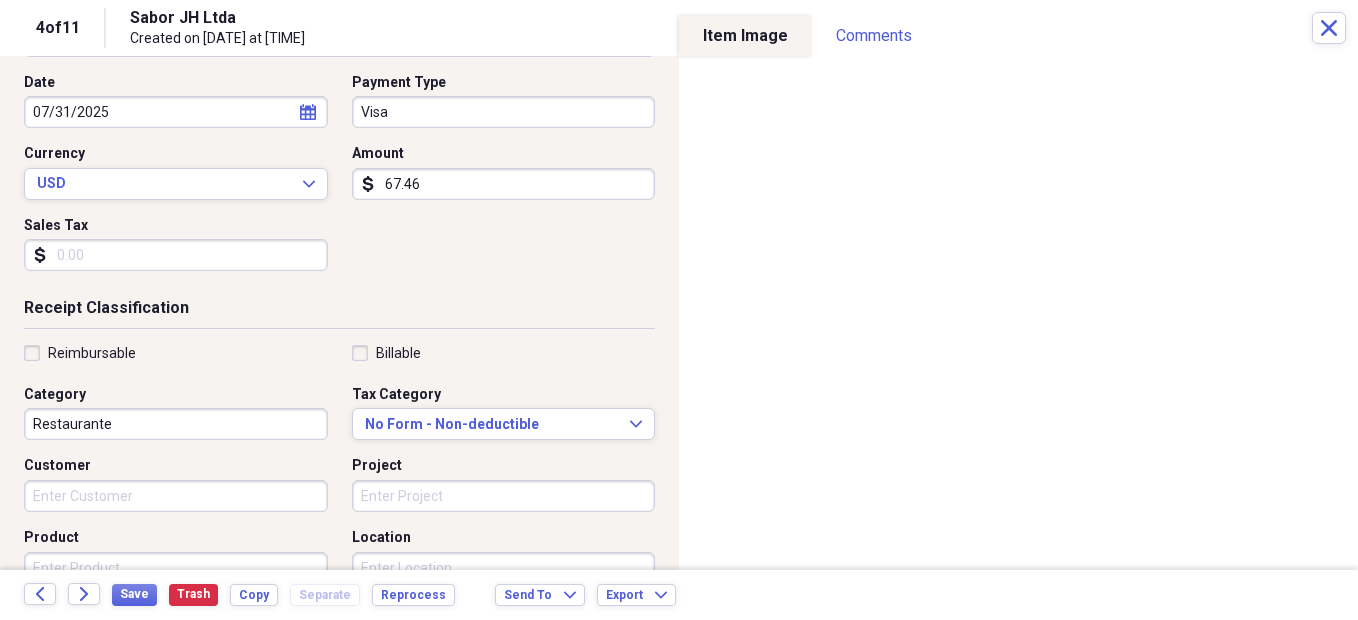 type on "67.46" 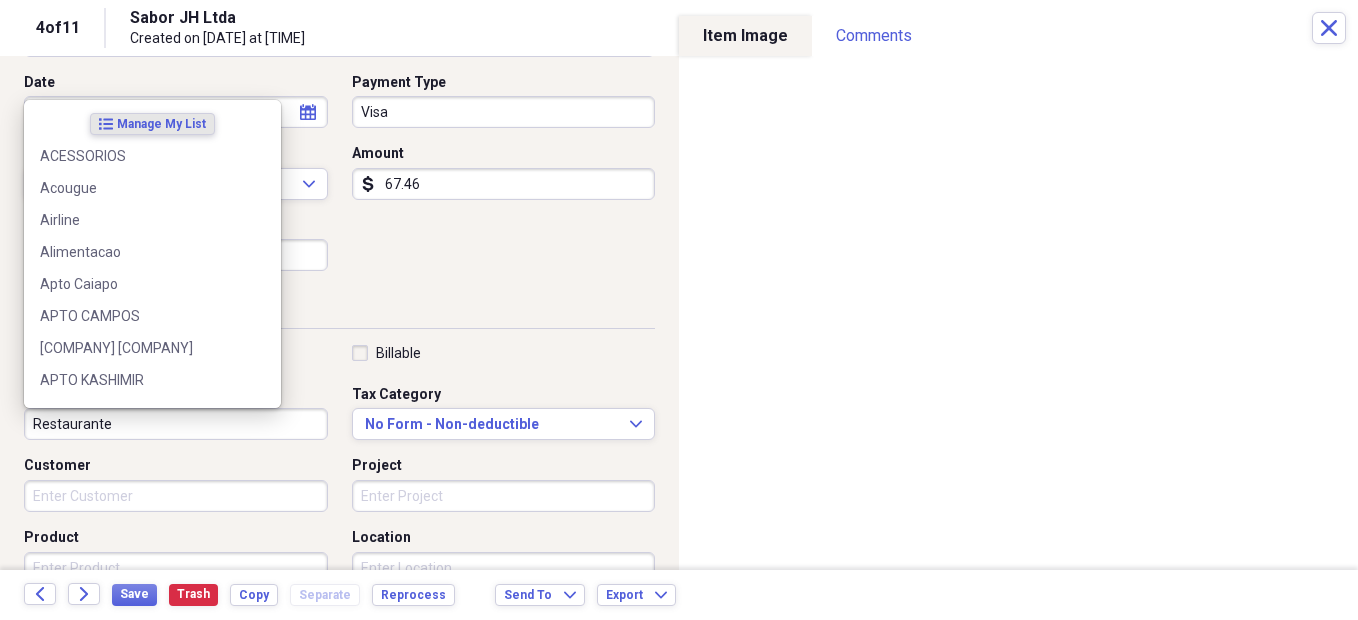 click on "Restaurante" at bounding box center [176, 424] 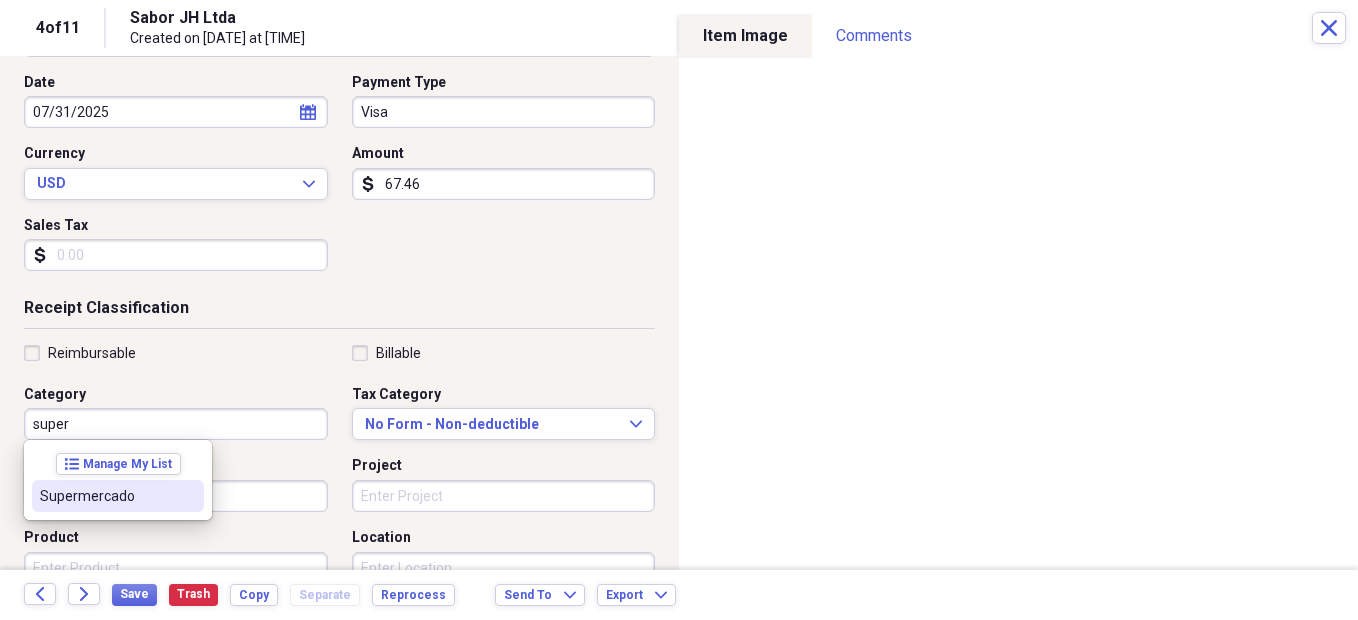 click on "Supermercado" at bounding box center [106, 496] 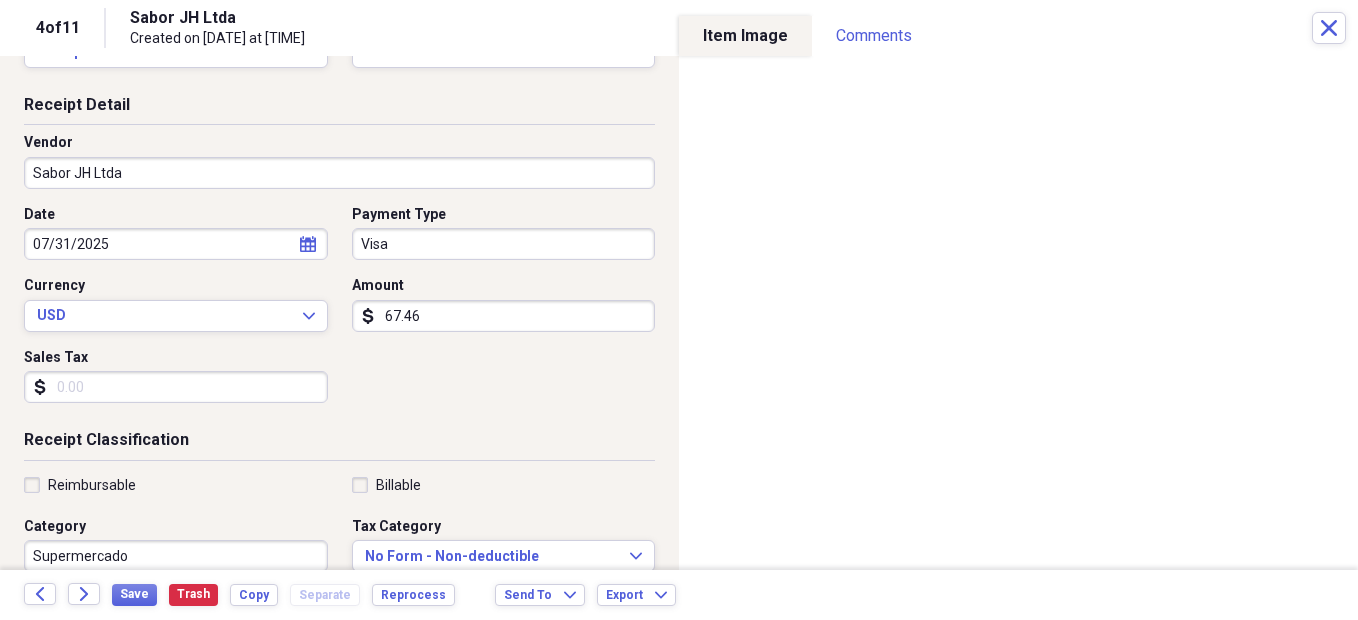 scroll, scrollTop: 0, scrollLeft: 0, axis: both 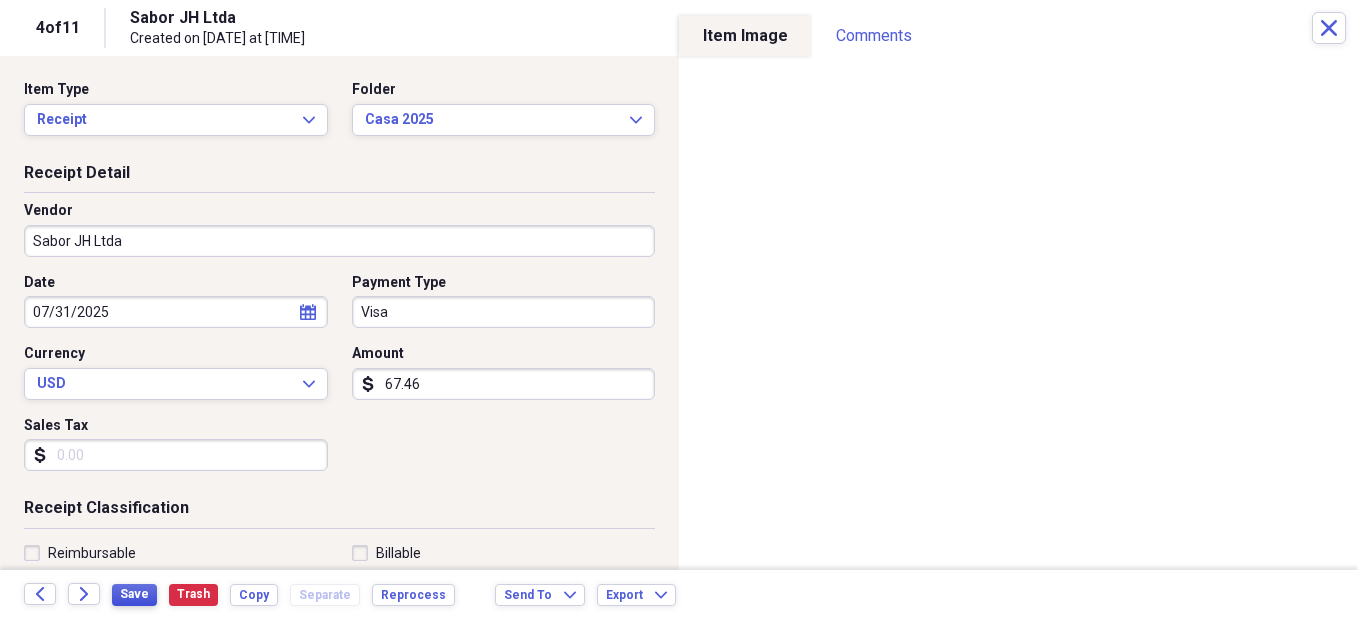 click on "Save" at bounding box center [134, 594] 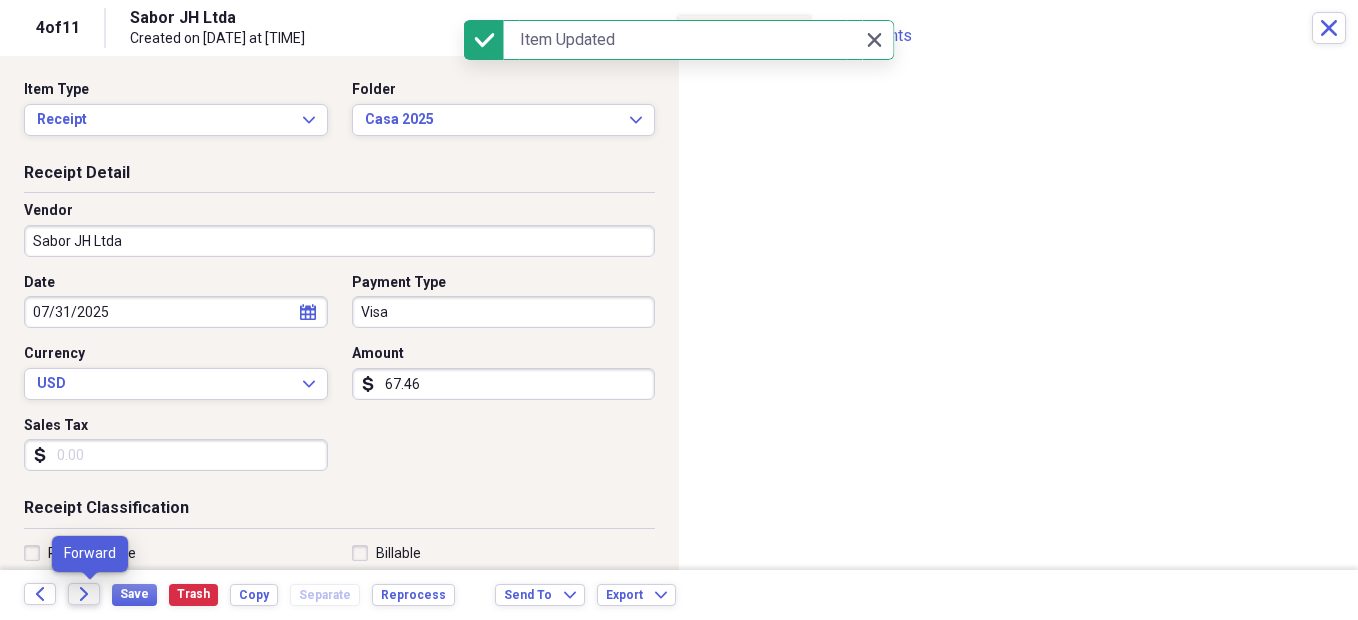 click on "Forward" 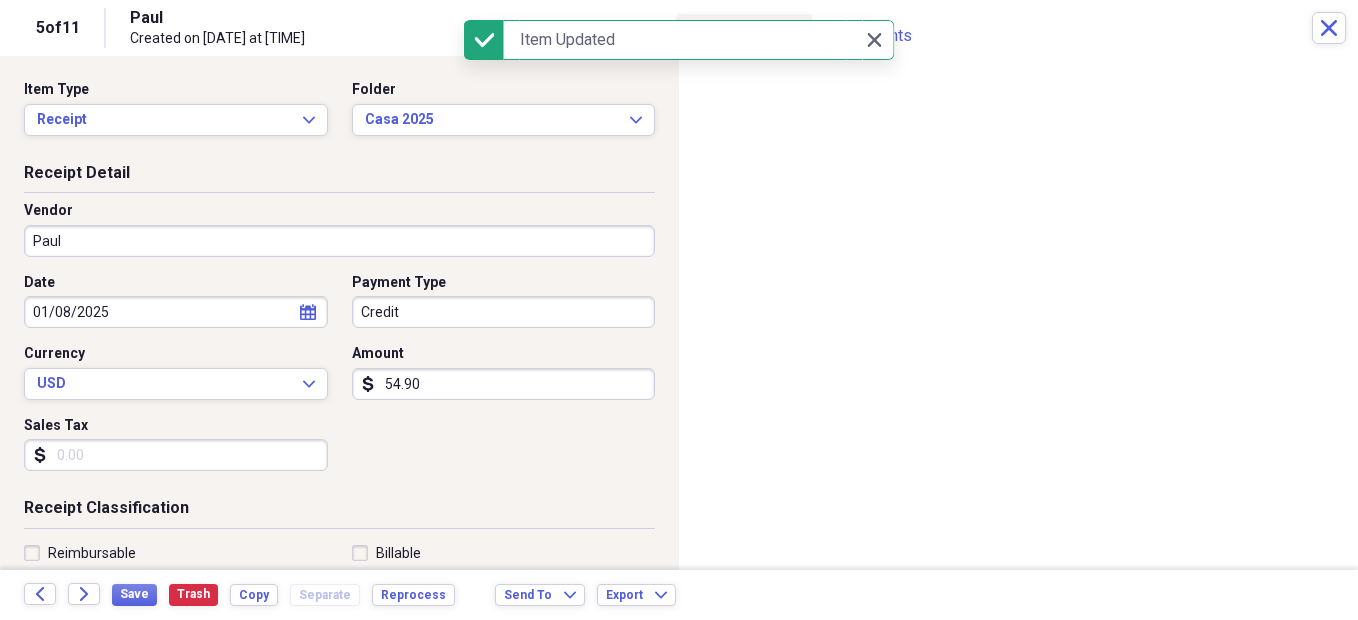 click on "Paul" at bounding box center (339, 241) 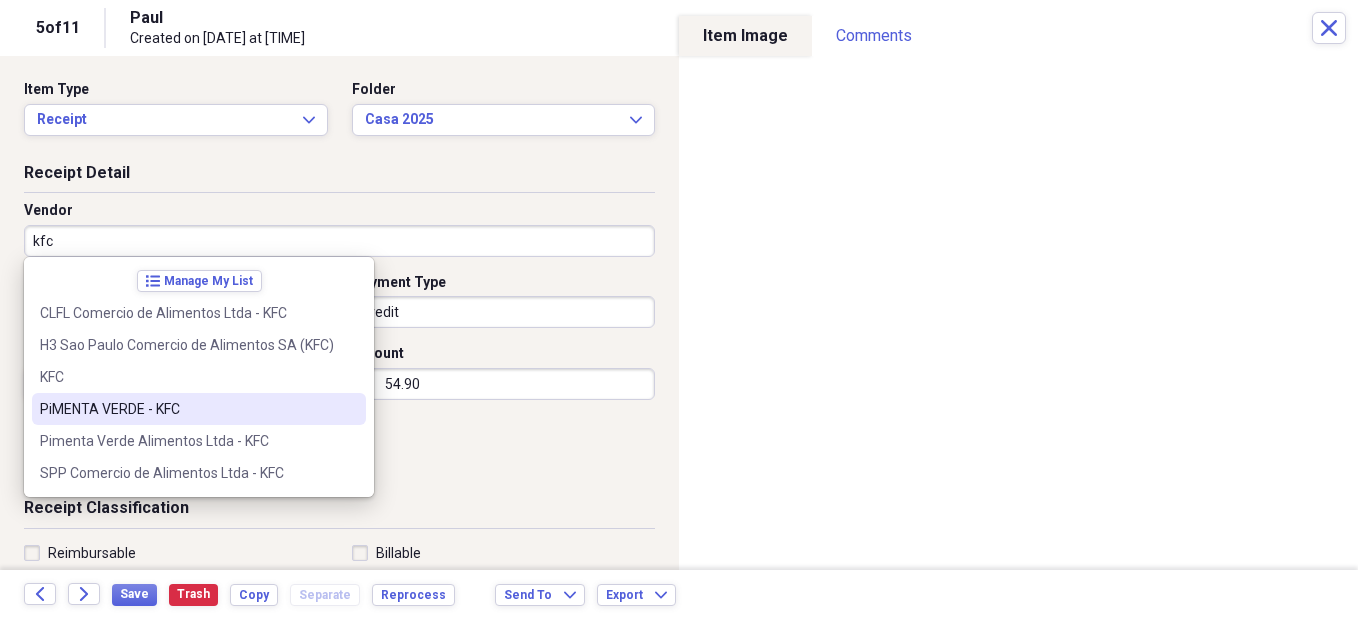 click on "Date [DATE] calendar Calendar Payment Type Credit Currency [CURRENCY] Expand Amount dollar-sign [PRICE] Sales Tax dollar-sign" at bounding box center [339, 380] 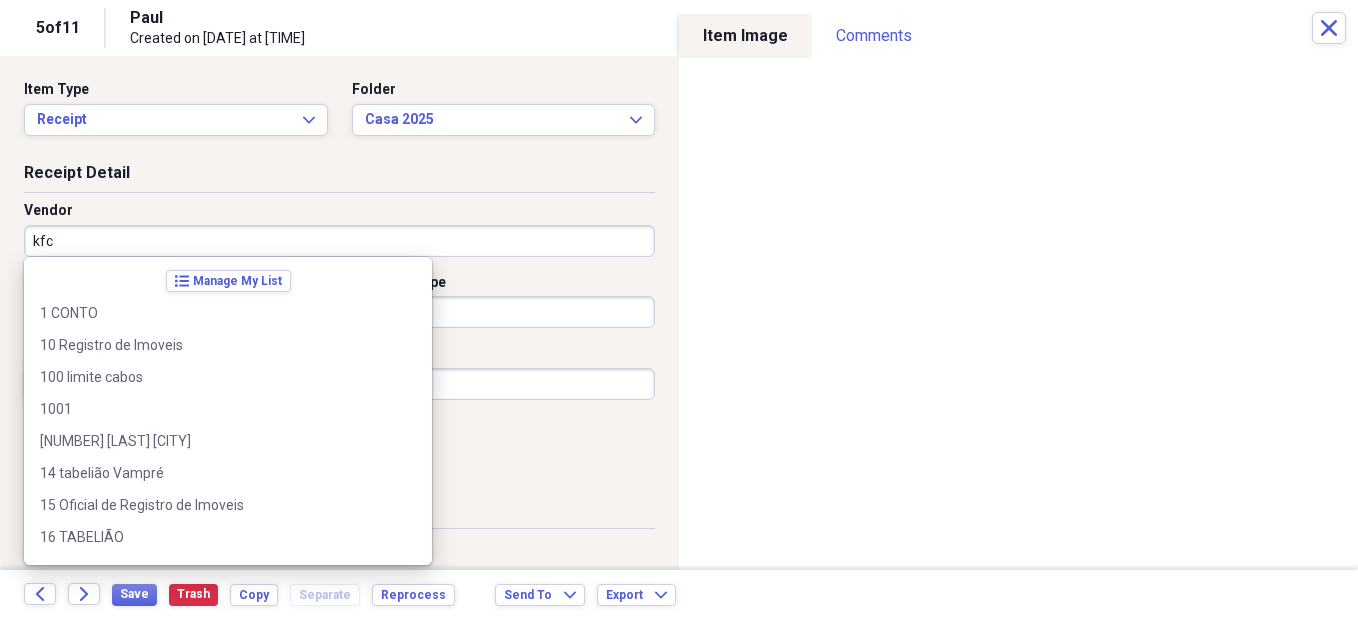 scroll, scrollTop: 112988, scrollLeft: 0, axis: vertical 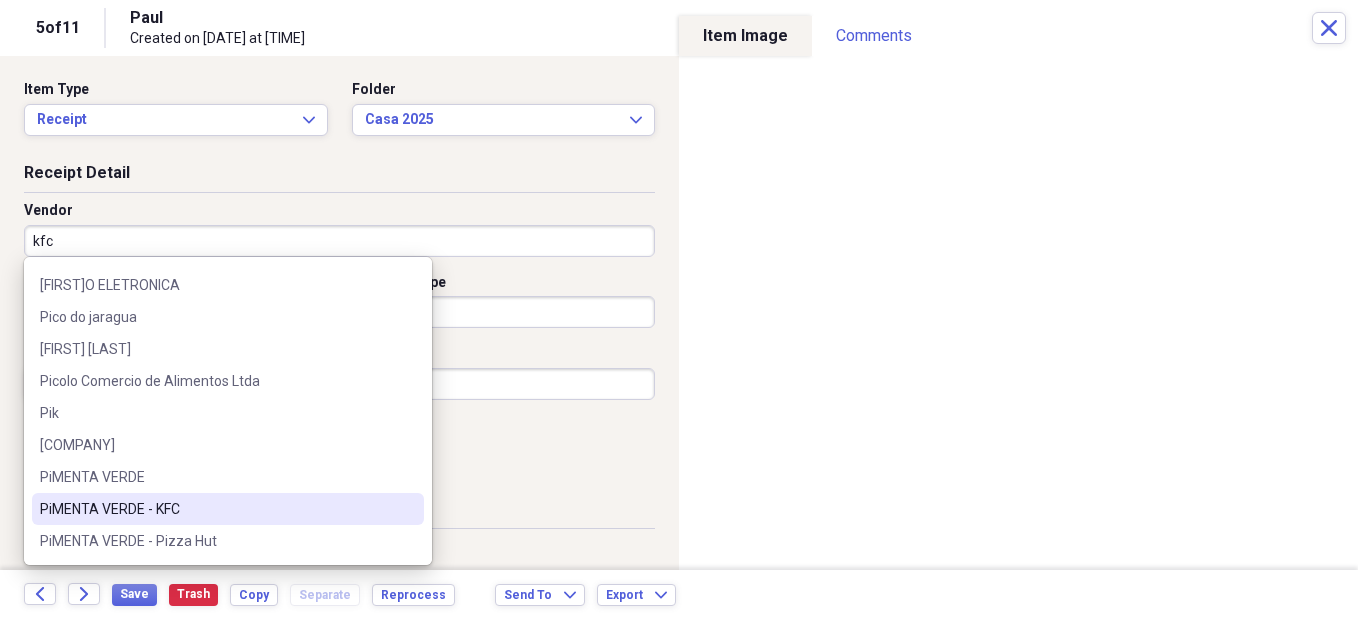 click on "kfc" at bounding box center [339, 241] 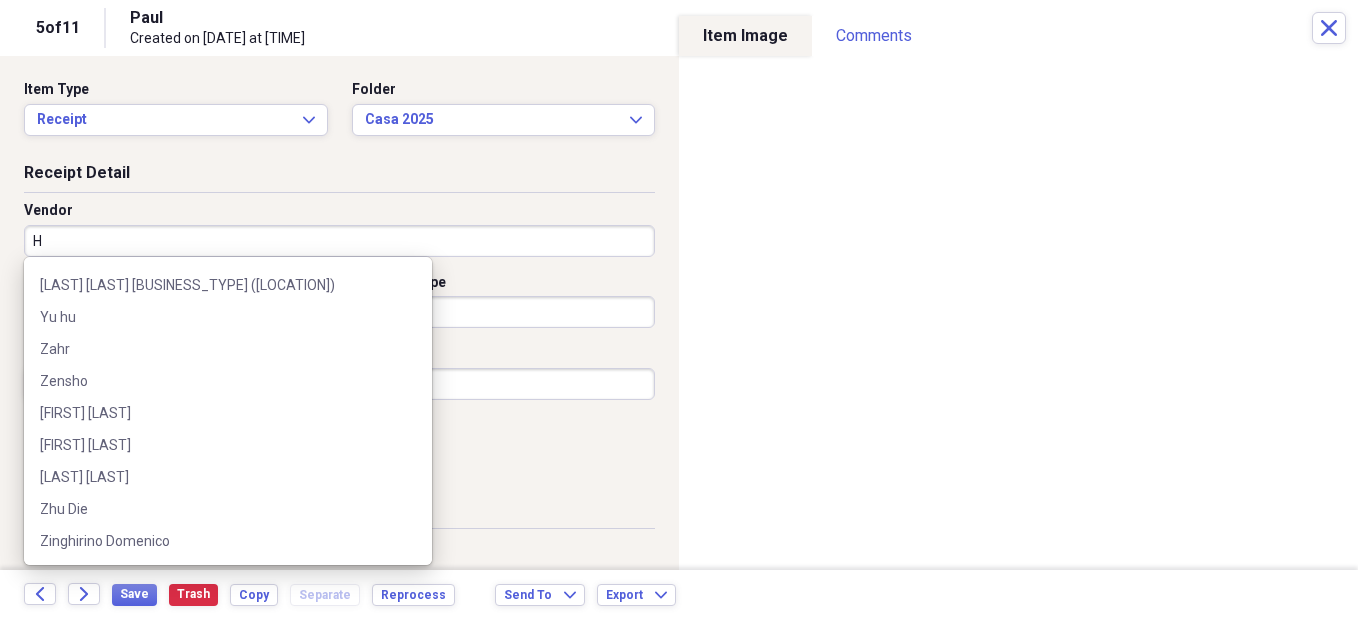 scroll, scrollTop: 0, scrollLeft: 0, axis: both 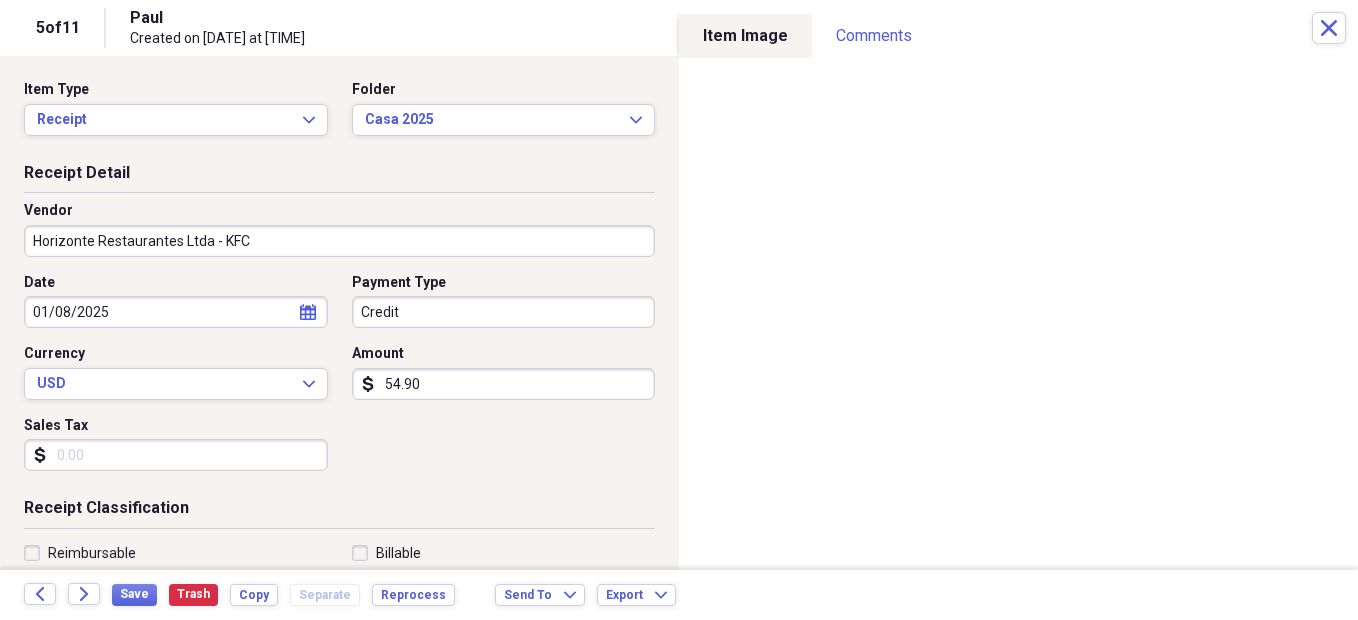 type on "Horizonte Restaurantes Ltda - KFC" 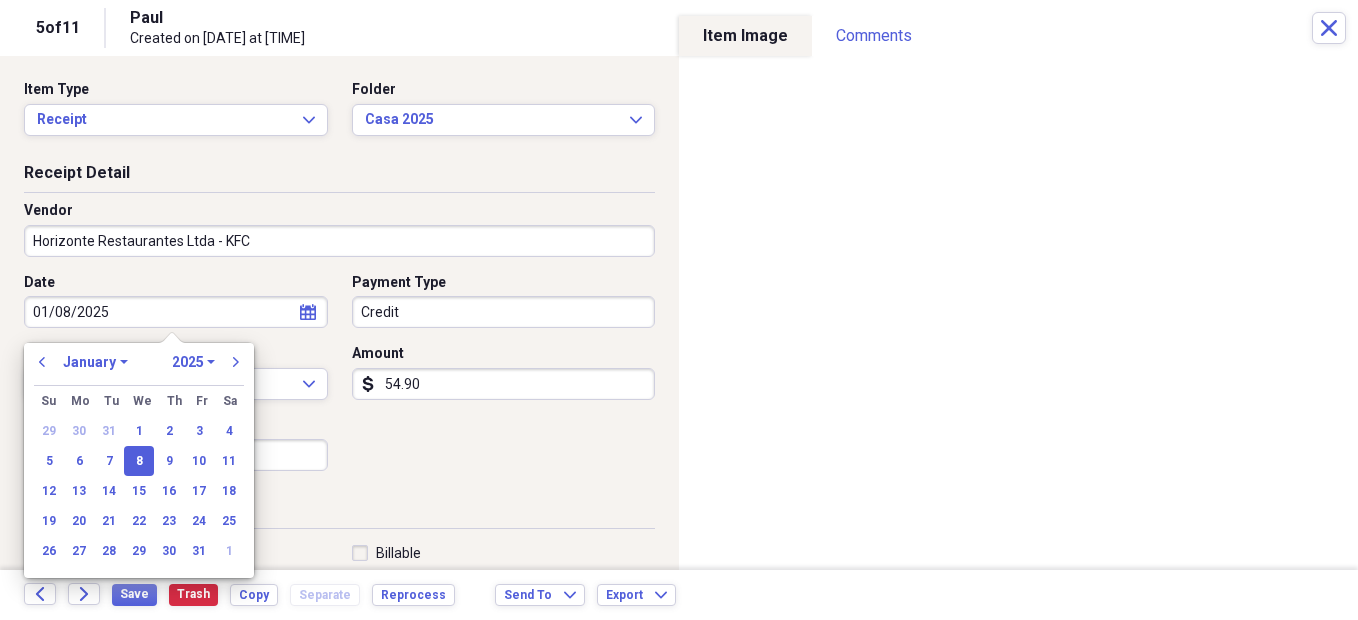 drag, startPoint x: 120, startPoint y: 315, endPoint x: -4, endPoint y: 298, distance: 125.1599 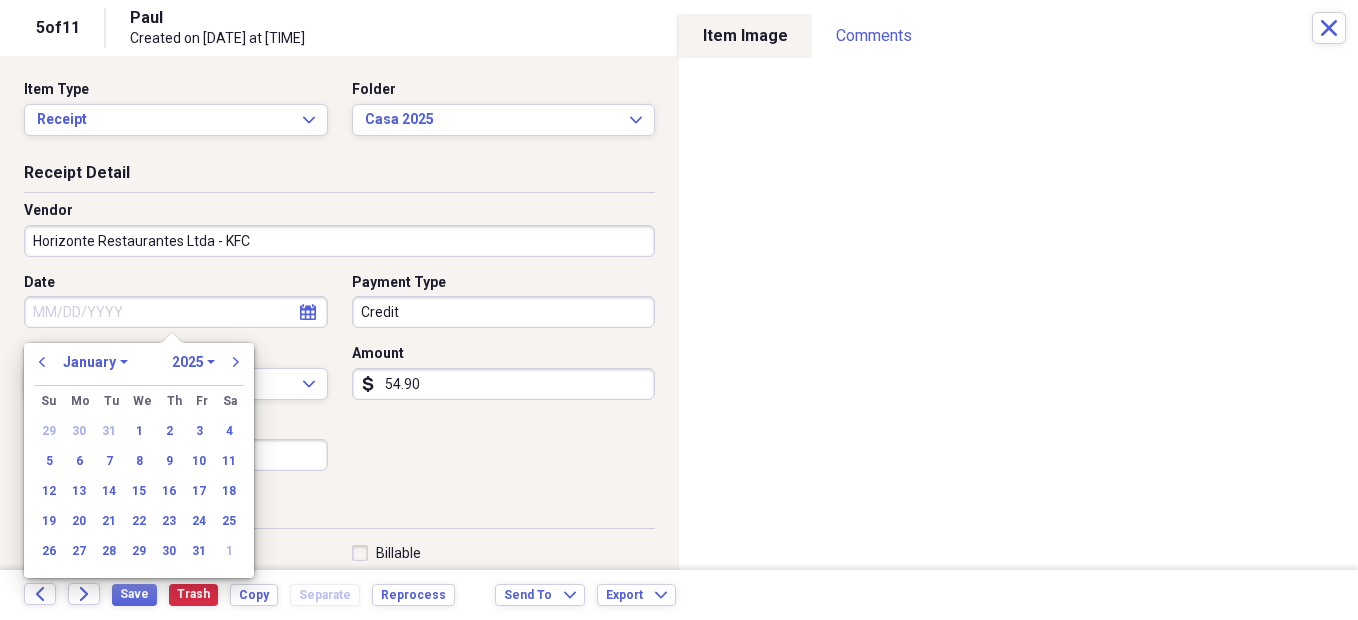 type 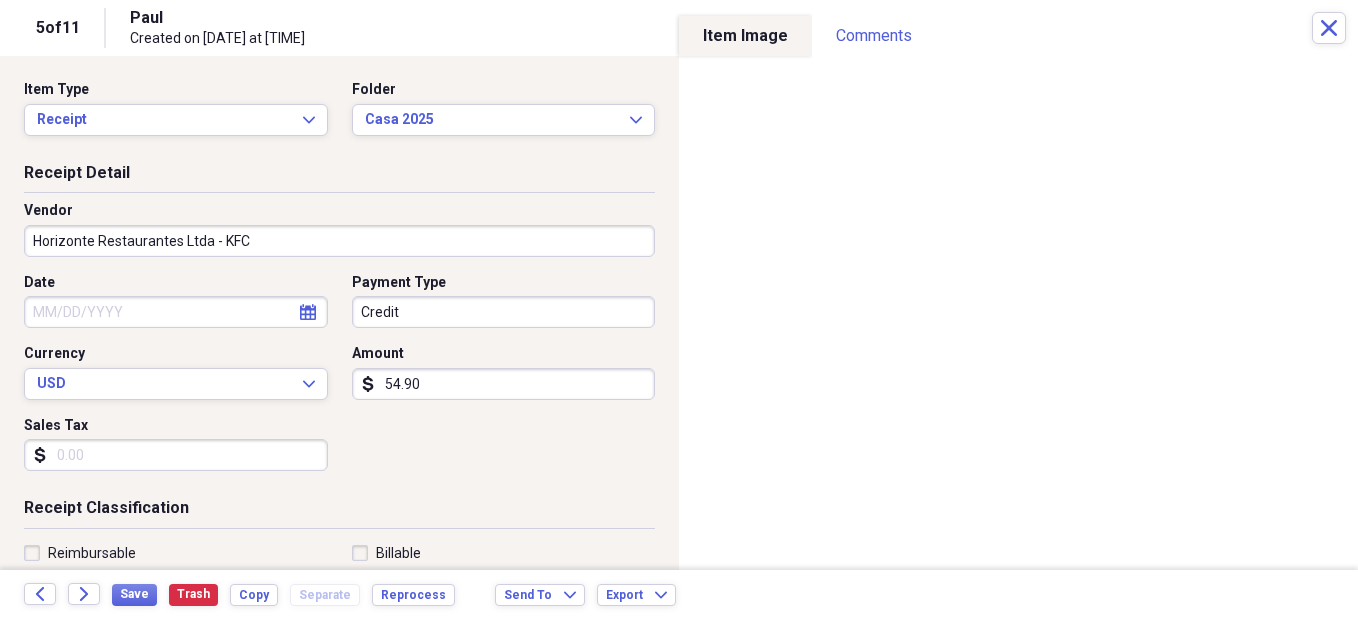 click 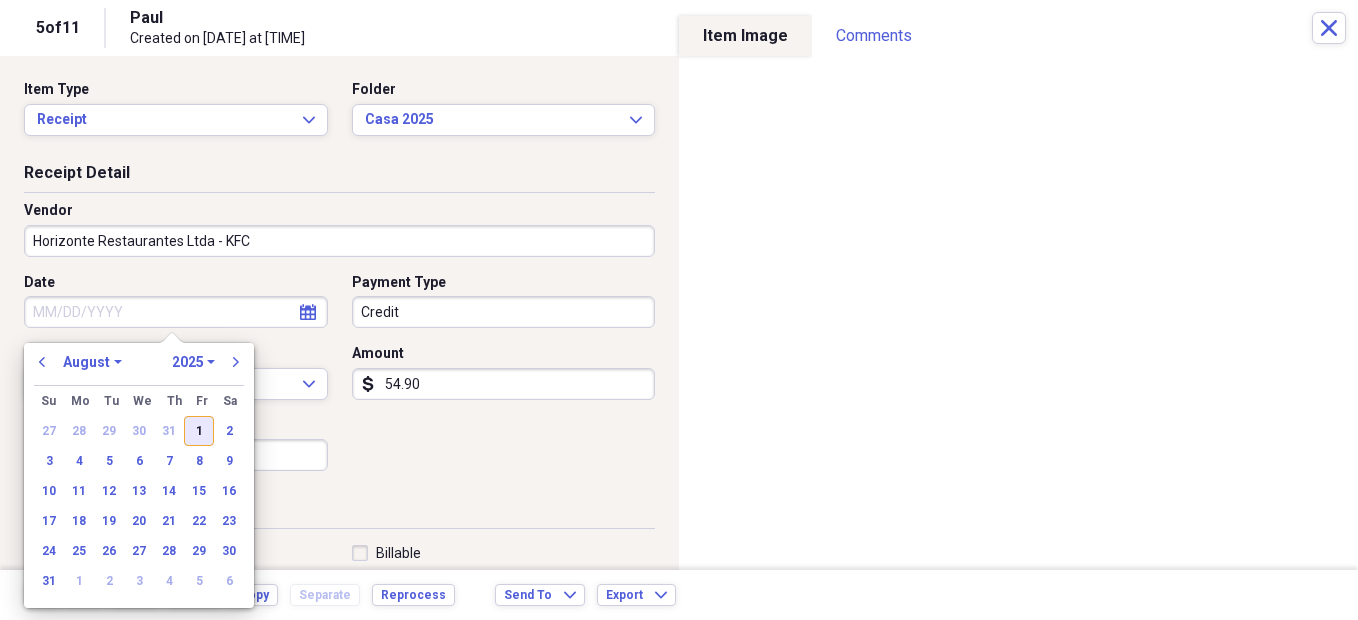 click on "1" at bounding box center (199, 431) 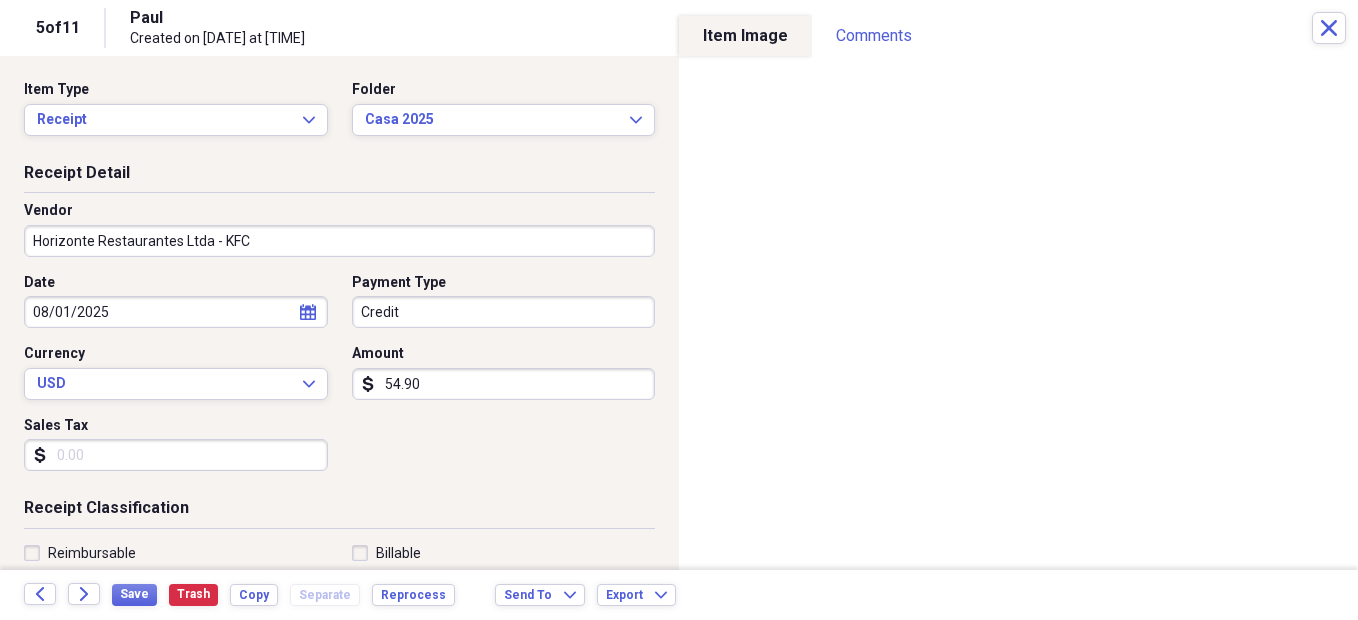 scroll, scrollTop: 100, scrollLeft: 0, axis: vertical 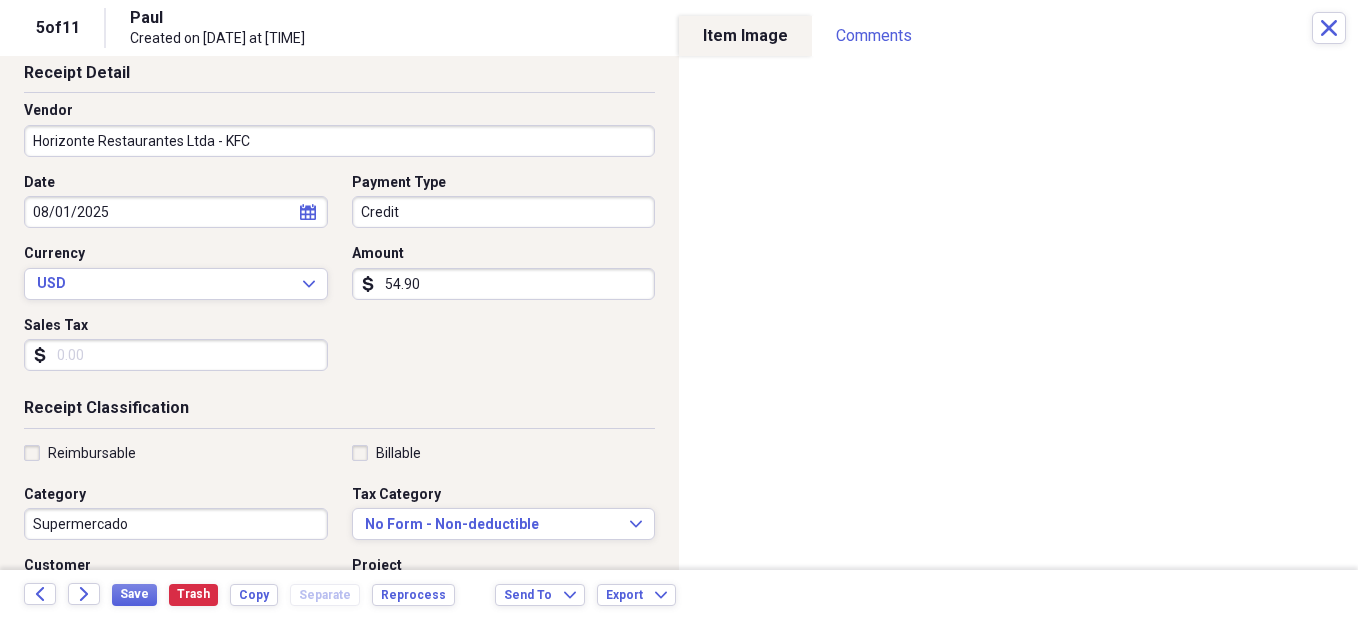click on "Supermercado" at bounding box center [176, 524] 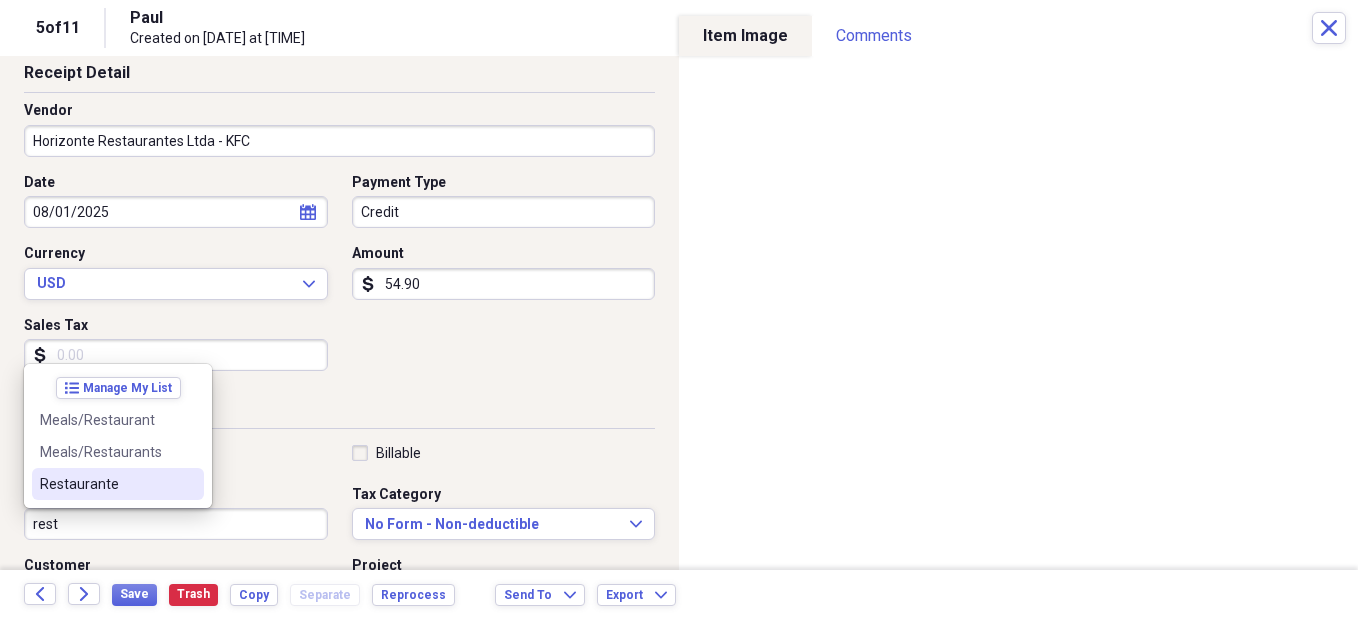 click on "Restaurante" at bounding box center [106, 484] 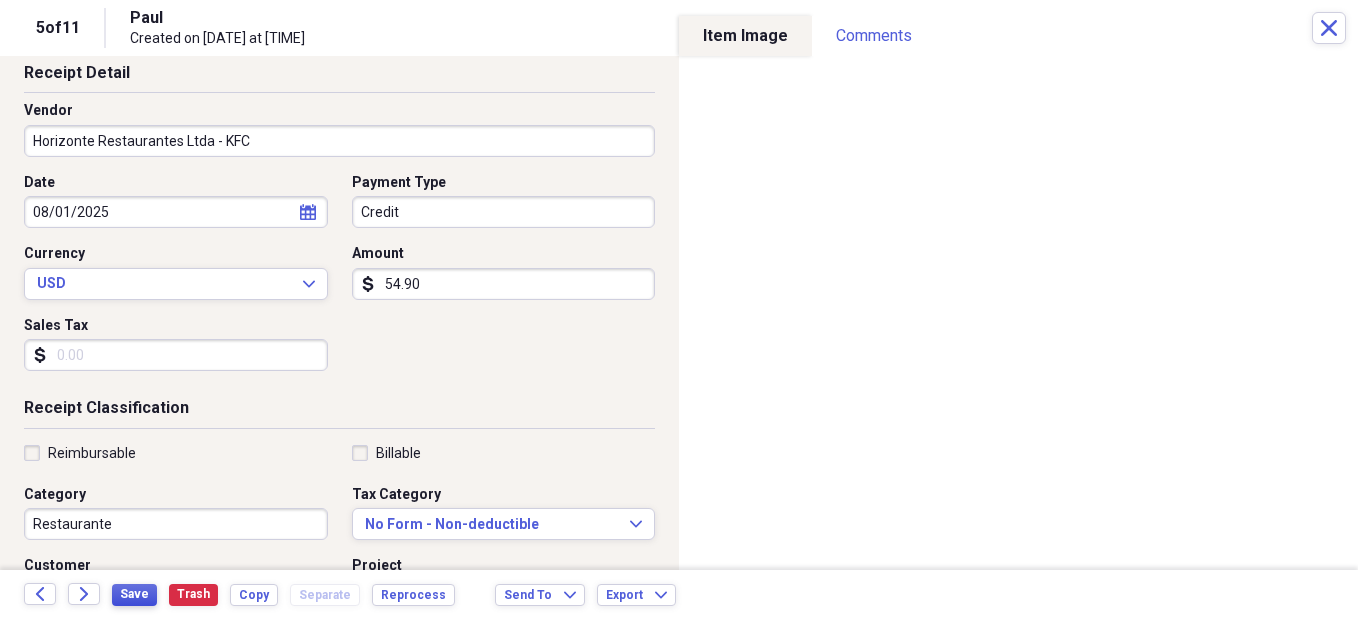 click on "Save" at bounding box center [134, 594] 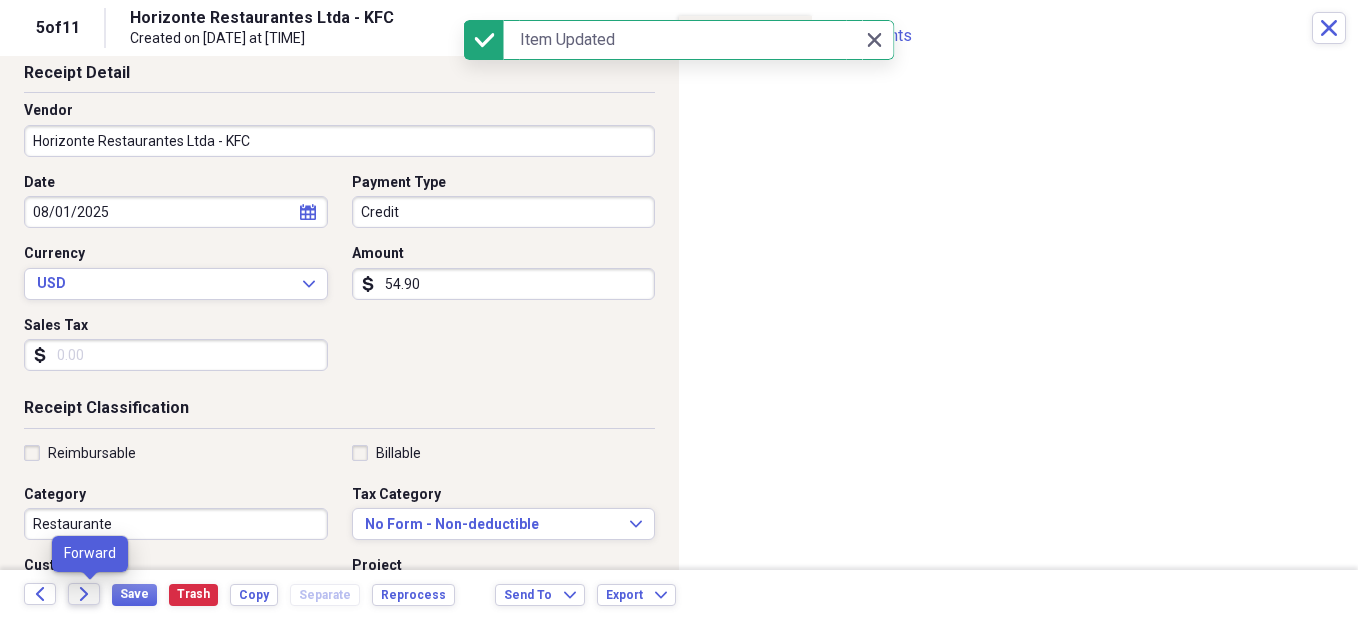 click on "Forward" 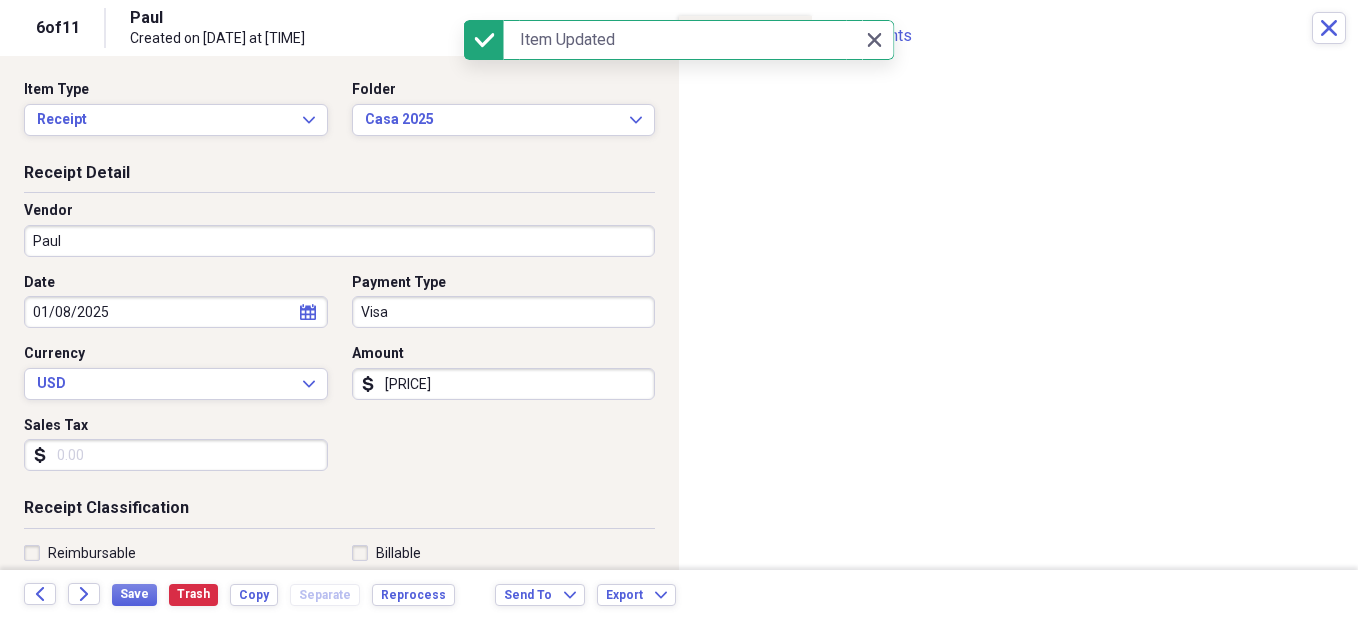 click on "Paul" at bounding box center [339, 241] 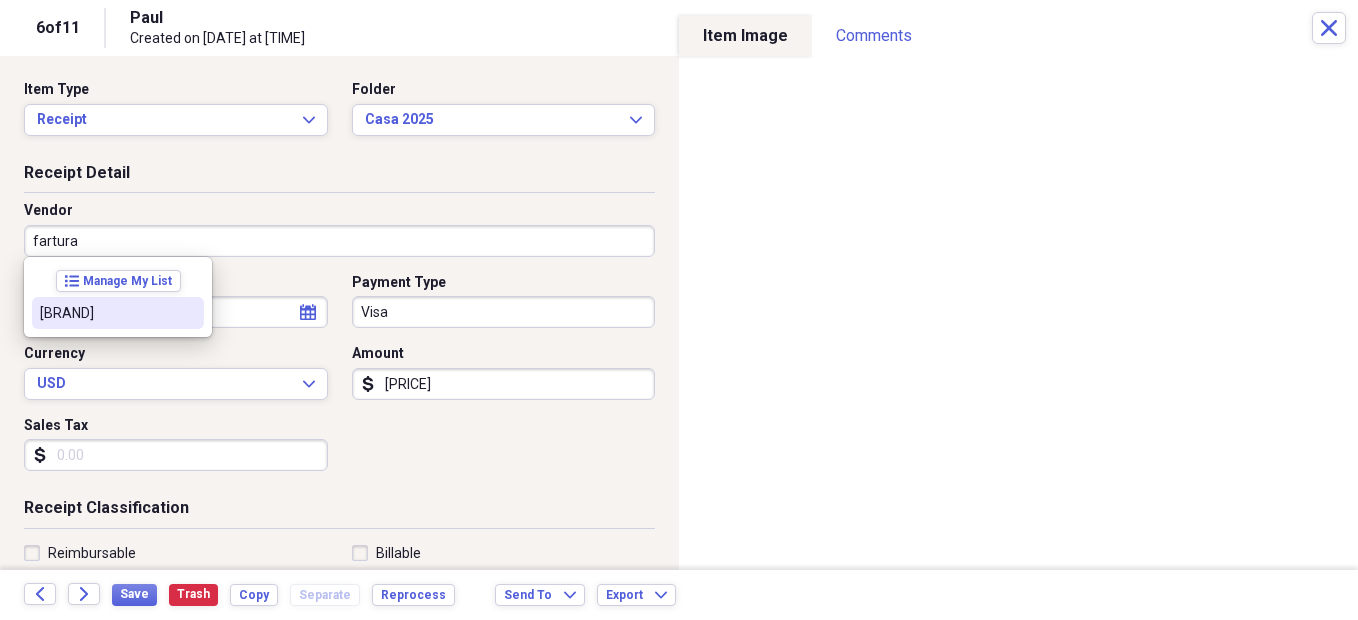 click on "[BRAND]" at bounding box center (106, 313) 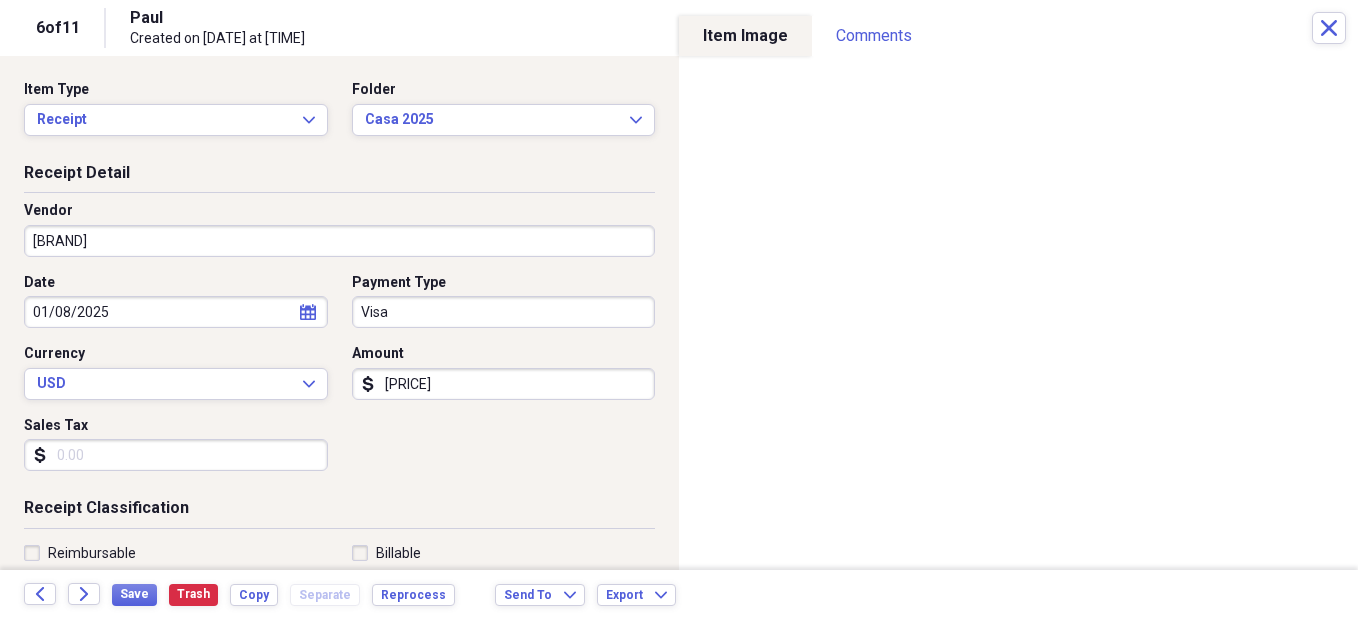 click on "[PRICE]" at bounding box center (504, 384) 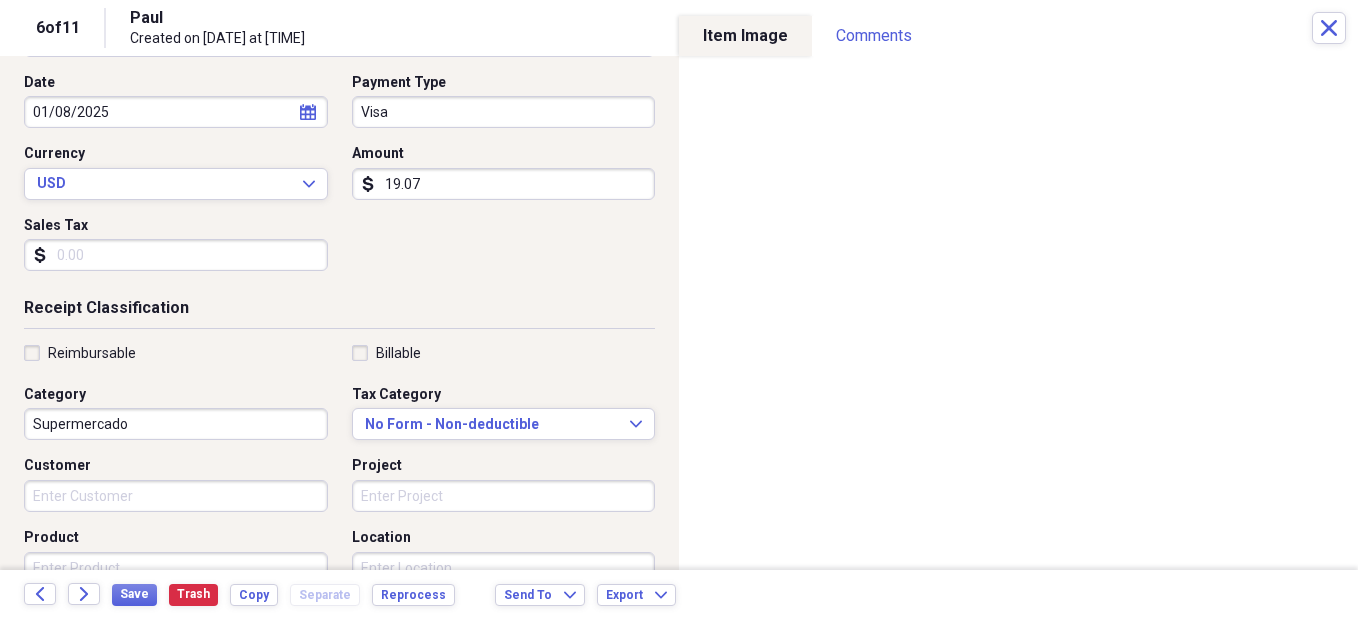 scroll, scrollTop: 0, scrollLeft: 0, axis: both 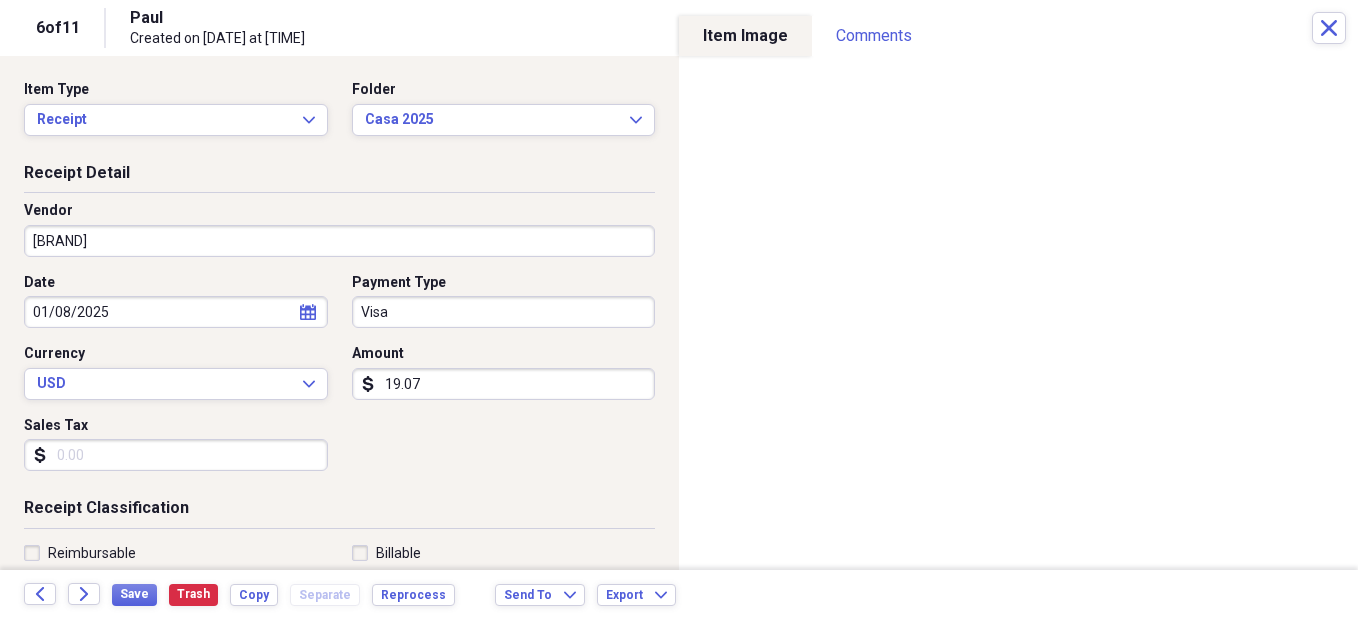 type on "19.07" 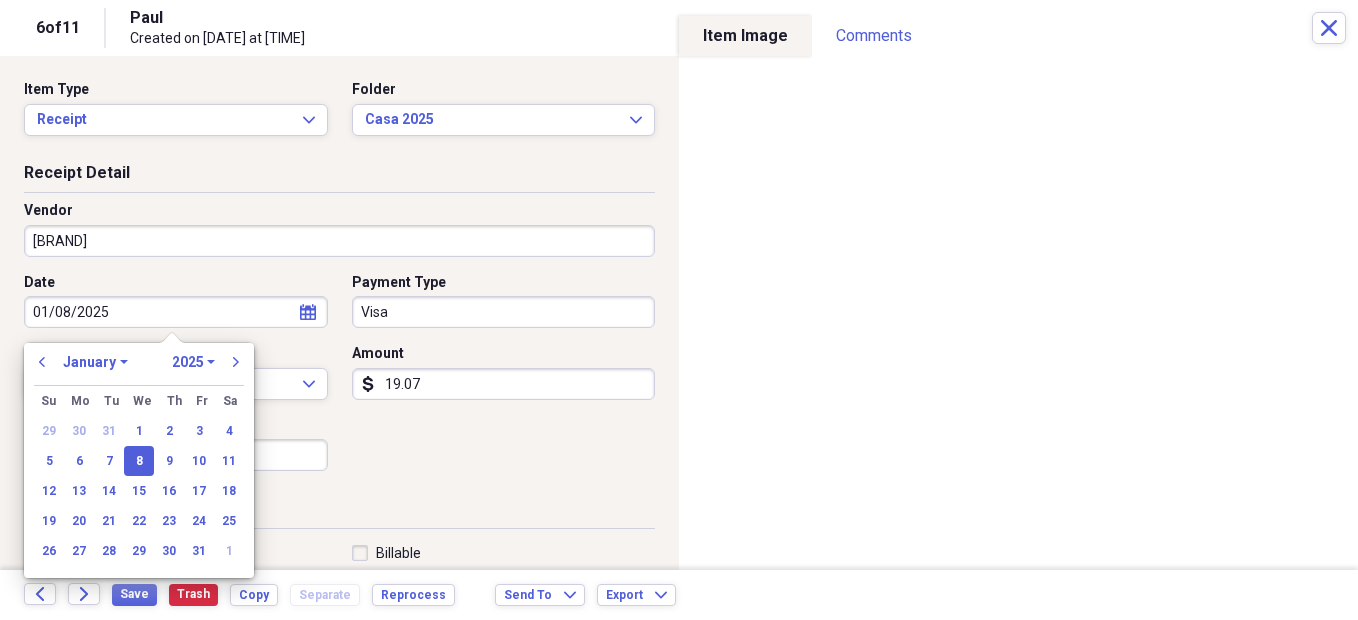 drag, startPoint x: 121, startPoint y: 314, endPoint x: -4, endPoint y: 311, distance: 125.035995 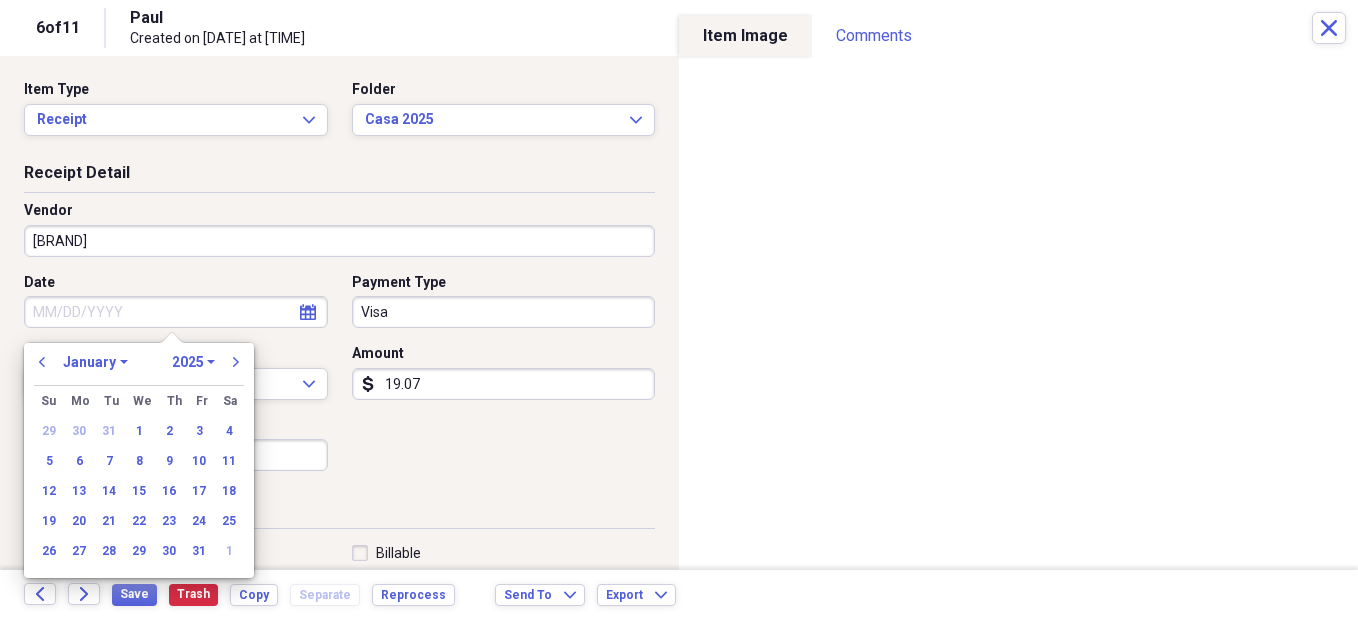 type 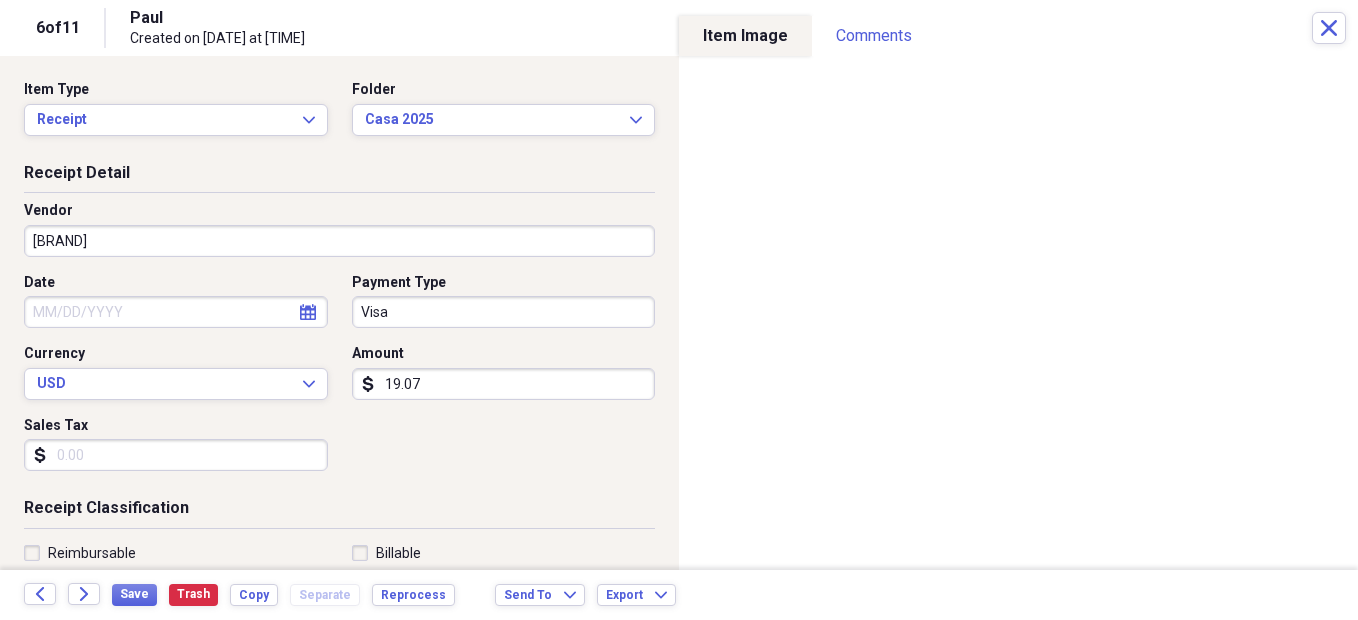 click on "calendar" 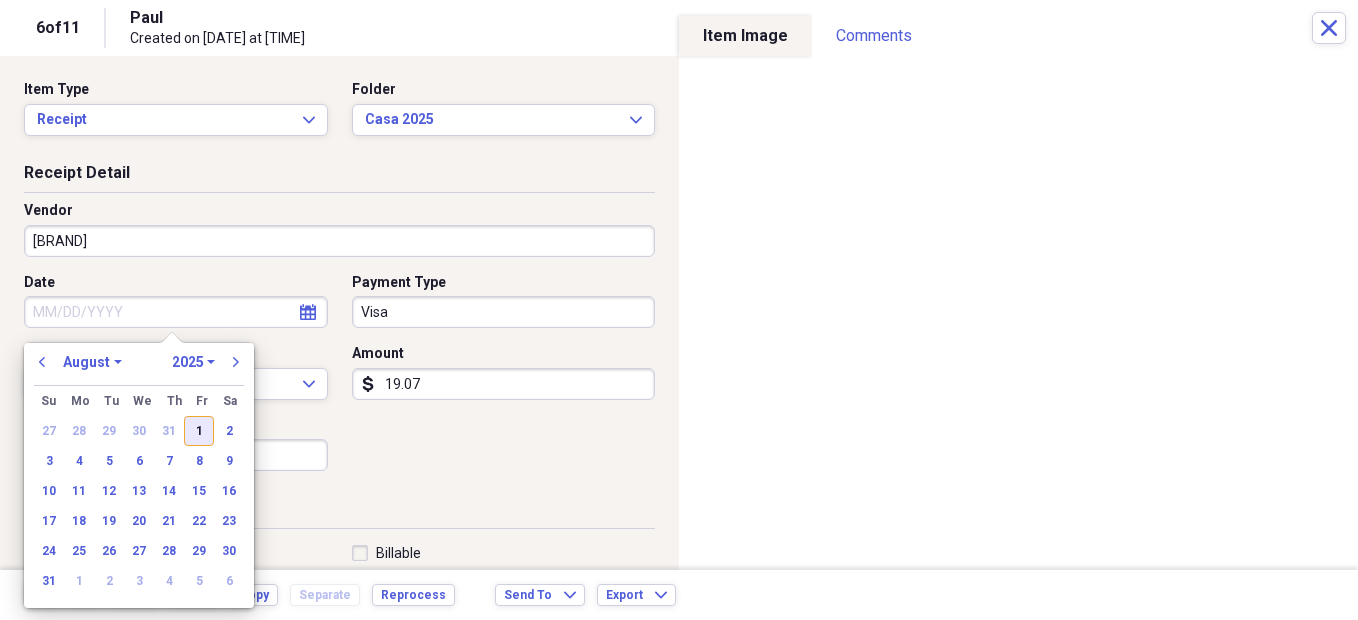 click on "1" at bounding box center [199, 431] 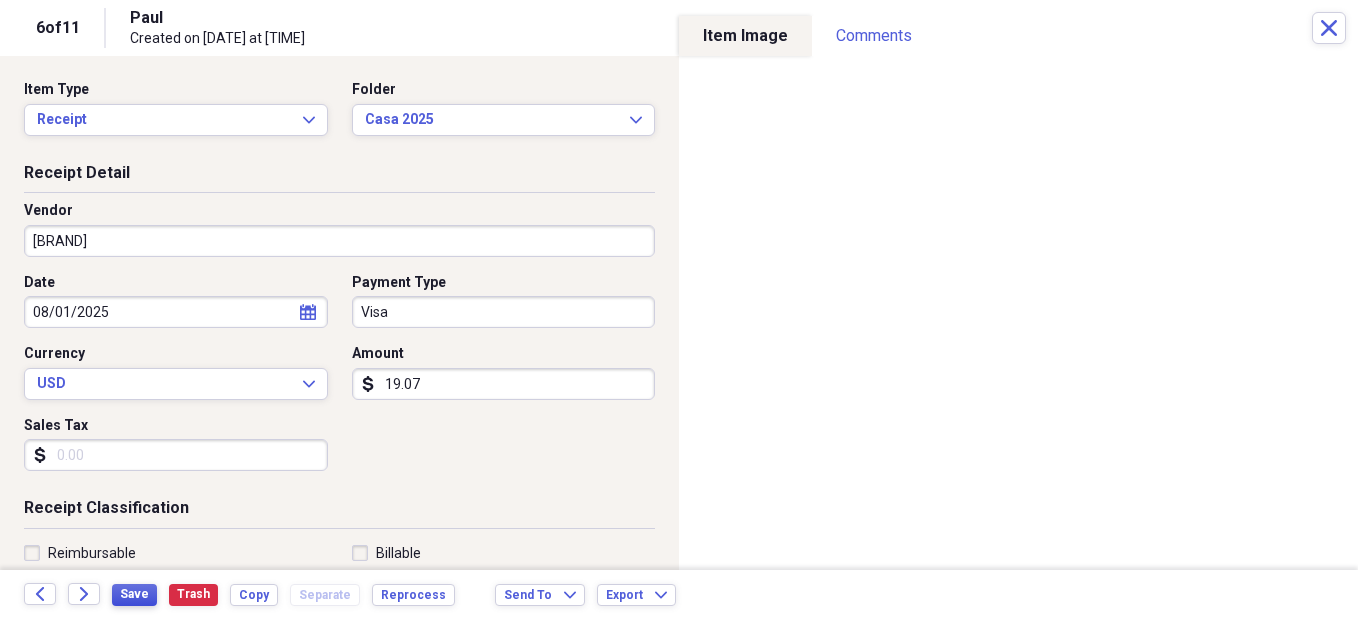 click on "Save" at bounding box center [134, 594] 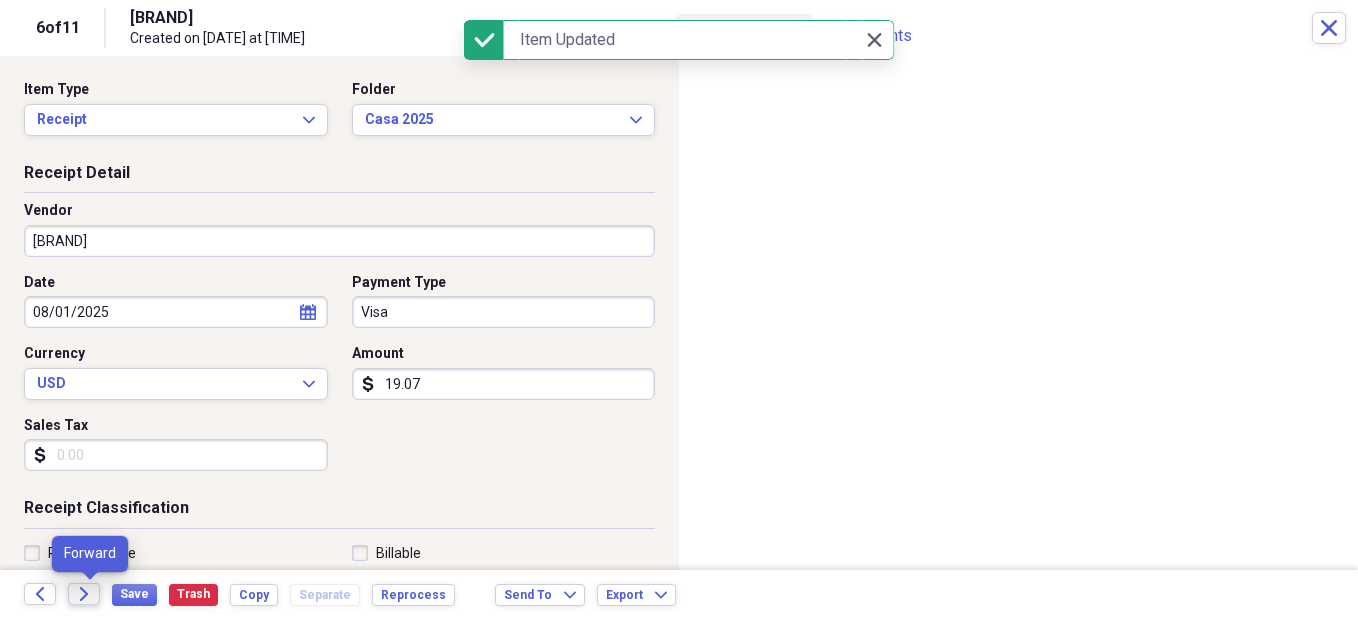 click 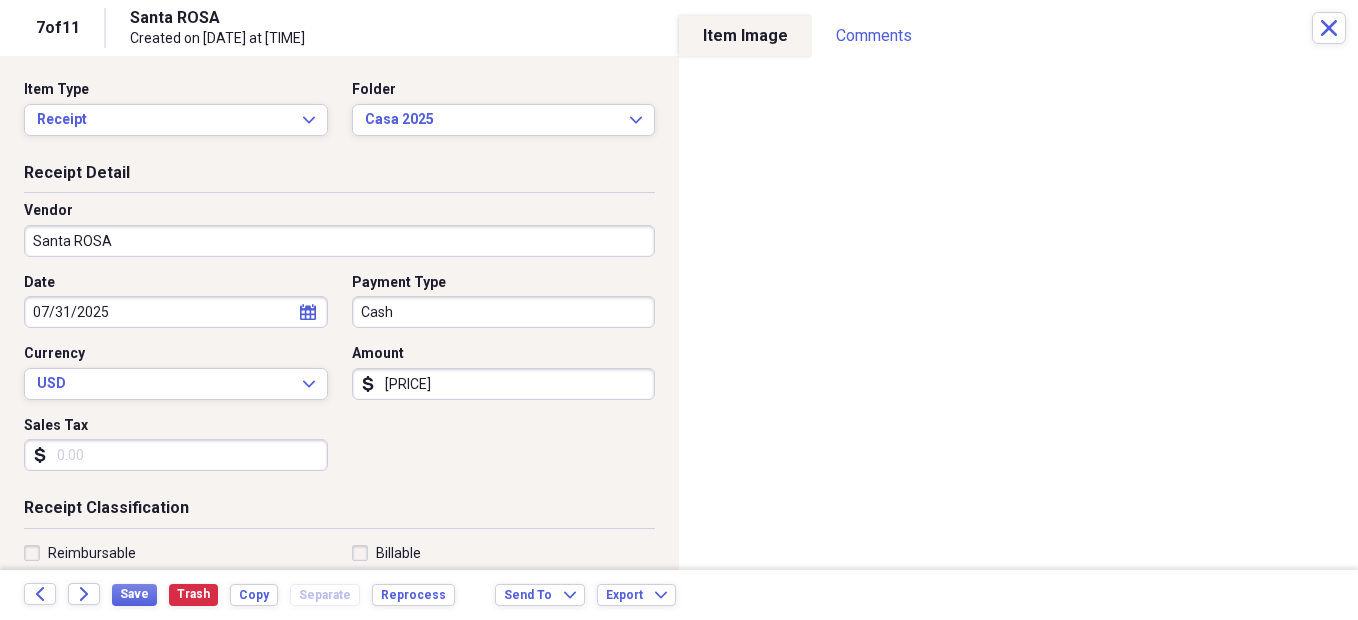 click on "Santa ROSA" at bounding box center [339, 241] 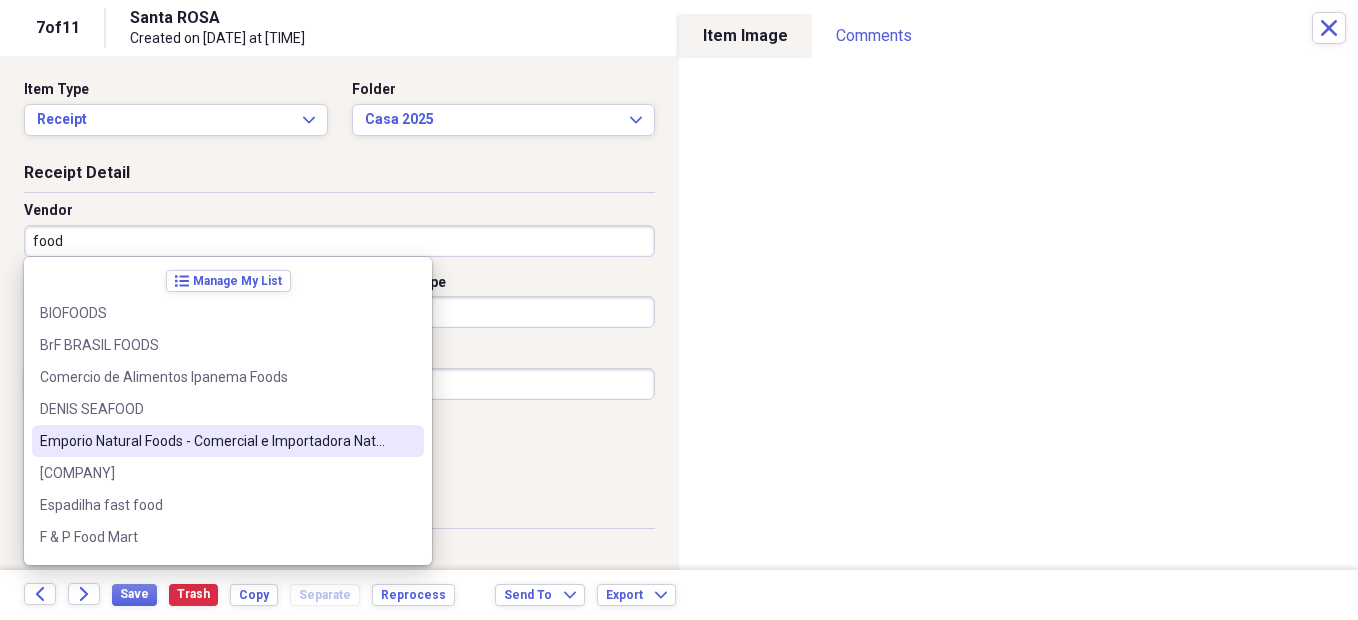 click on "Emporio Natural Foods - Comercial e Importadora Natural Foods Ltda" at bounding box center [216, 441] 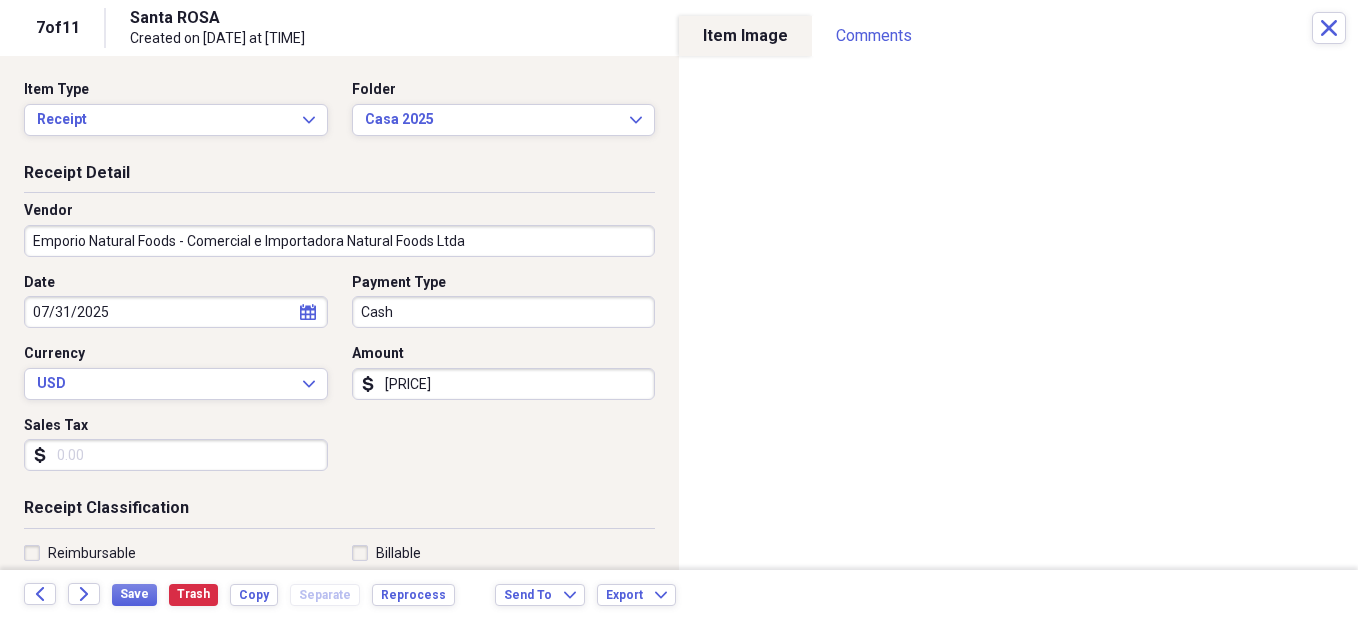 click on "Organize My Files 4 Collapse Unfiled Needs Review 4 Unfiled All Files Unfiled Unfiled Unfiled Saved Reports Collapse My Cabinet My Cabinet Add Folder Collapse Open Folder Contabilidade Domestica Add Folder Shared Folder Casa 2004 e anterior Add Folder Folder Casa 2005 Add Folder Folder Casa 2006 Add Folder Folder Casa 2007 Add Folder Folder Casa 2008 Add Folder Folder Casa 2009 Add Folder Folder Casa 2010 Add Folder Folder Casa 2011 Add Folder Folder Casa 2012 Add Folder Folder Casa 2013 Add Folder Folder Casa 2014 Add Folder Folder Casa 2015 Add Folder Folder Casa 2016 Add Folder Folder Casa 2017 Add Folder Folder Casa 2018 Add Folder Folder Casa 2019 Add Folder Folder Casa 2020 Add Folder Folder Casa 2021 Add Folder Folder Casa 2022 Add Folder Folder Casa 2023 Add Folder Folder Casa 2024 Add Folder Folder Casa 2025 Add Folder Folder Cheques sem fundo recebidos Add Folder Folder GERAL Add Folder Folder Lixeira Add Folder Folder Passagens Add Folder Folder Relatorios Add Folder Expand Folder Viagens Trash Add" at bounding box center [679, 310] 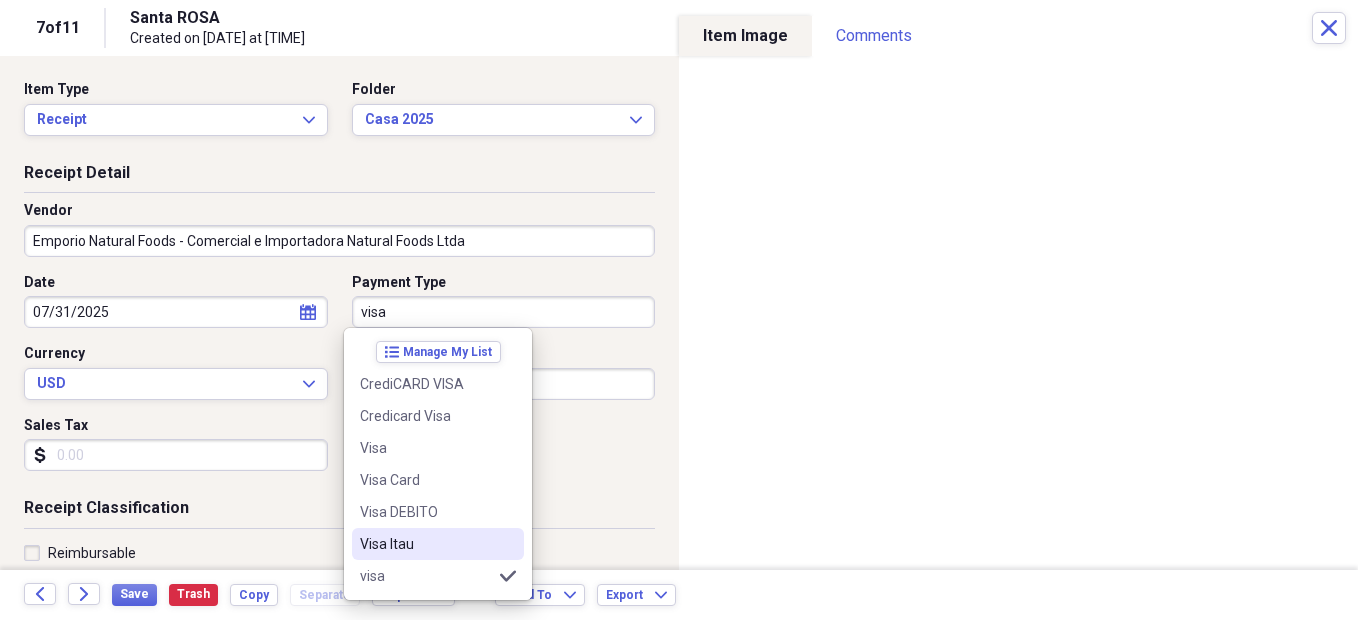 click on "Visa Itau" at bounding box center [426, 544] 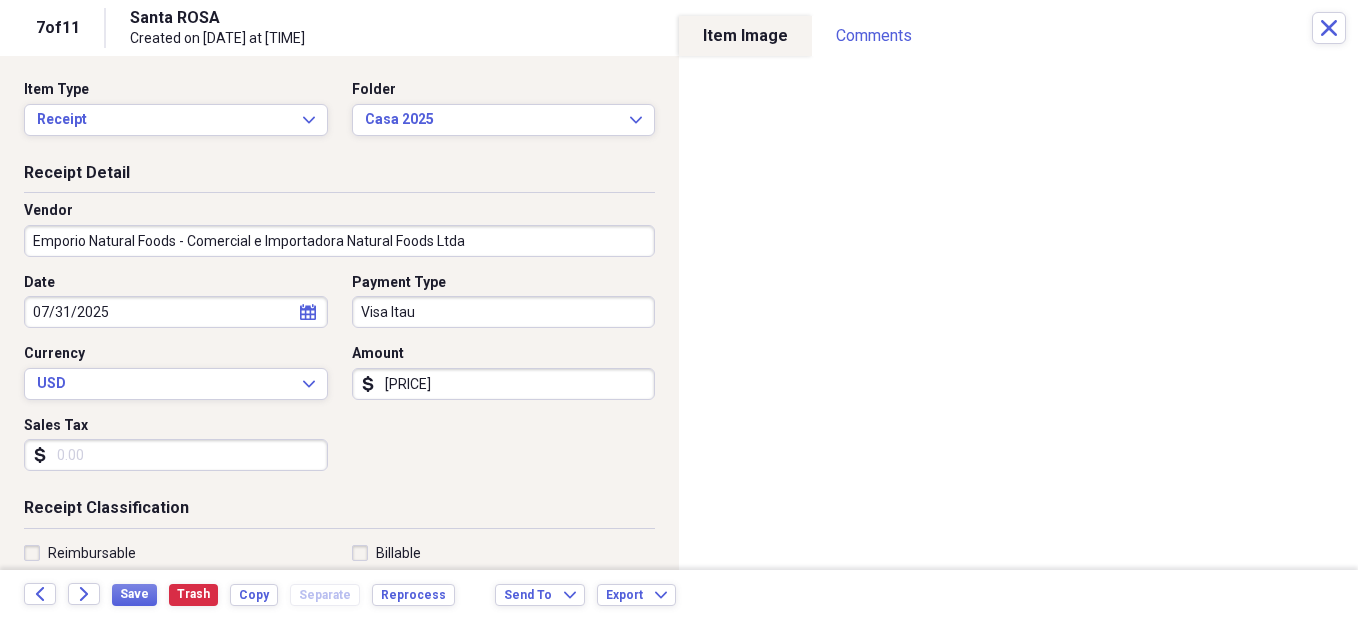 click on "[PRICE]" at bounding box center (504, 384) 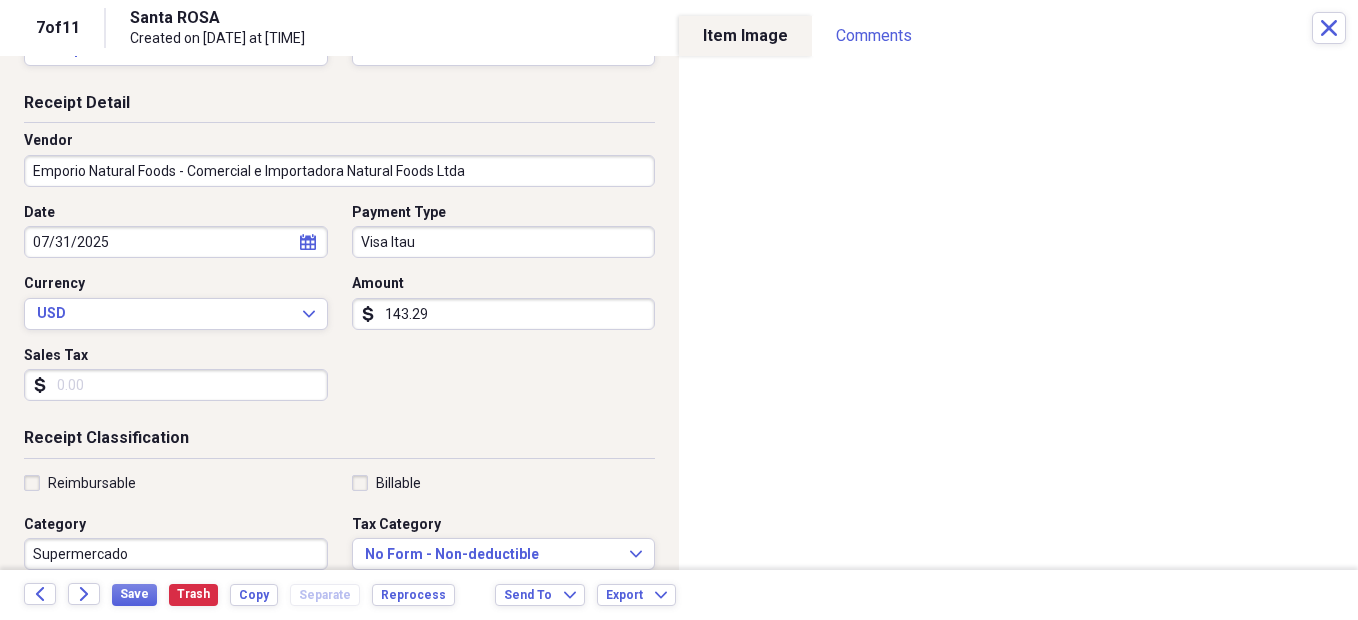scroll, scrollTop: 100, scrollLeft: 0, axis: vertical 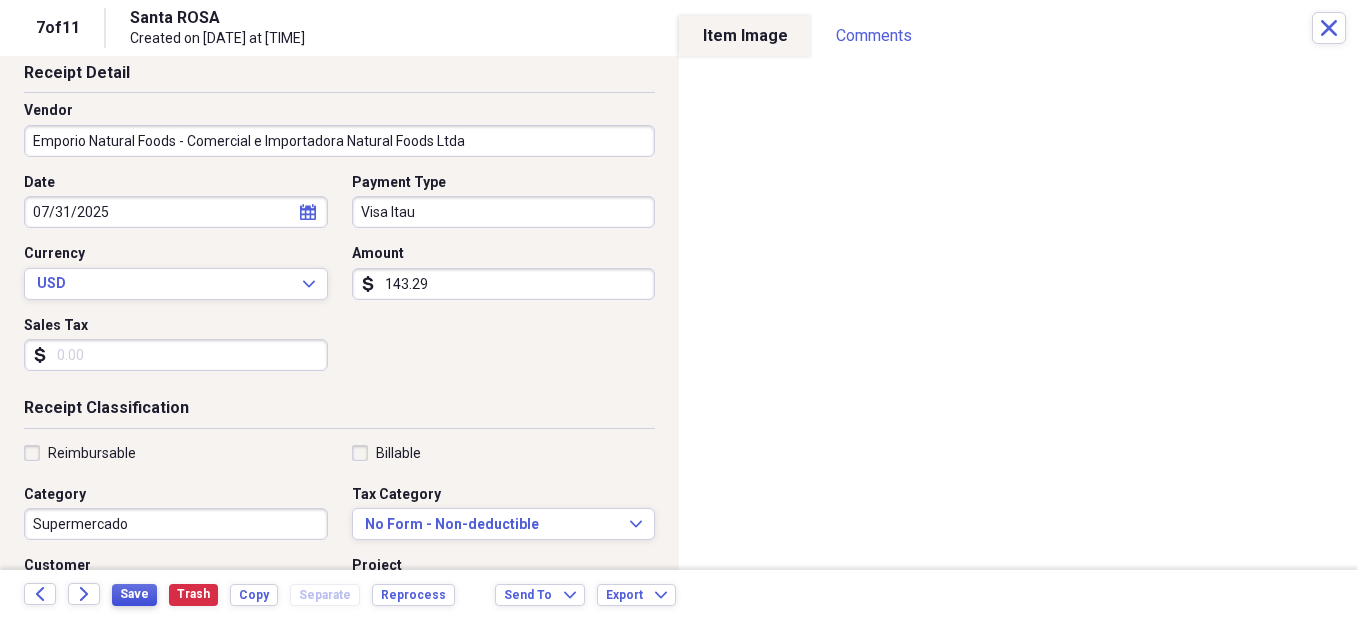 type on "143.29" 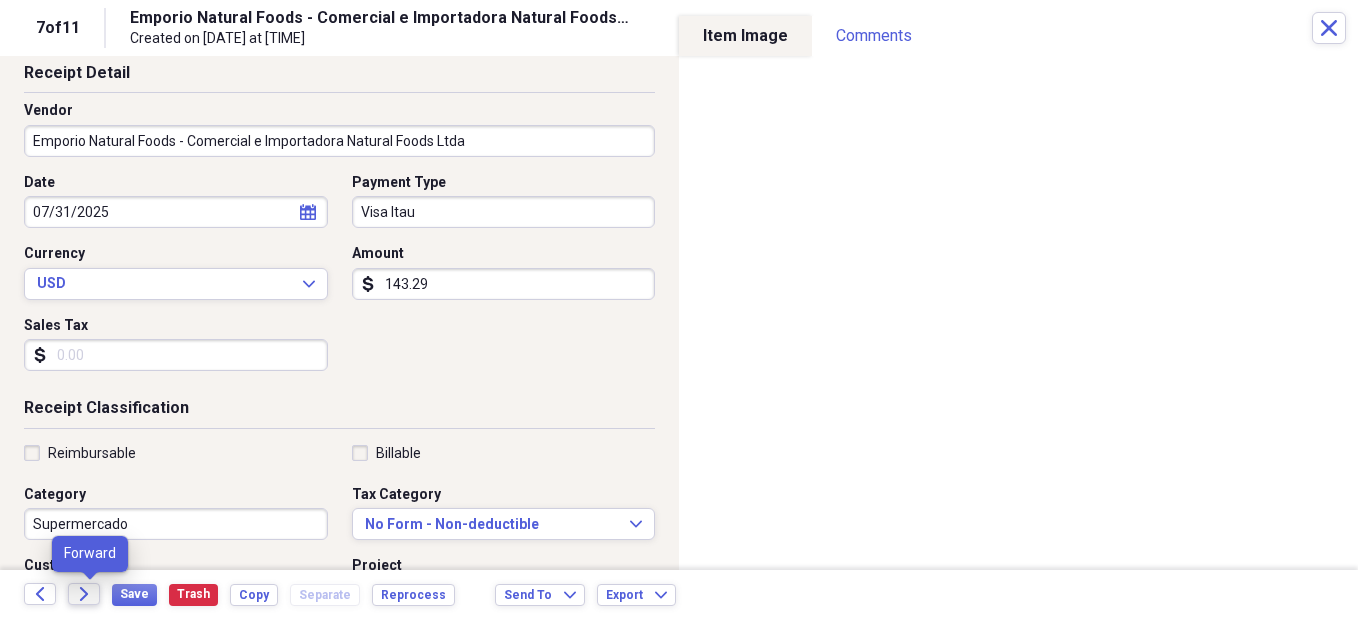 click on "Forward" 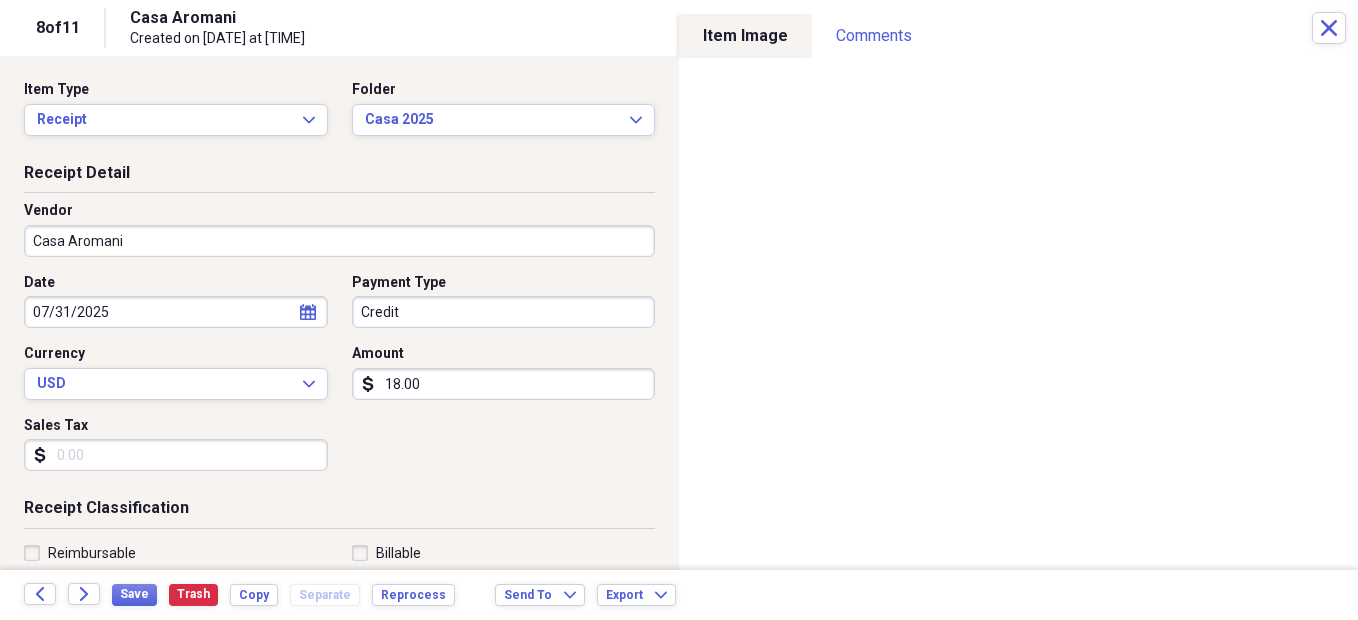 click on "Organize My Files 3 Collapse Unfiled Needs Review 3 Unfiled All Files Unfiled Unfiled Unfiled Saved Reports Collapse My Cabinet My Cabinet Add Folder Collapse Open Folder Contabilidade Domestica Add Folder Shared Folder Casa 2004 e anterior Add Folder Folder Casa 2005 Add Folder Folder Casa 2006 Add Folder Folder Casa 2007 Add Folder Folder Casa 2008 Add Folder Folder Casa 2009 Add Folder Folder Casa 2010 Add Folder Folder Casa 2011 Add Folder Folder Casa 2012 Add Folder Folder Casa 2013 Add Folder Folder Casa 2014 Add Folder Folder Casa 2015 Add Folder Folder Casa 2016 Add Folder Folder Casa 2017 Add Folder Folder Casa 2018 Add Folder Folder Casa 2019 Add Folder Folder Casa 2020 Add Folder Folder Casa 2021 Add Folder Folder Casa 2022 Add Folder Folder Casa 2023 Add Folder Folder Casa 2024 Add Folder Folder Casa 2025 Add Folder Folder Cheques sem fundo recebidos Add Folder Folder GERAL Add Folder Folder Lixeira Add Folder Folder Passagens Add Folder Folder Relatorios Add Folder Expand Folder Viagens Trash Add" at bounding box center (679, 310) 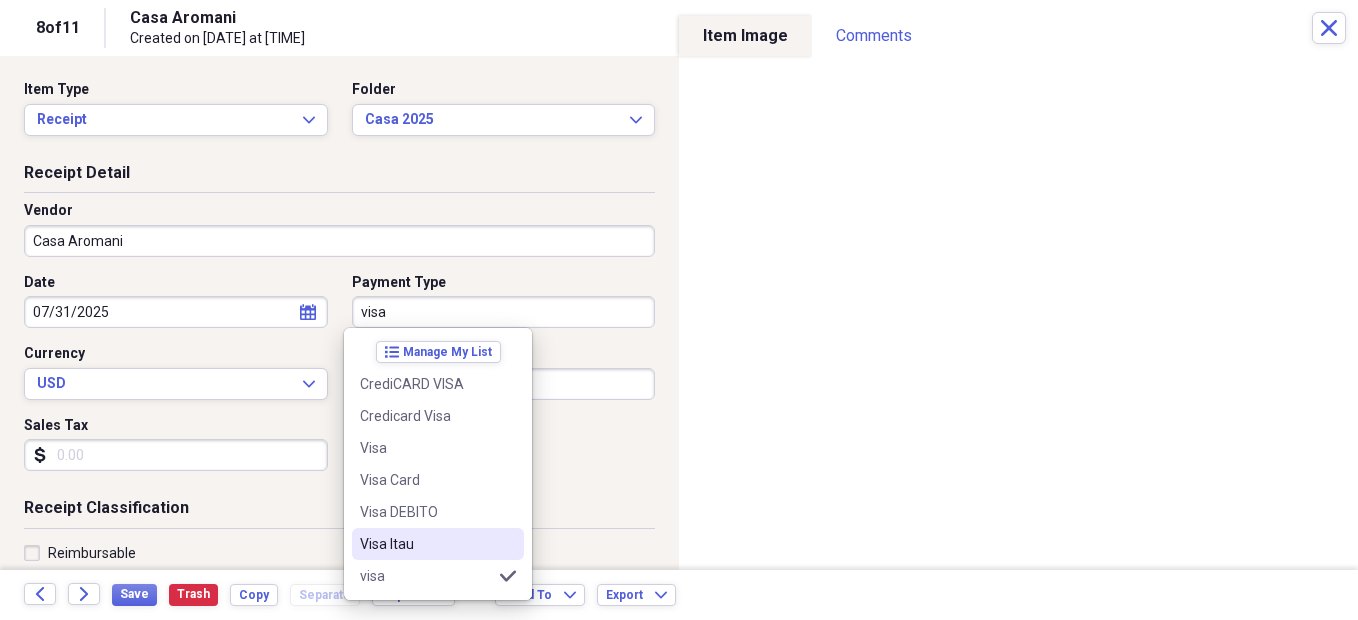 click on "Visa Itau" at bounding box center (426, 544) 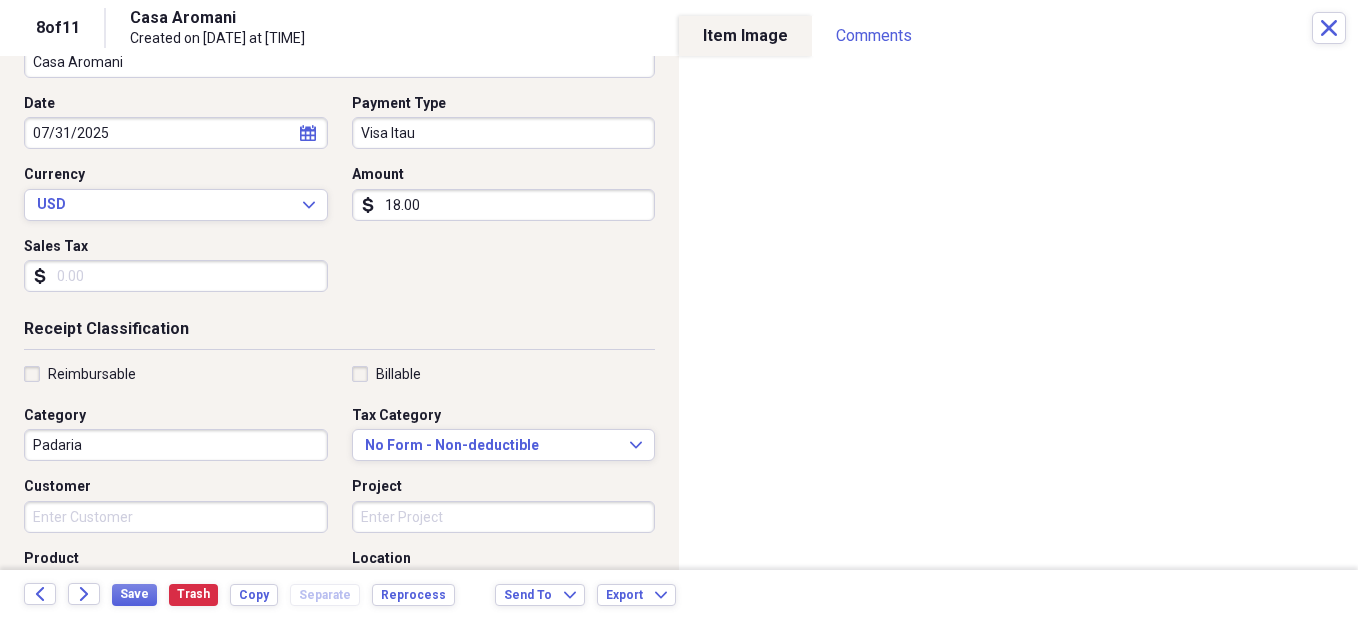 scroll, scrollTop: 200, scrollLeft: 0, axis: vertical 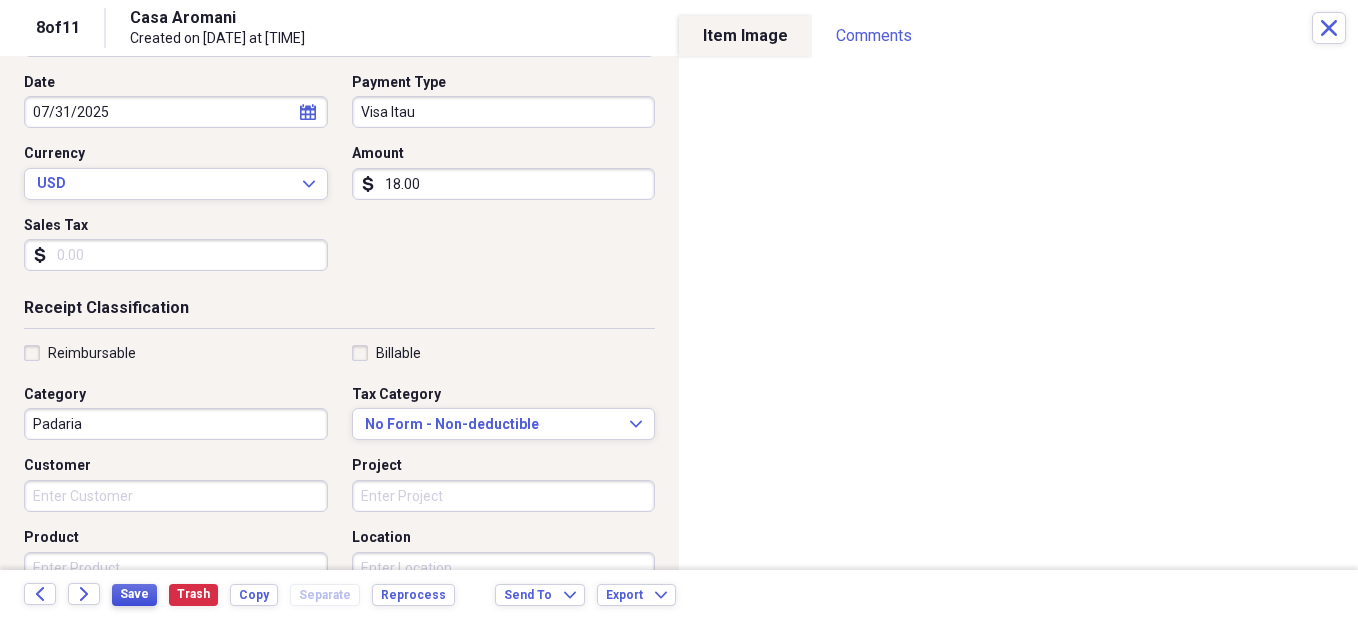 click on "Save" at bounding box center [134, 594] 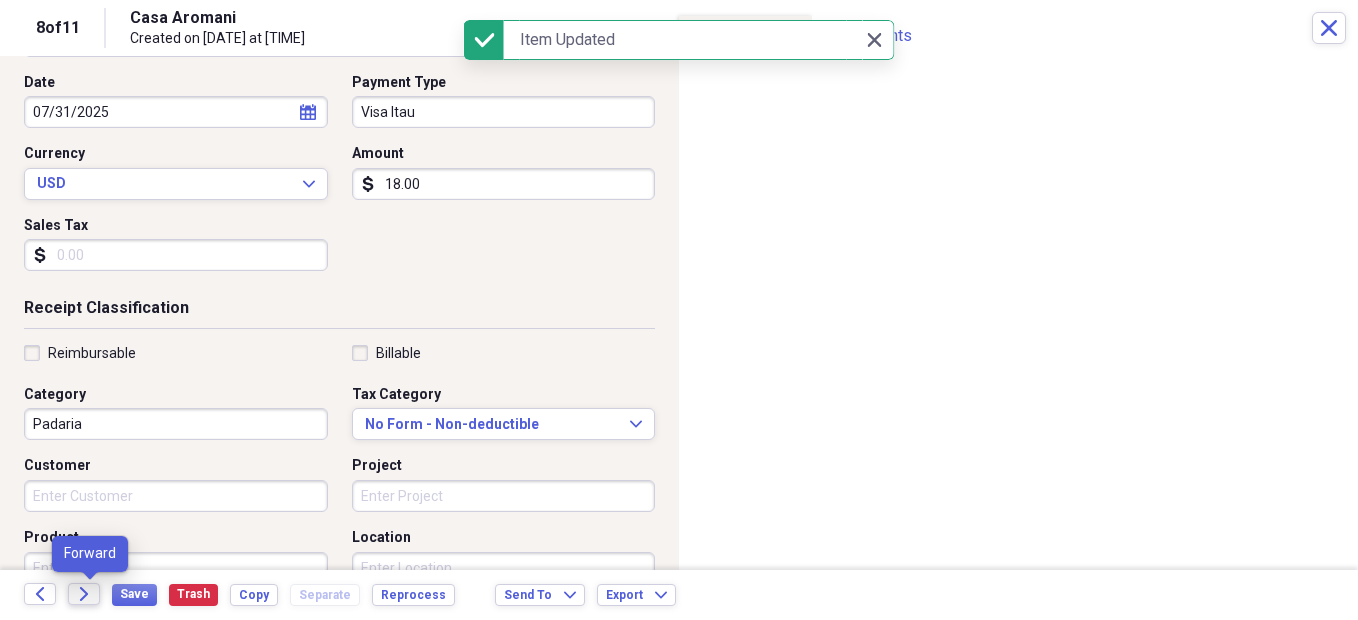 click on "Forward" 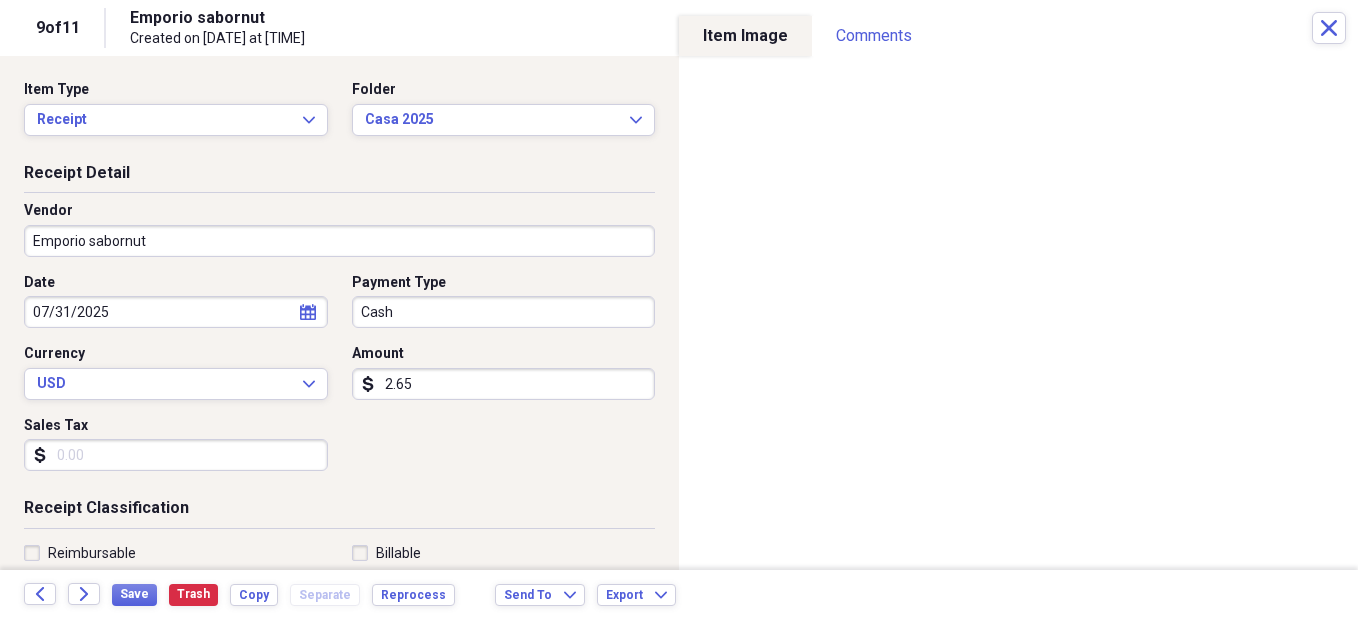 click on "2.65" at bounding box center [504, 384] 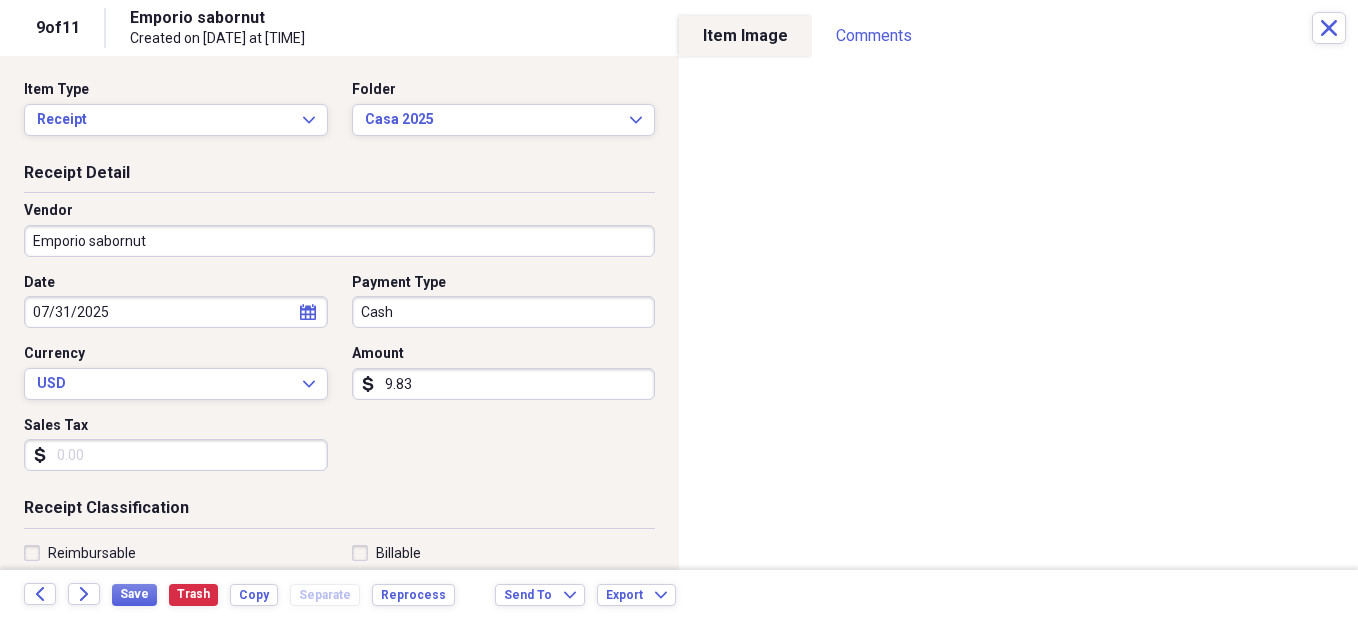 type on "9.83" 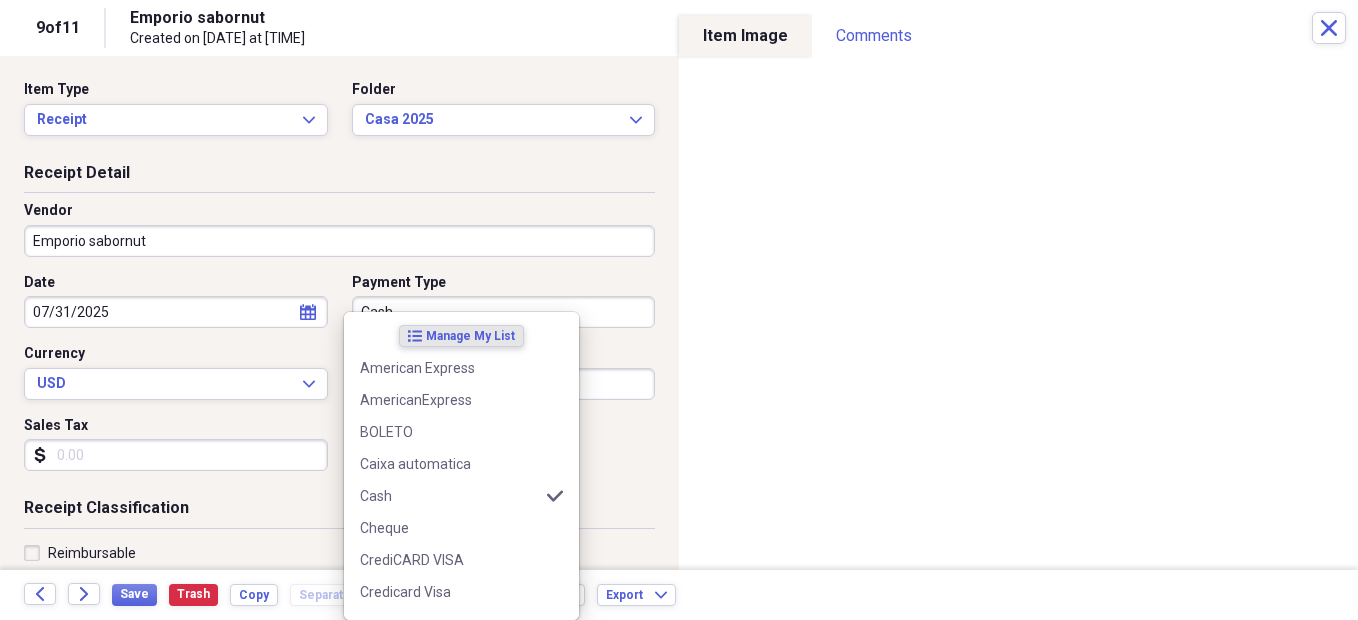 click on "Organize My Files [NUMBER] Collapse Unfiled Needs Review [NUMBER] Unfiled All Files Unfiled Unfiled Unfiled Saved Reports Collapse My Cabinet My Cabinet Add Folder Collapse Open Folder [OCCUPATION] Add Folder Shared Folder Casa [YEAR] e anterior Add Folder Folder Casa [YEAR] Add Folder Folder Casa [YEAR] Add Folder Folder Casa [YEAR] Add Folder Folder Casa [YEAR] Add Folder Folder Casa [YEAR] Add Folder Folder Casa [YEAR] Add Folder Folder Casa [YEAR] Add Folder Folder Casa [YEAR] Add Folder Folder Casa [YEAR] Add Folder Folder Casa [YEAR] Add Folder Folder Casa [YEAR] Add Folder Folder Casa [YEAR] Add Folder Folder Casa [YEAR] Add Folder Folder Casa [YEAR] Add Folder Folder Casa [YEAR] Add Folder Folder Cheques sem fundo recebidos Add Folder Folder GERAL Add Folder Folder Lixeira Add Folder Folder Passagens Add Folder Folder Relatorios Add Folder Expand Folder Viagens Trash Add" at bounding box center (679, 310) 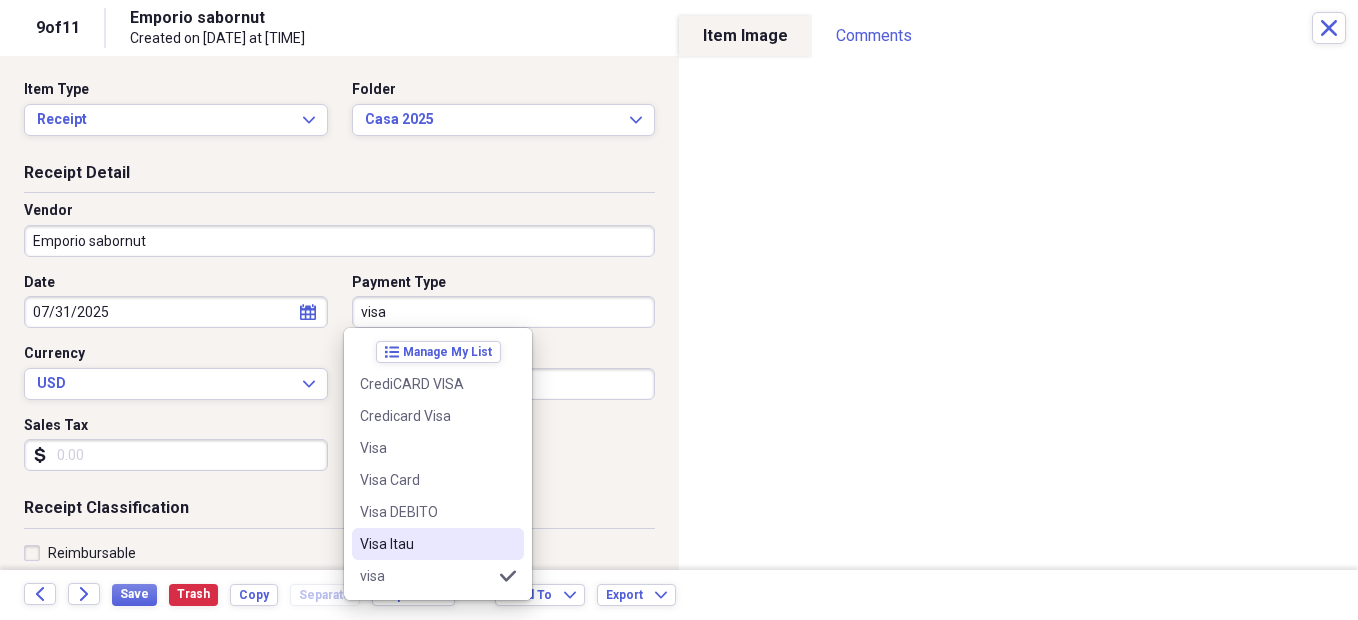 click on "Visa Itau" at bounding box center [426, 544] 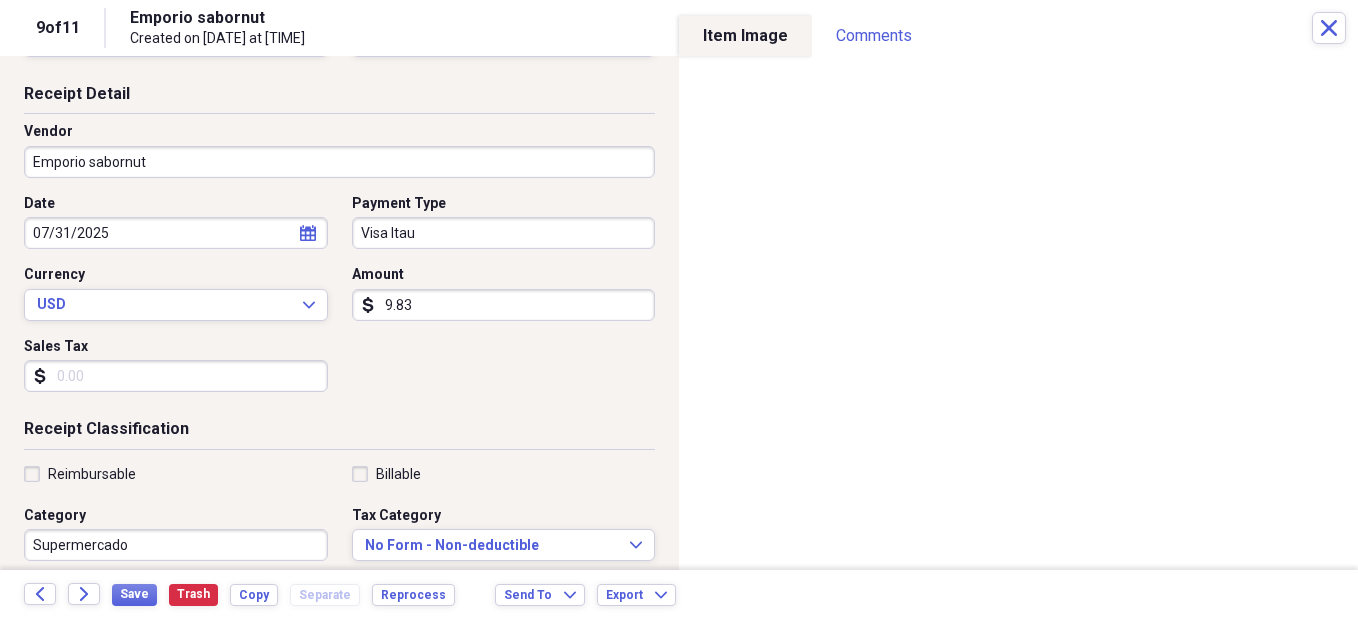 scroll, scrollTop: 200, scrollLeft: 0, axis: vertical 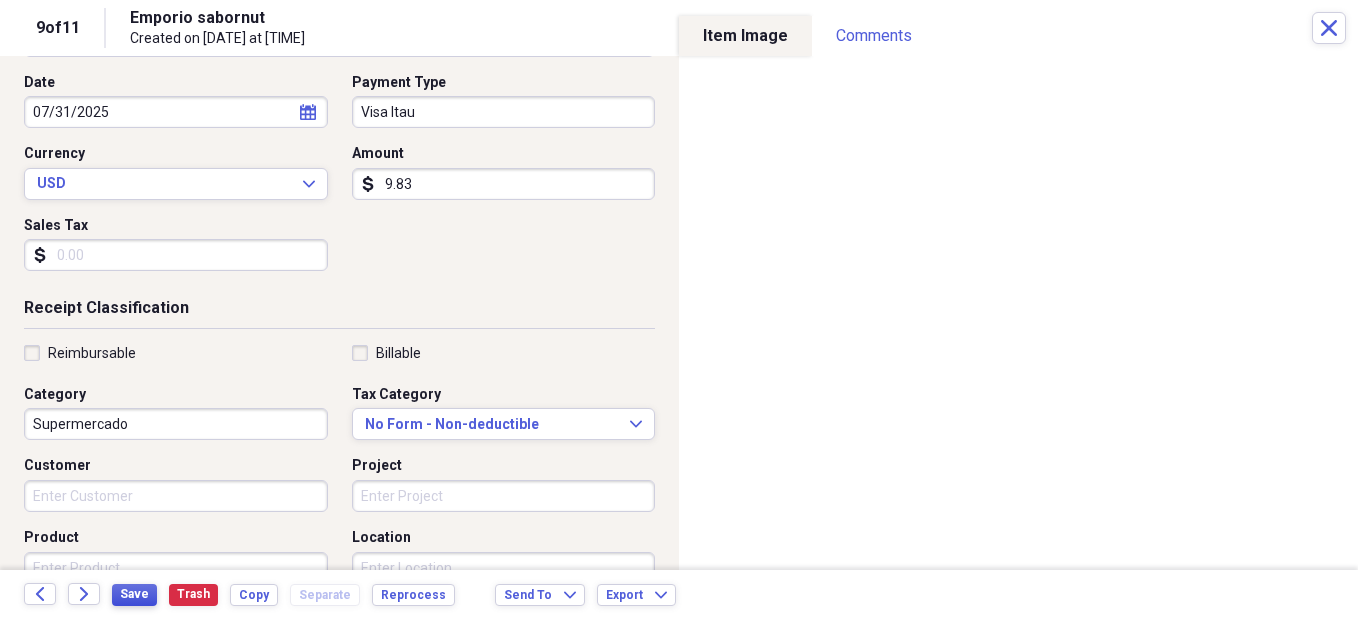 click on "Save" at bounding box center [134, 595] 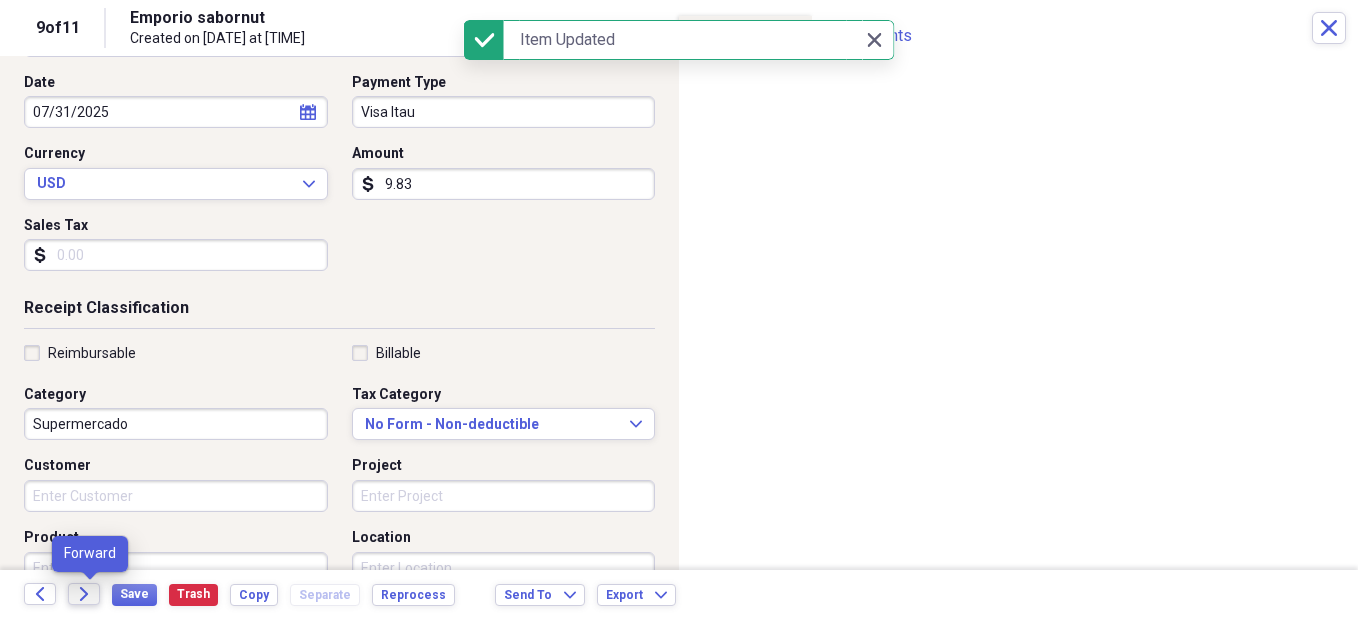 click on "Forward" 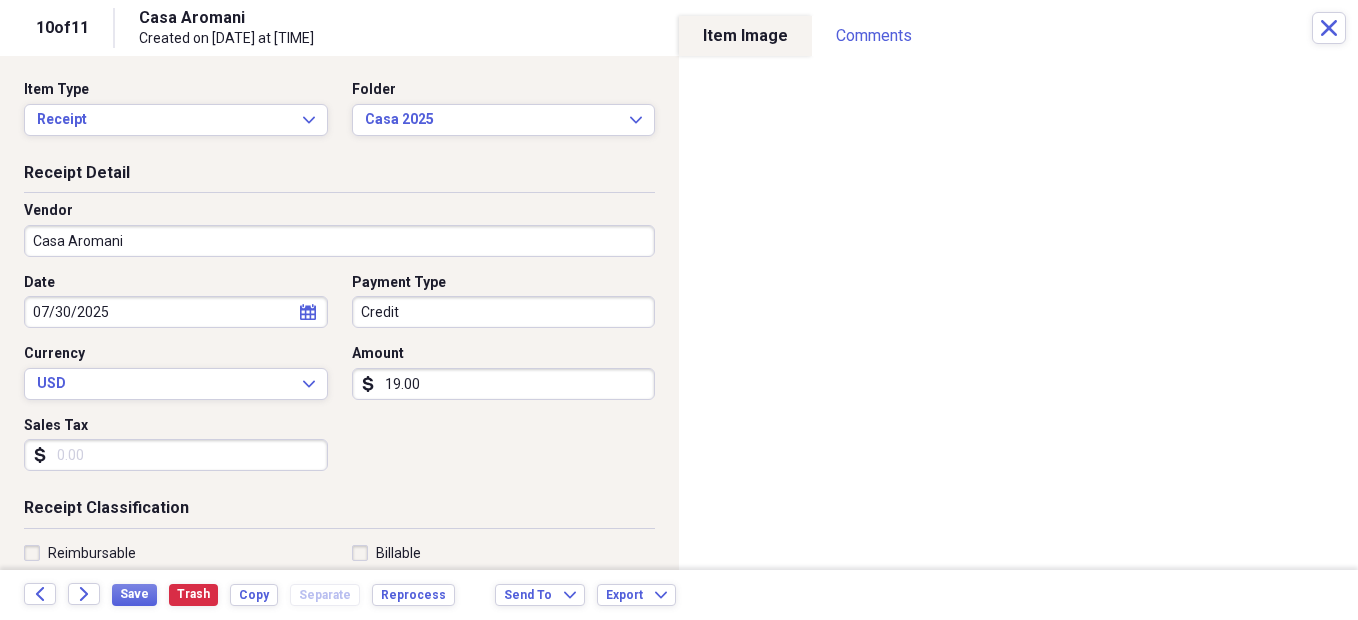 click on "Credit" at bounding box center (504, 312) 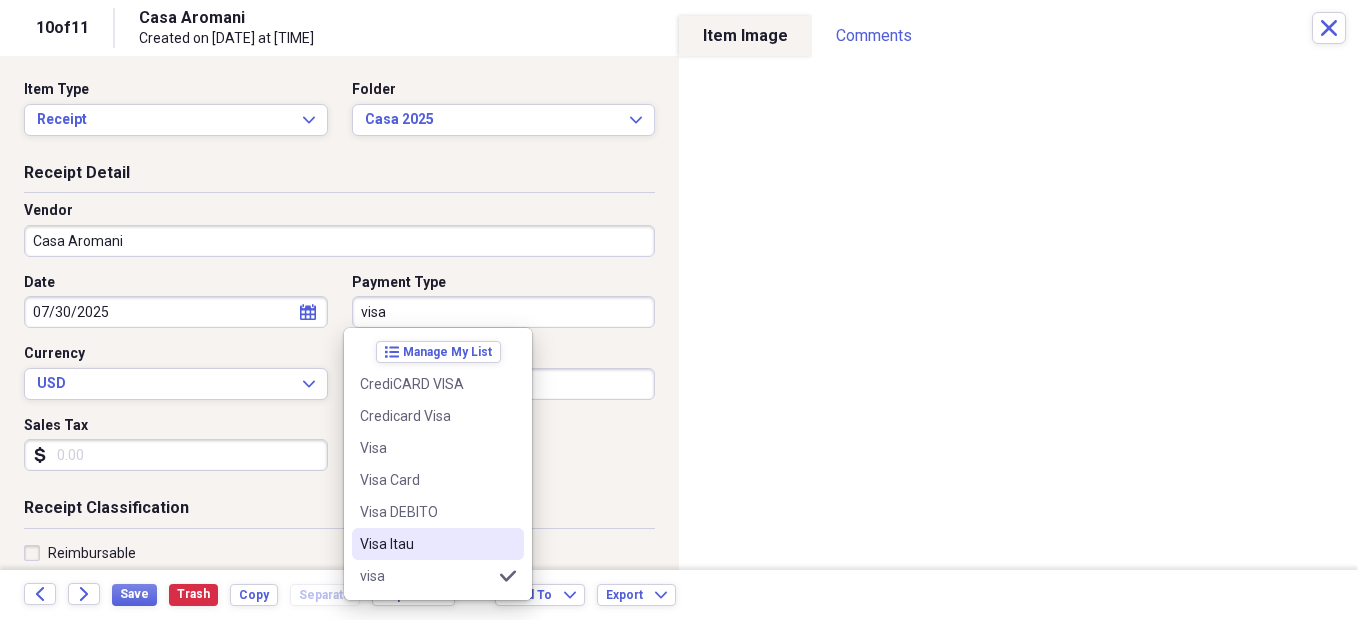 click on "Visa Itau" at bounding box center (426, 544) 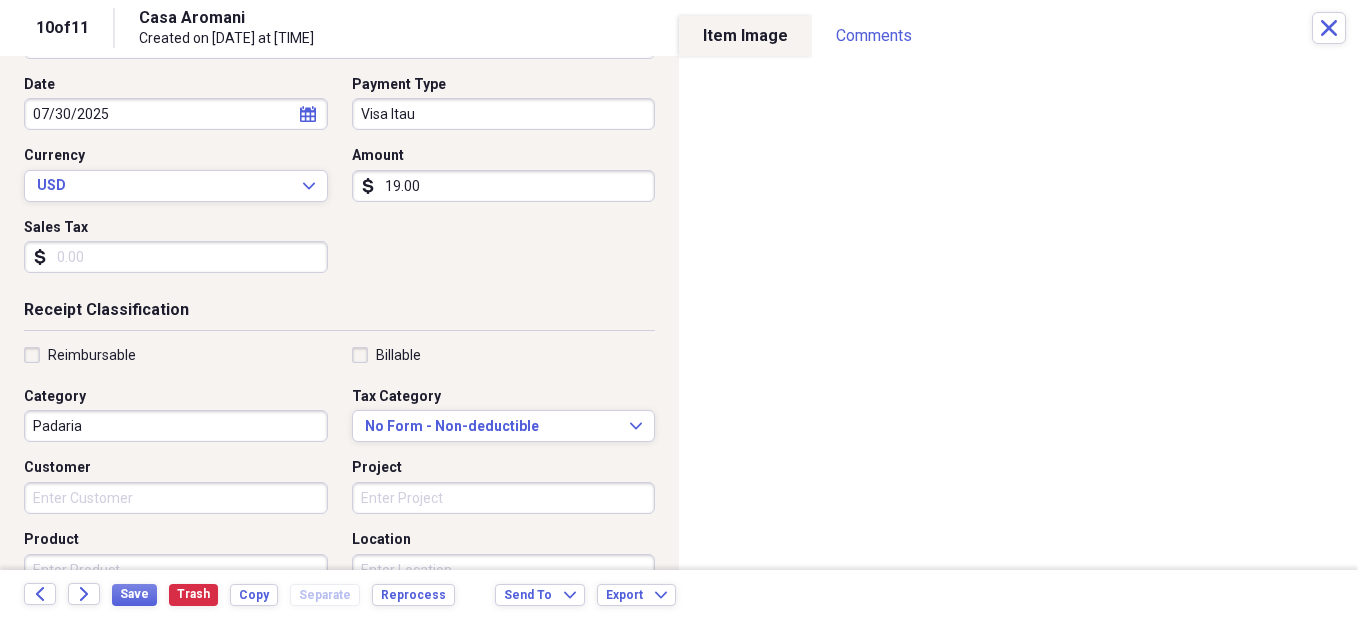 scroll, scrollTop: 200, scrollLeft: 0, axis: vertical 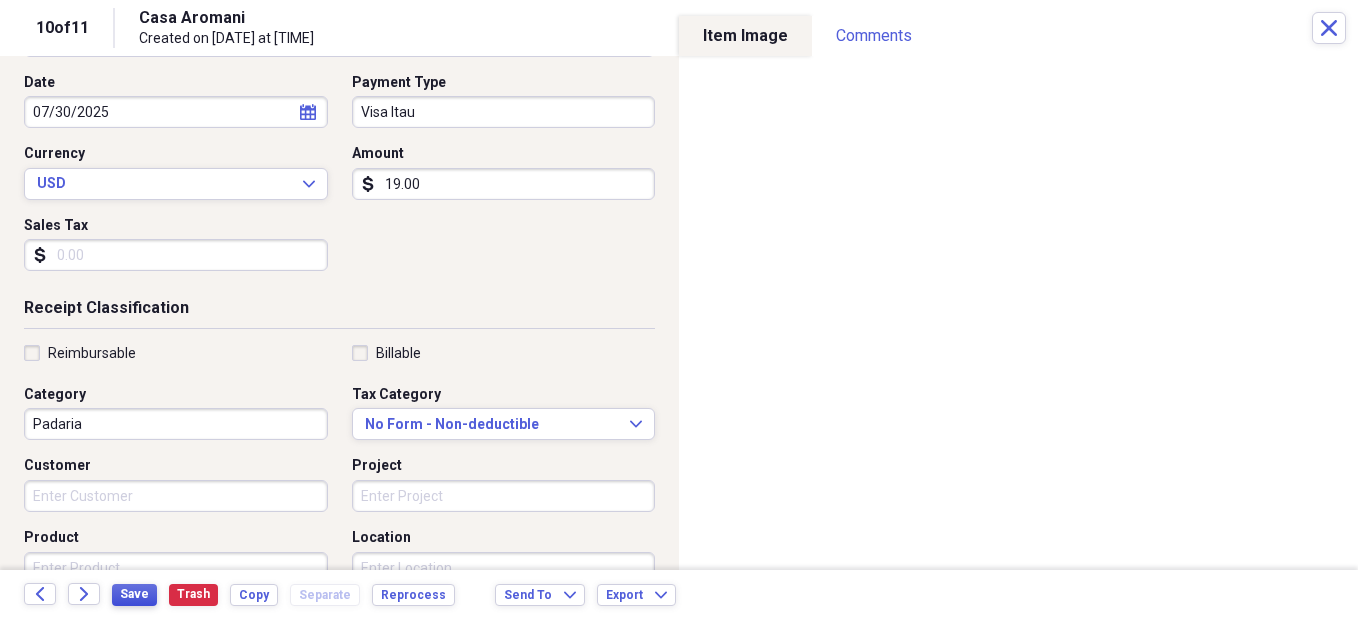 click on "Save" at bounding box center [134, 594] 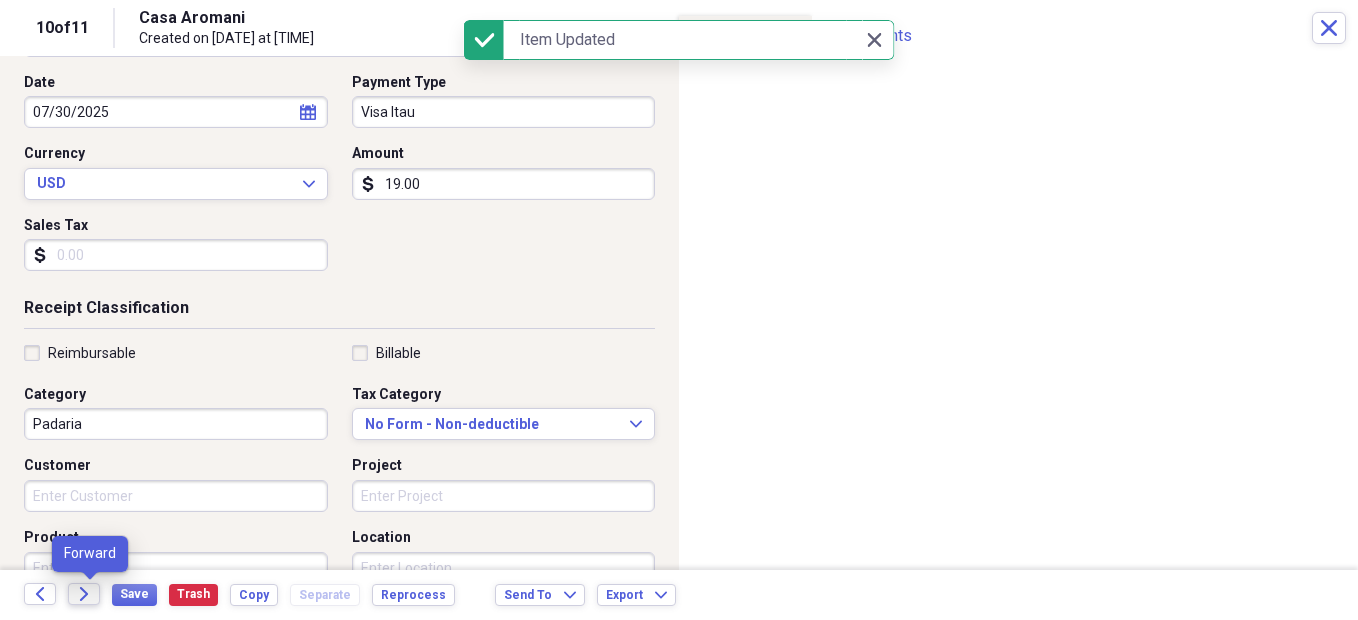 click on "Forward" 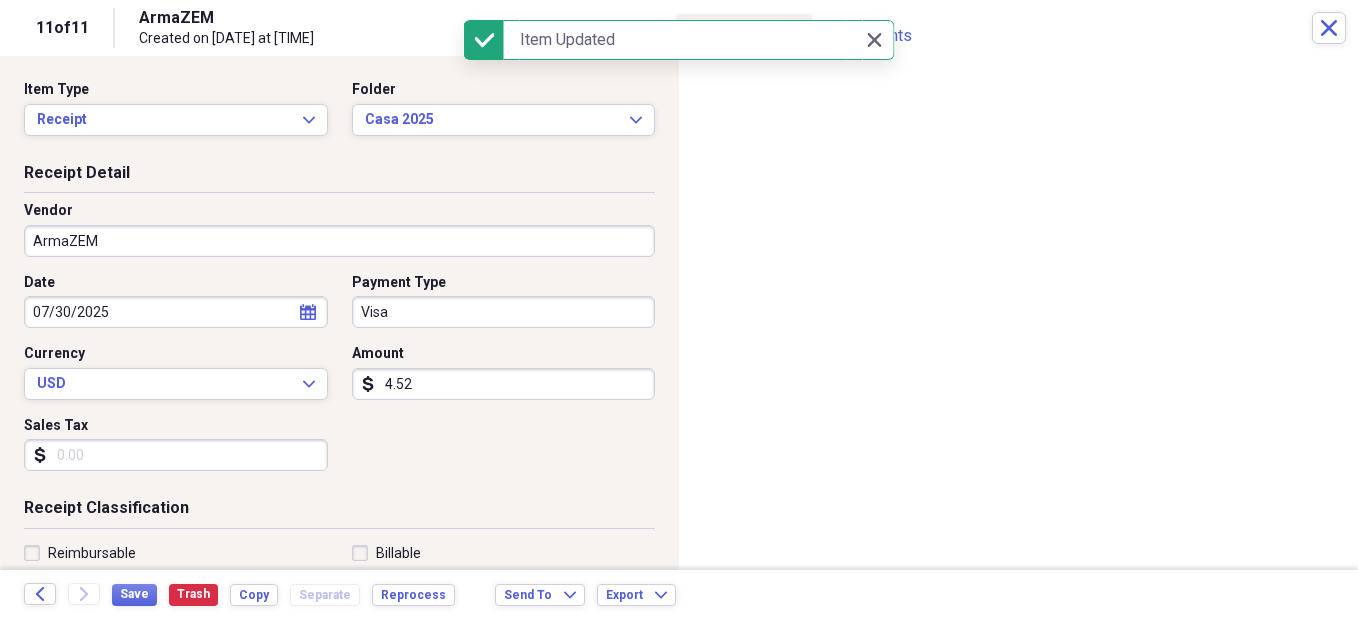 click on "ArmaZEM" at bounding box center [339, 241] 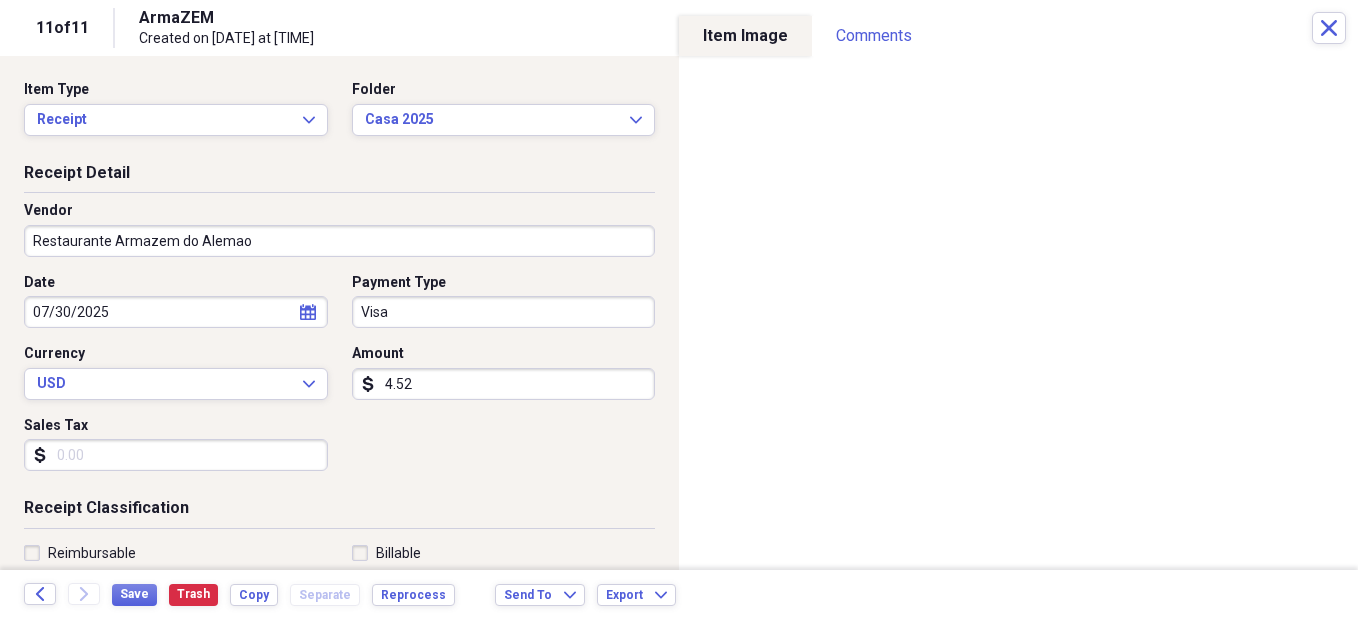 type on "Restaurante Armazem do Alemao" 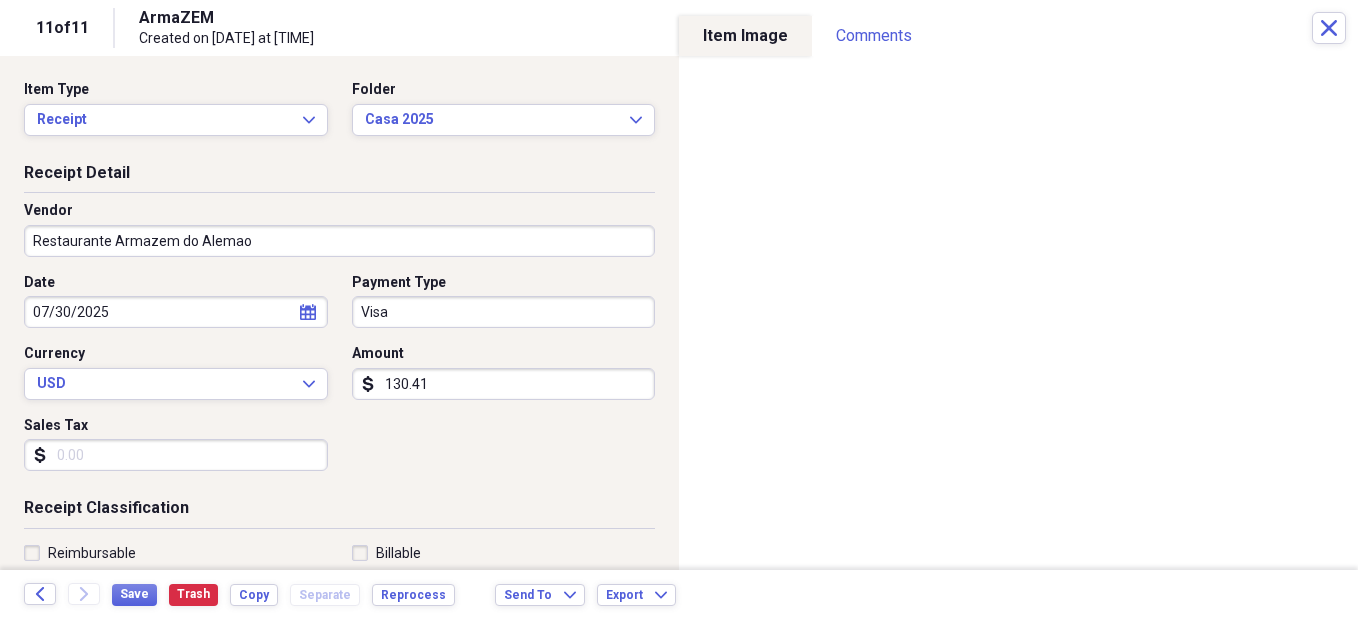 type on "130.41" 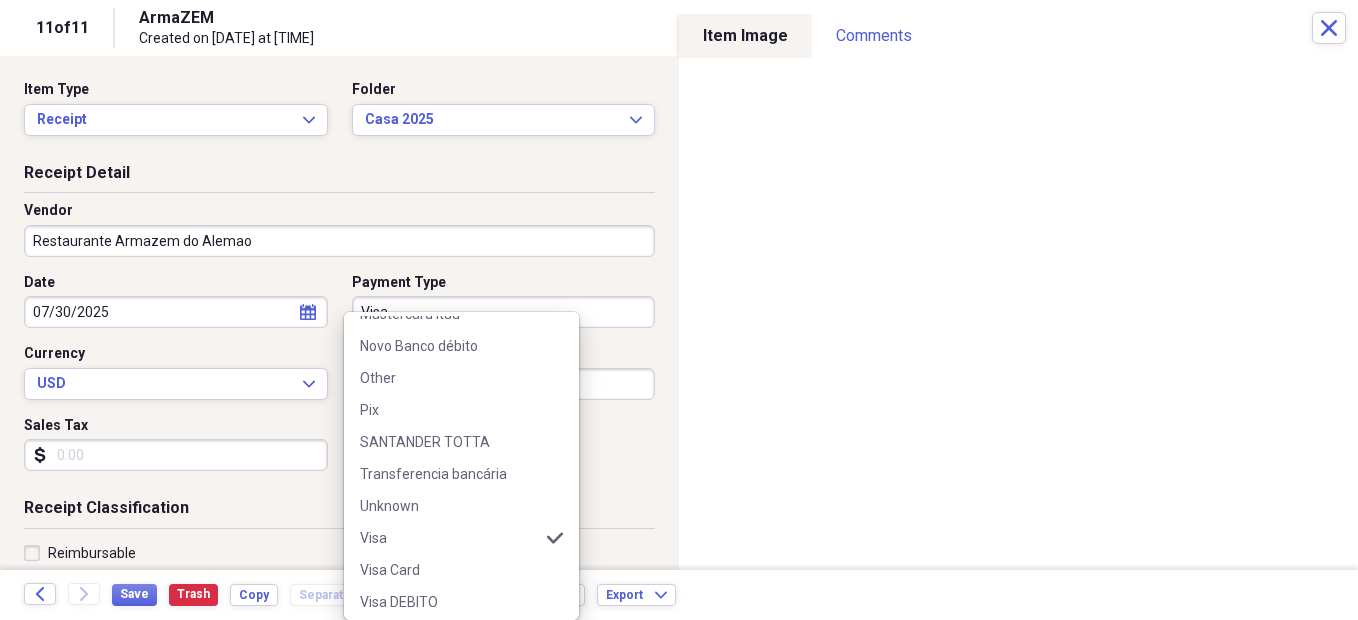 scroll, scrollTop: 788, scrollLeft: 0, axis: vertical 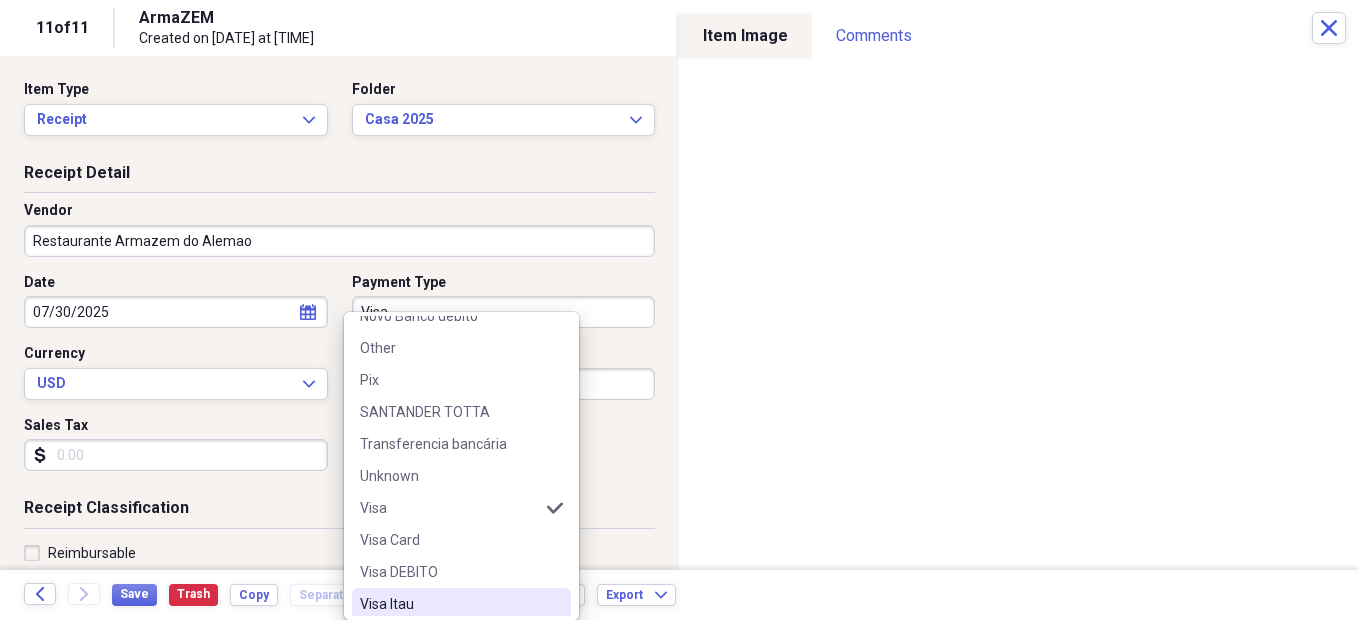 click on "Visa Itau" at bounding box center (449, 604) 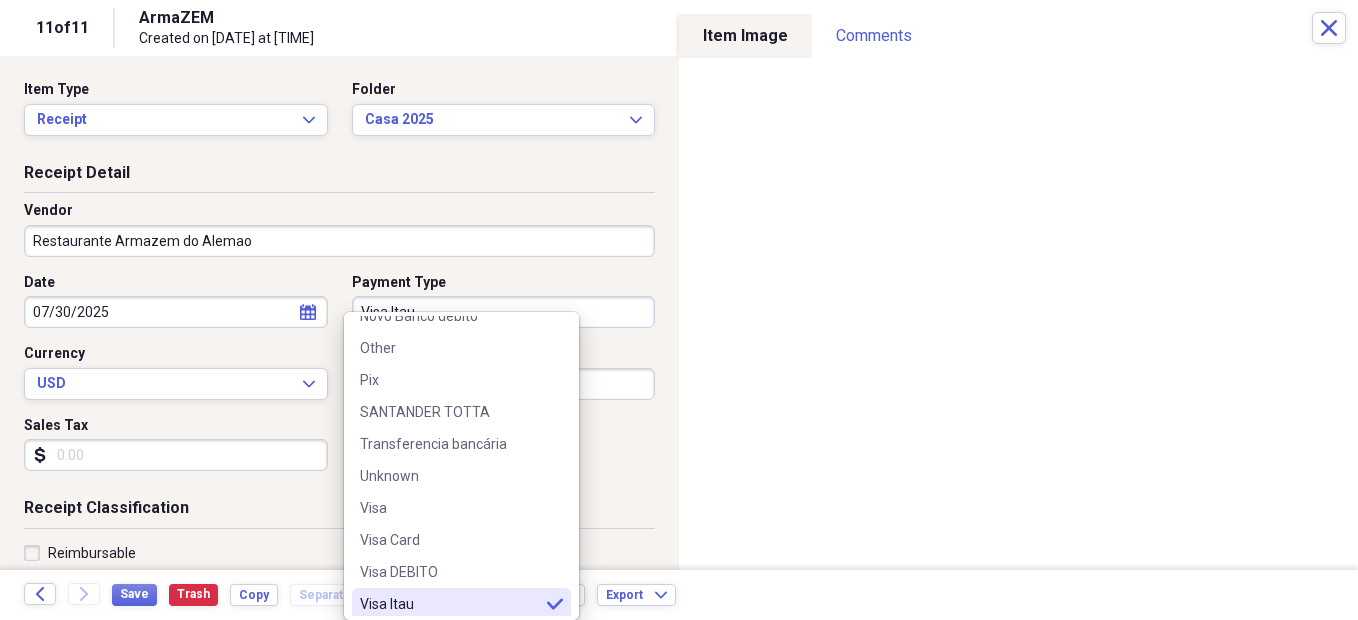 type on "Visa Itau" 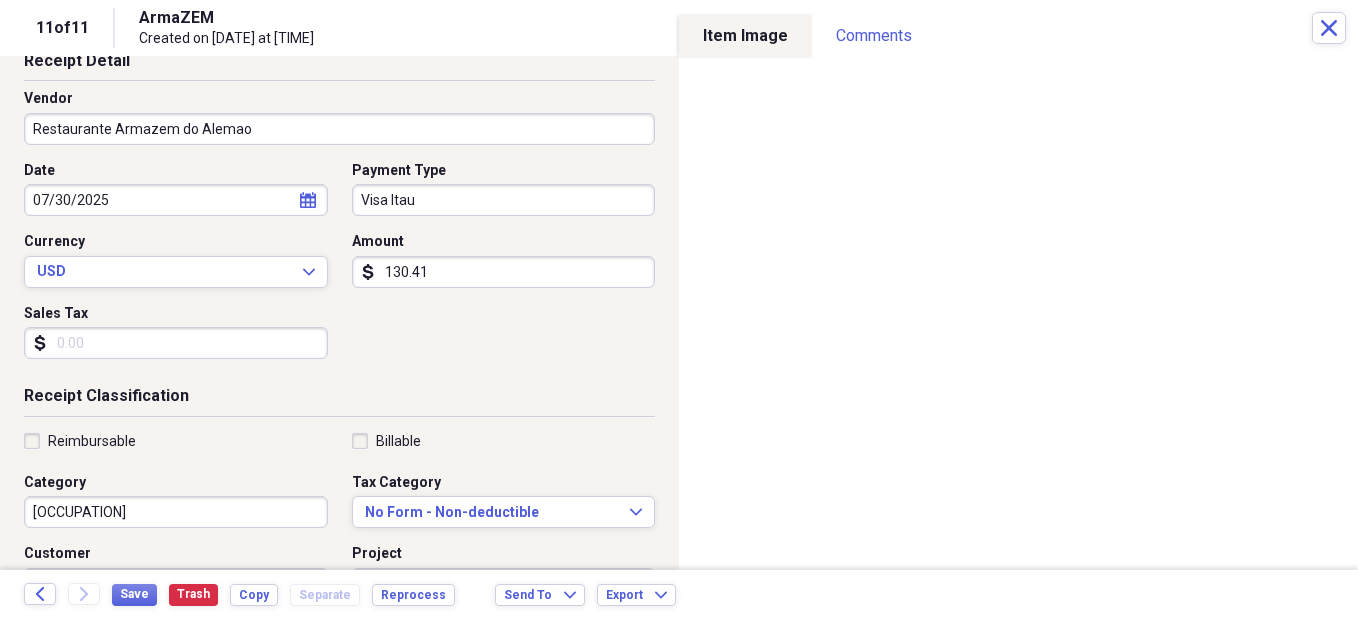 scroll, scrollTop: 200, scrollLeft: 0, axis: vertical 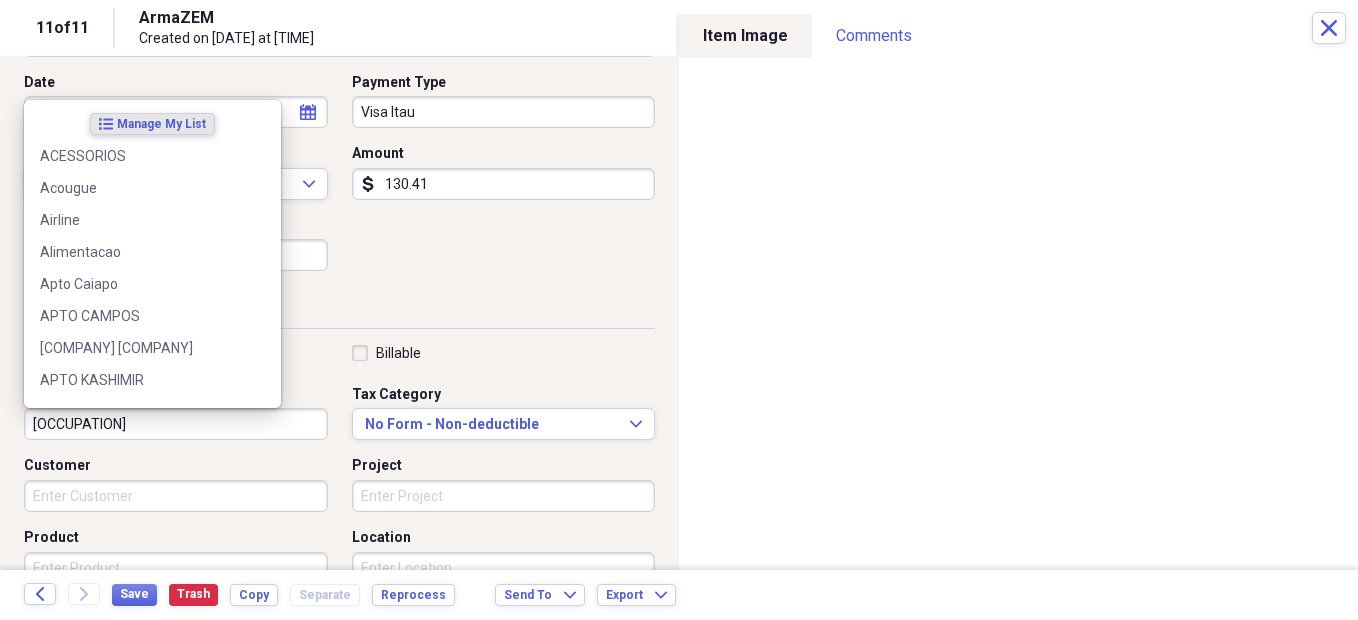 click on "[OCCUPATION]" at bounding box center (176, 424) 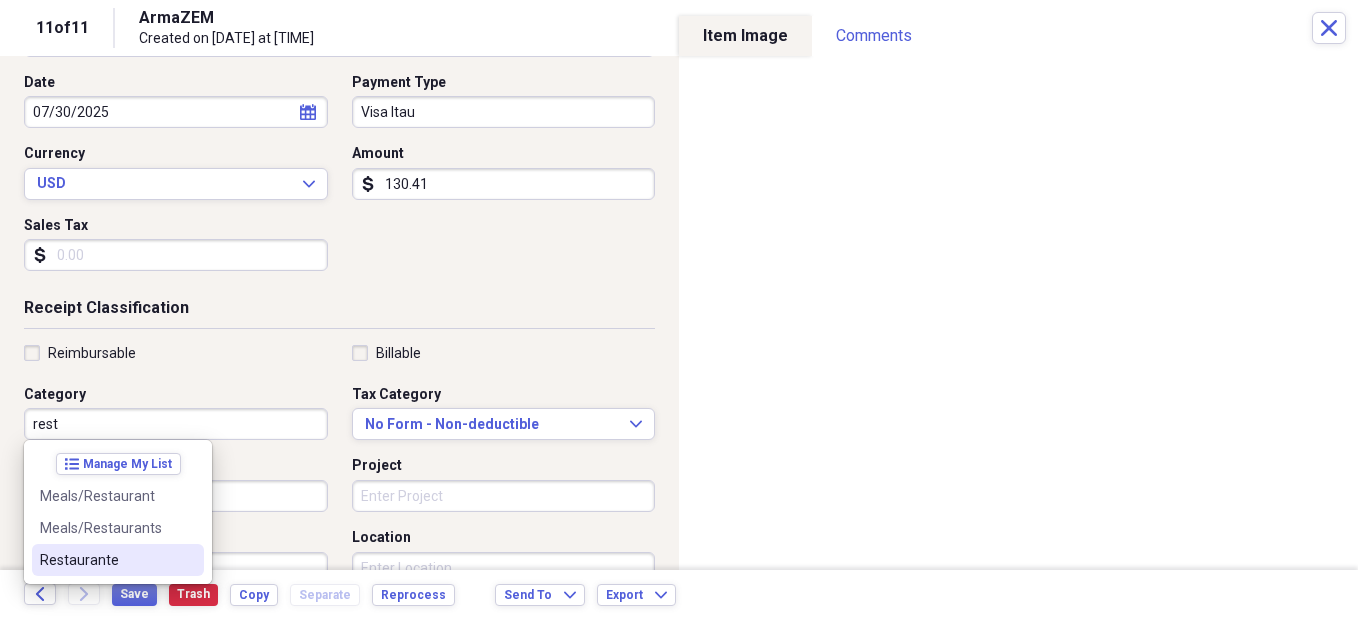 click on "Restaurante" at bounding box center (106, 560) 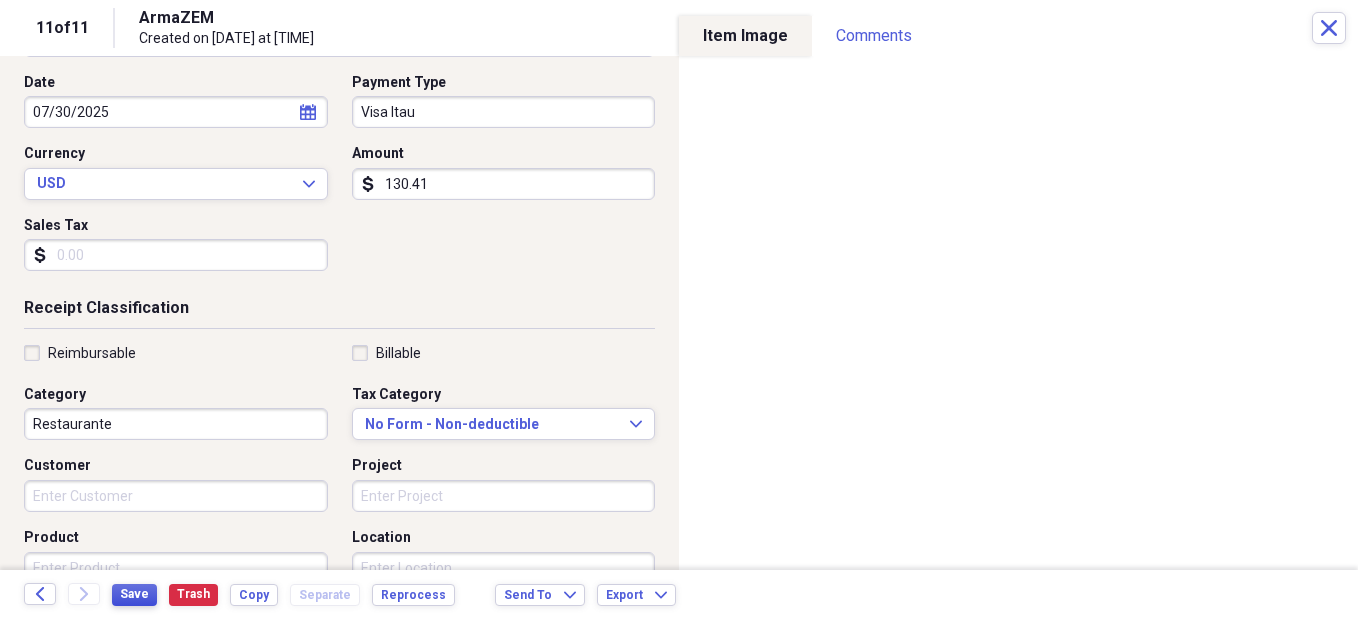 click on "Save" at bounding box center [134, 594] 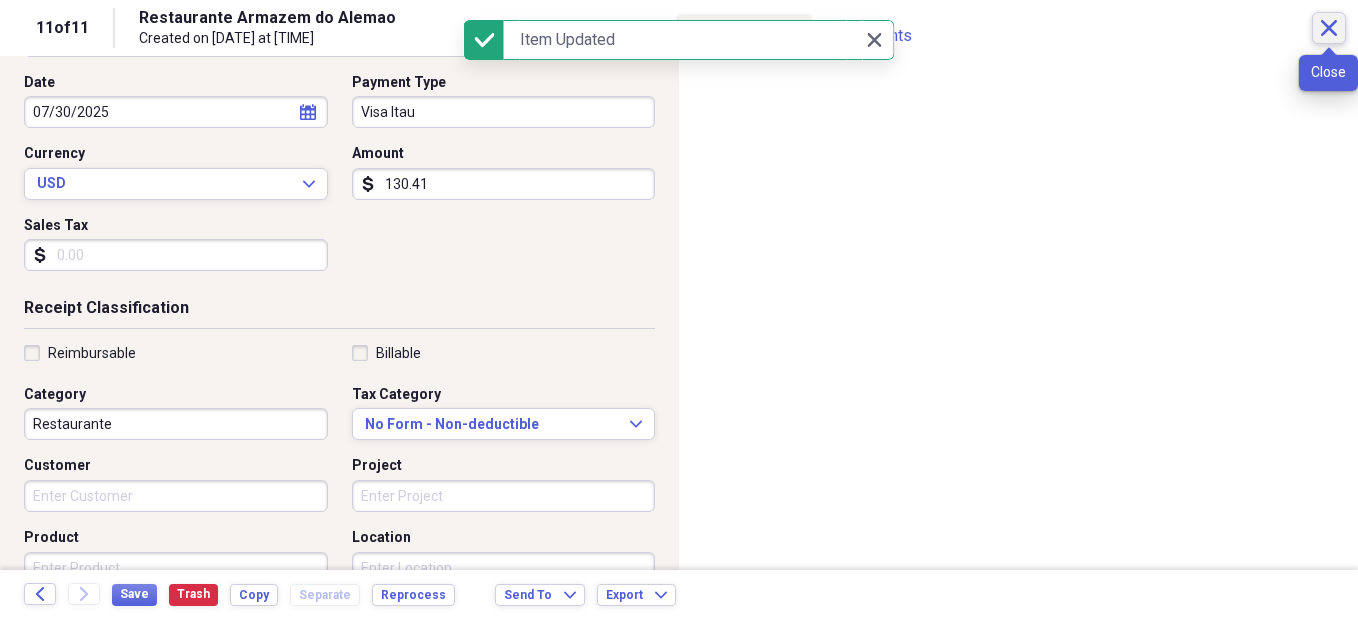 click on "Close" 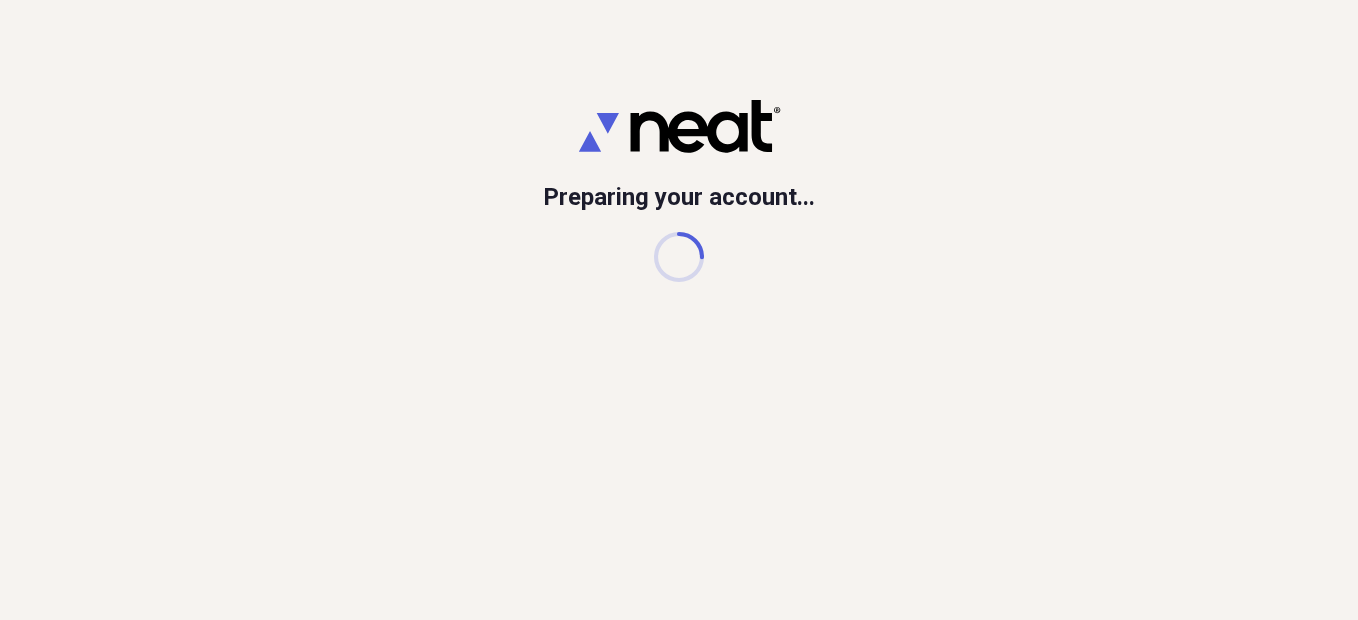 scroll, scrollTop: 0, scrollLeft: 0, axis: both 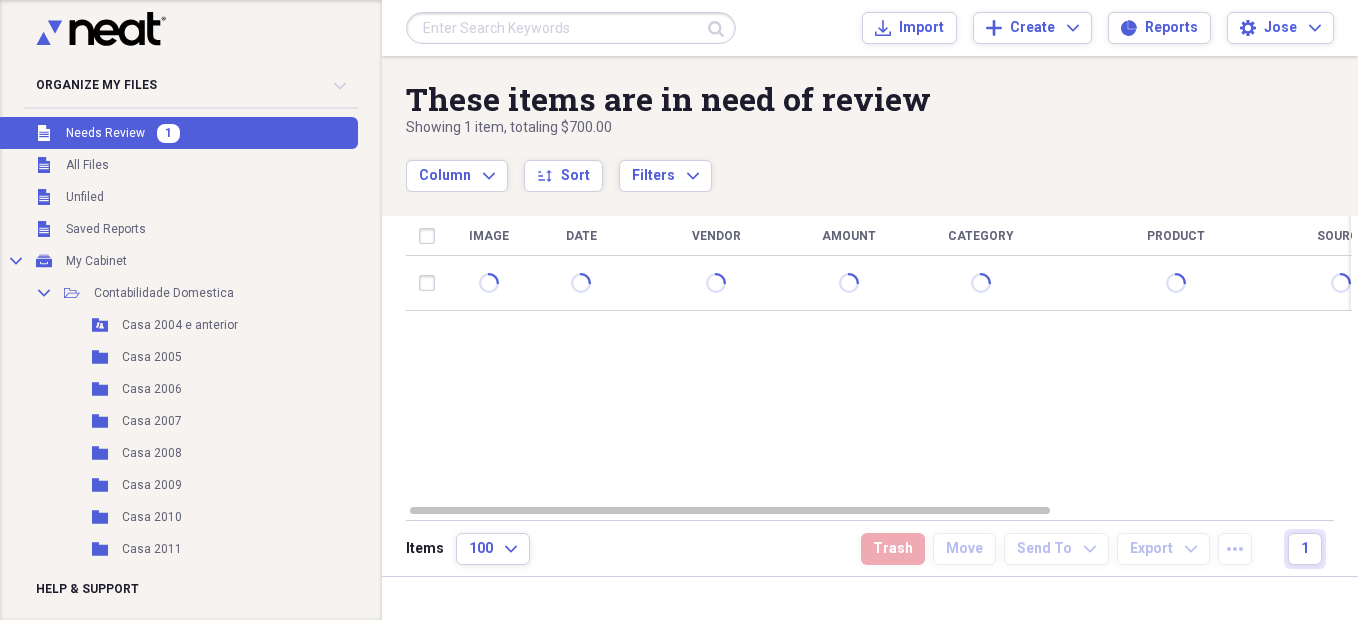 click at bounding box center [571, 28] 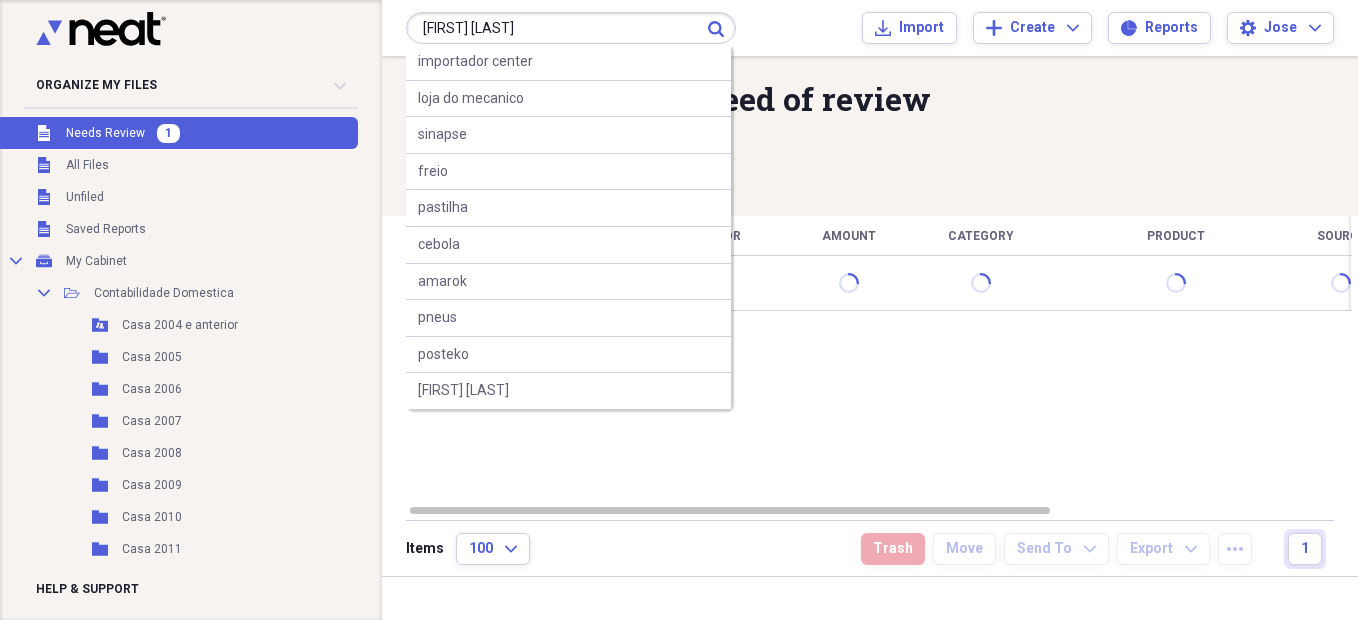 type on "[FIRST] [LAST]" 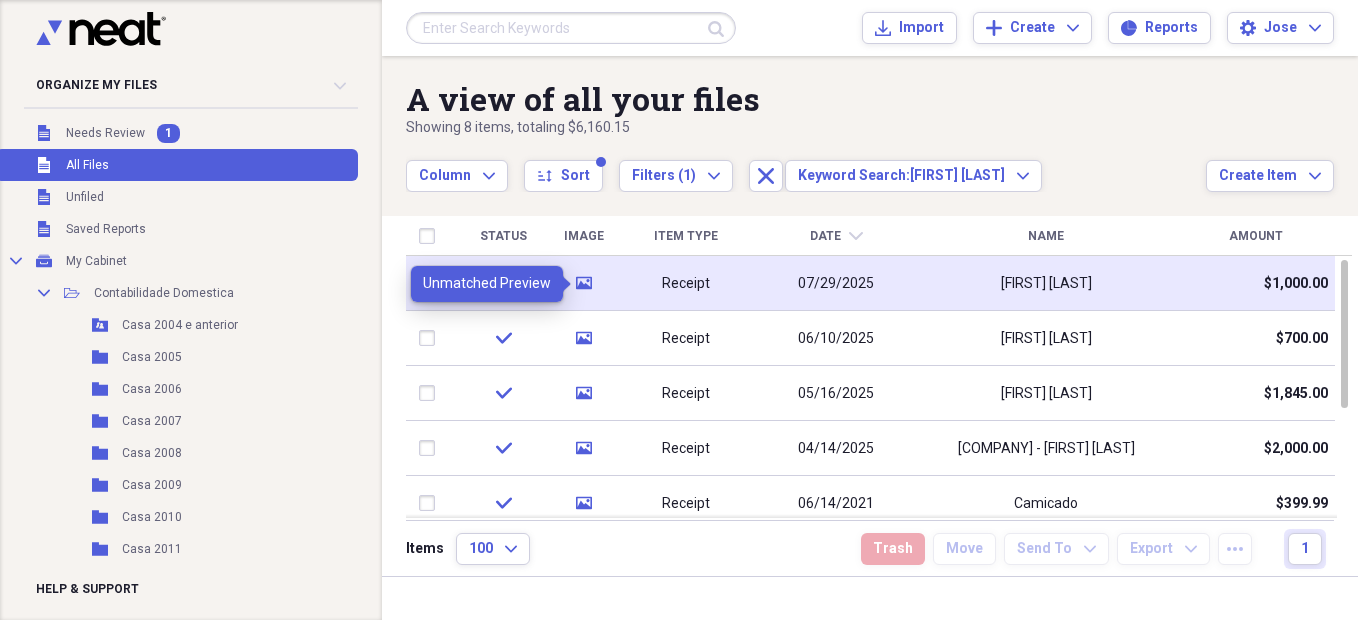 click on "media" 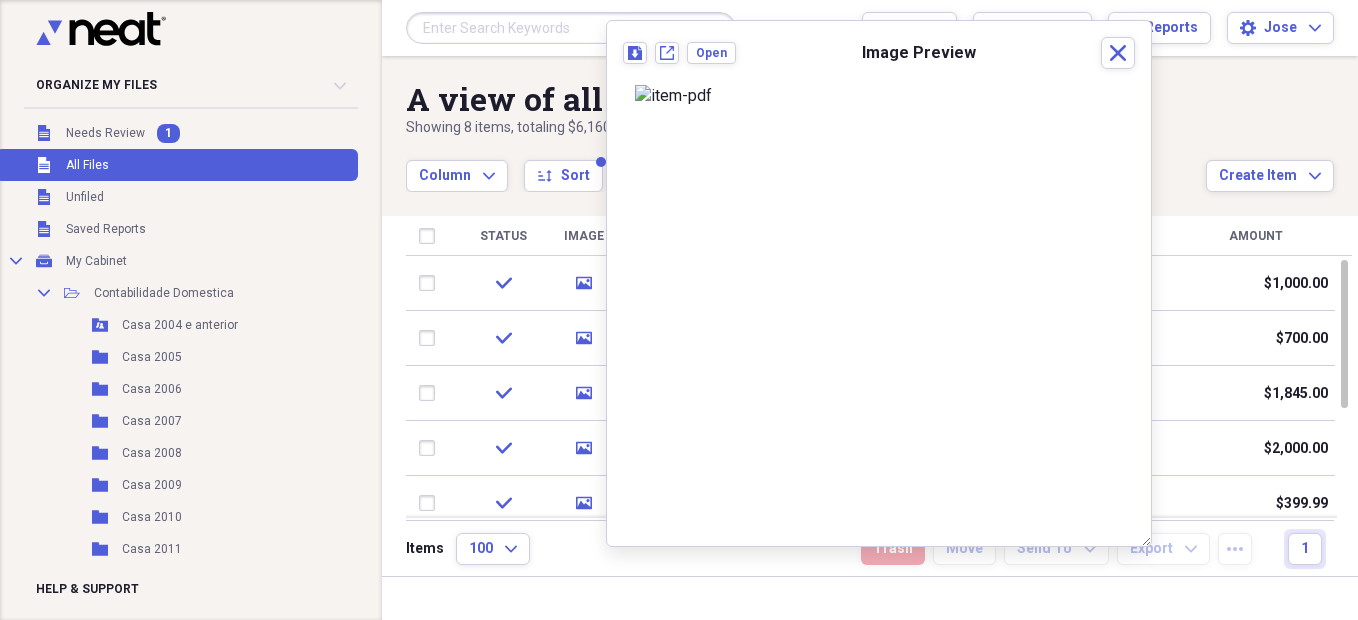 scroll, scrollTop: 0, scrollLeft: 0, axis: both 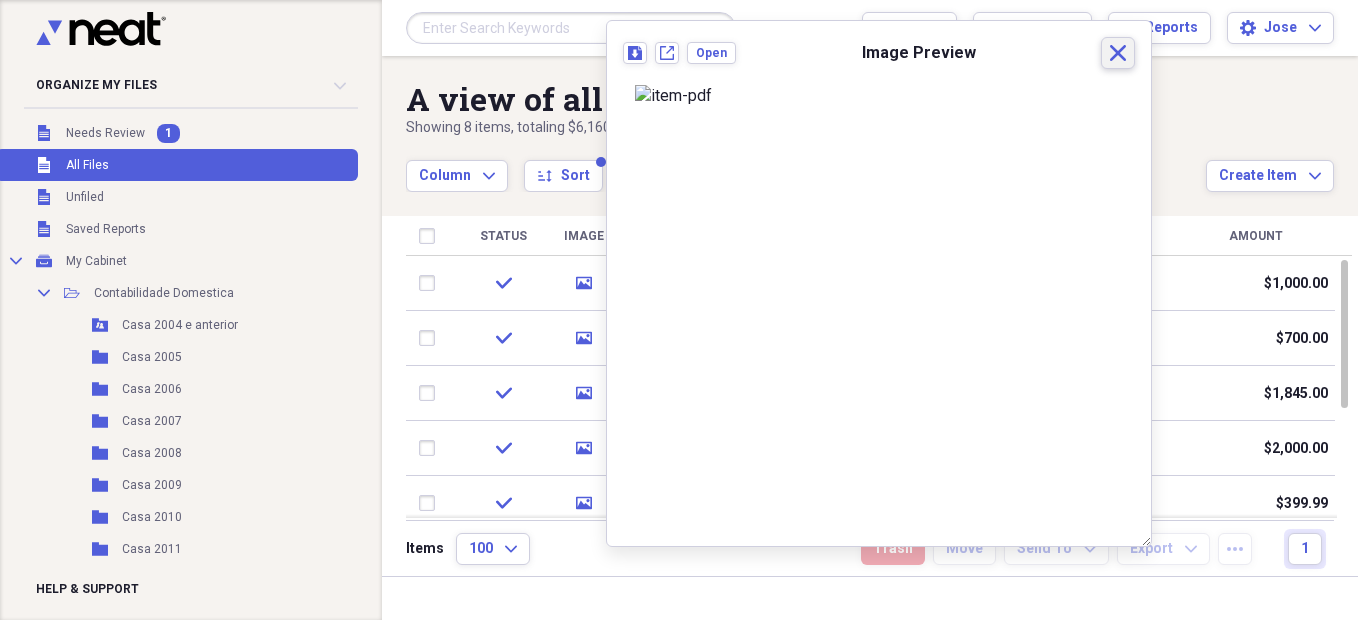 click on "Close" 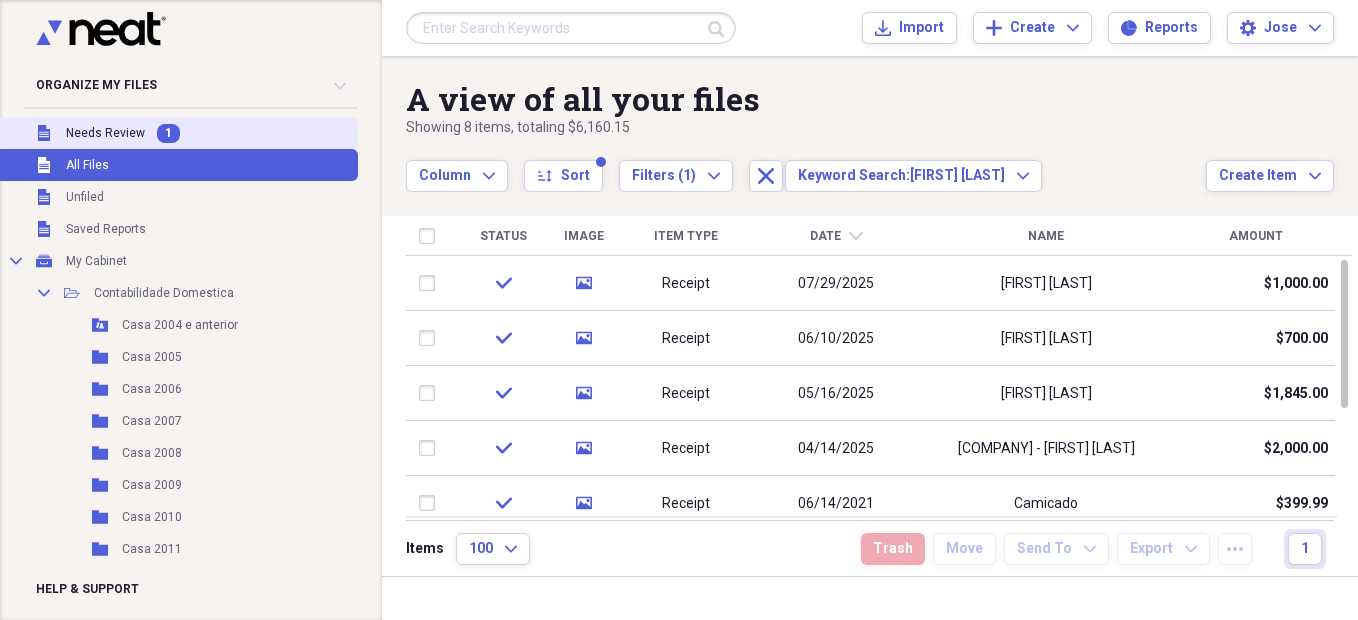 click on "Needs Review" at bounding box center [105, 133] 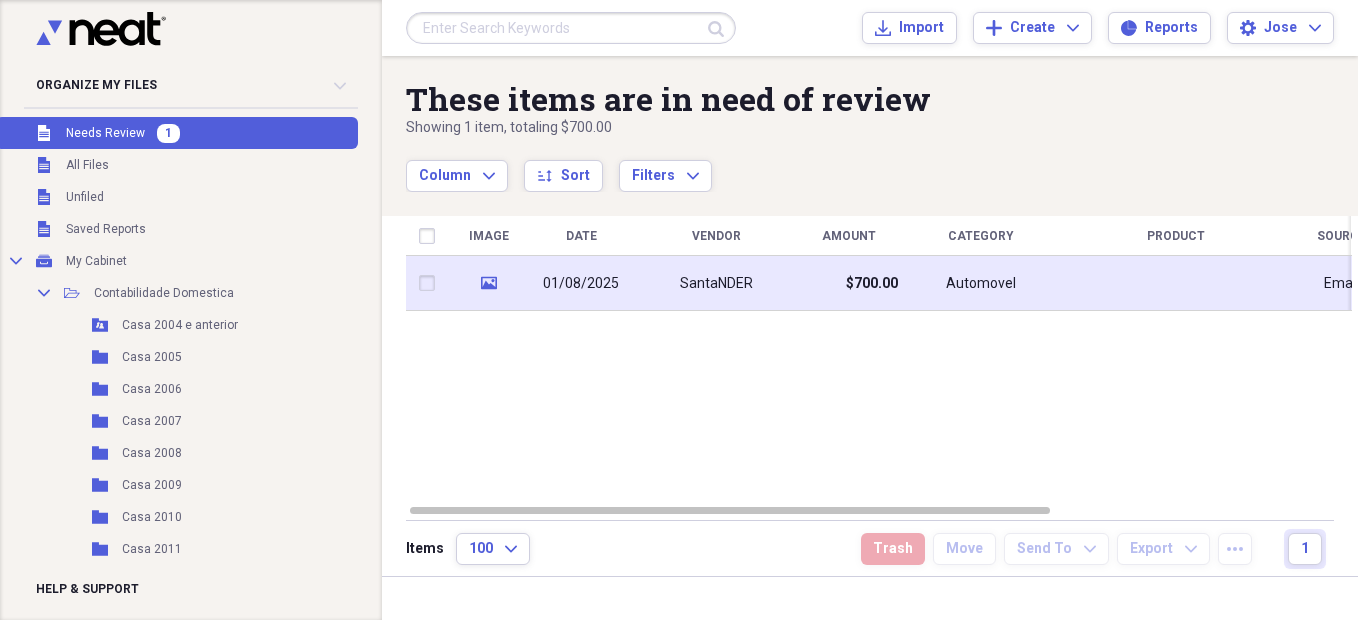click on "SantaNDER" at bounding box center [716, 284] 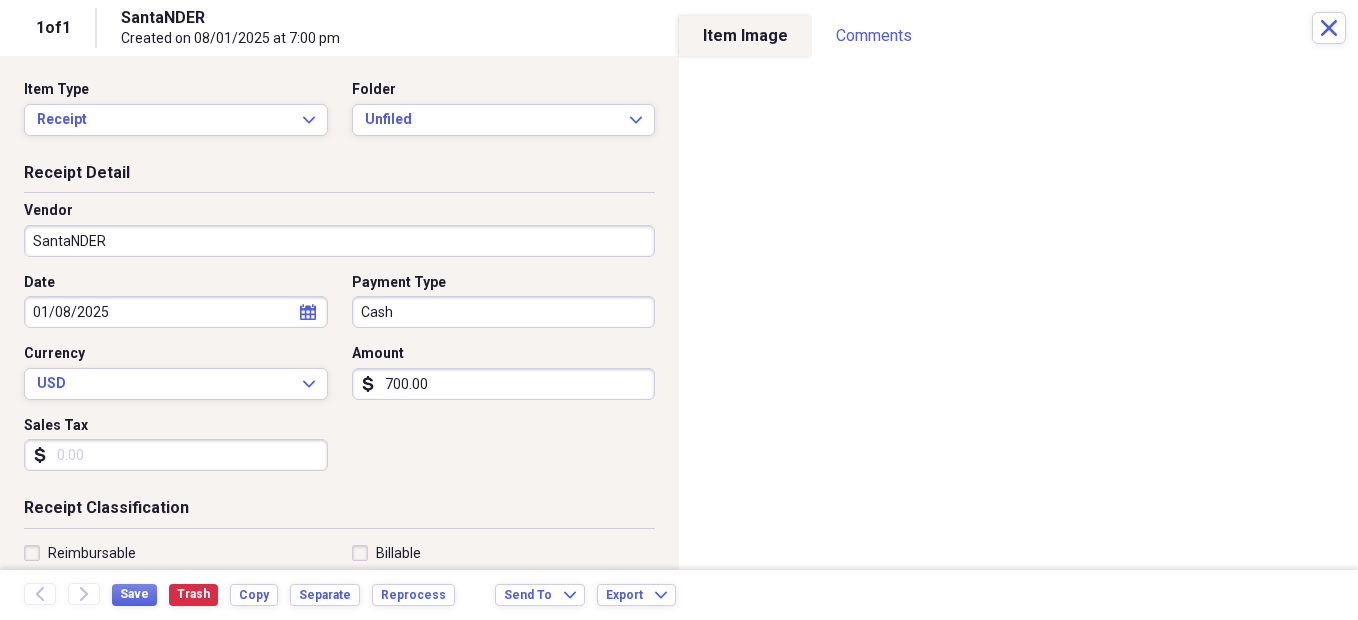 click on "SantaNDER" at bounding box center (339, 241) 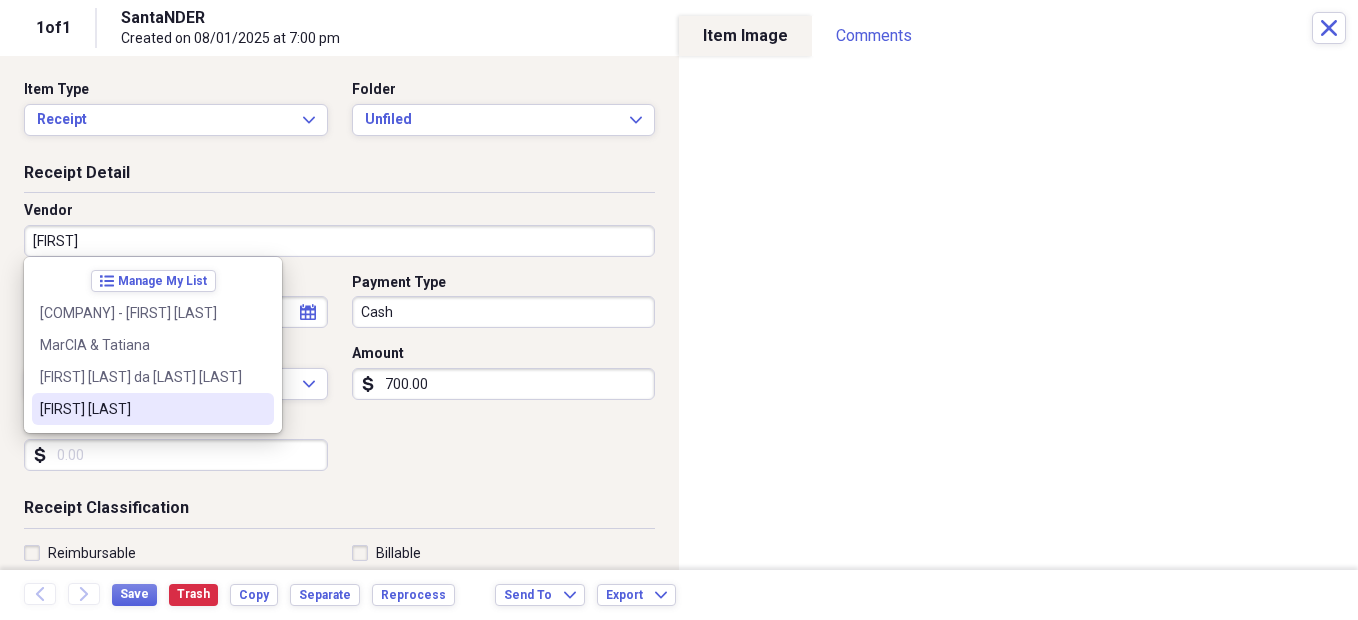 click on "[FIRST] [LAST]" at bounding box center [141, 409] 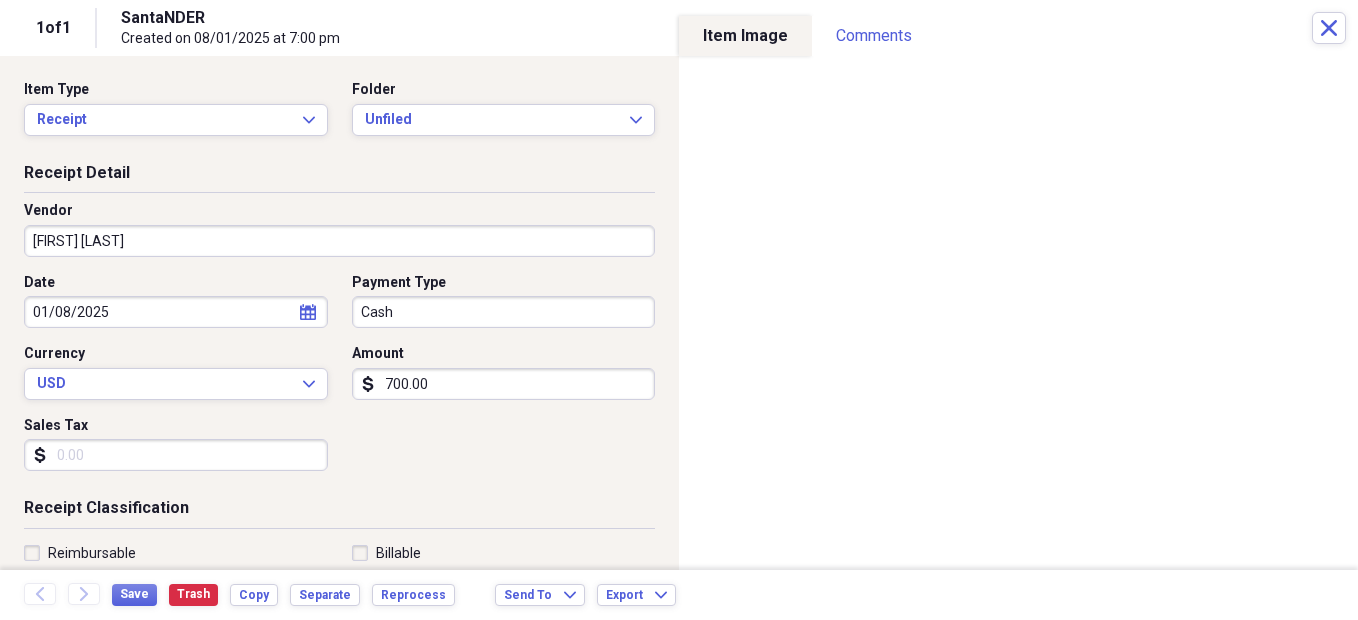 type on "SaUDE" 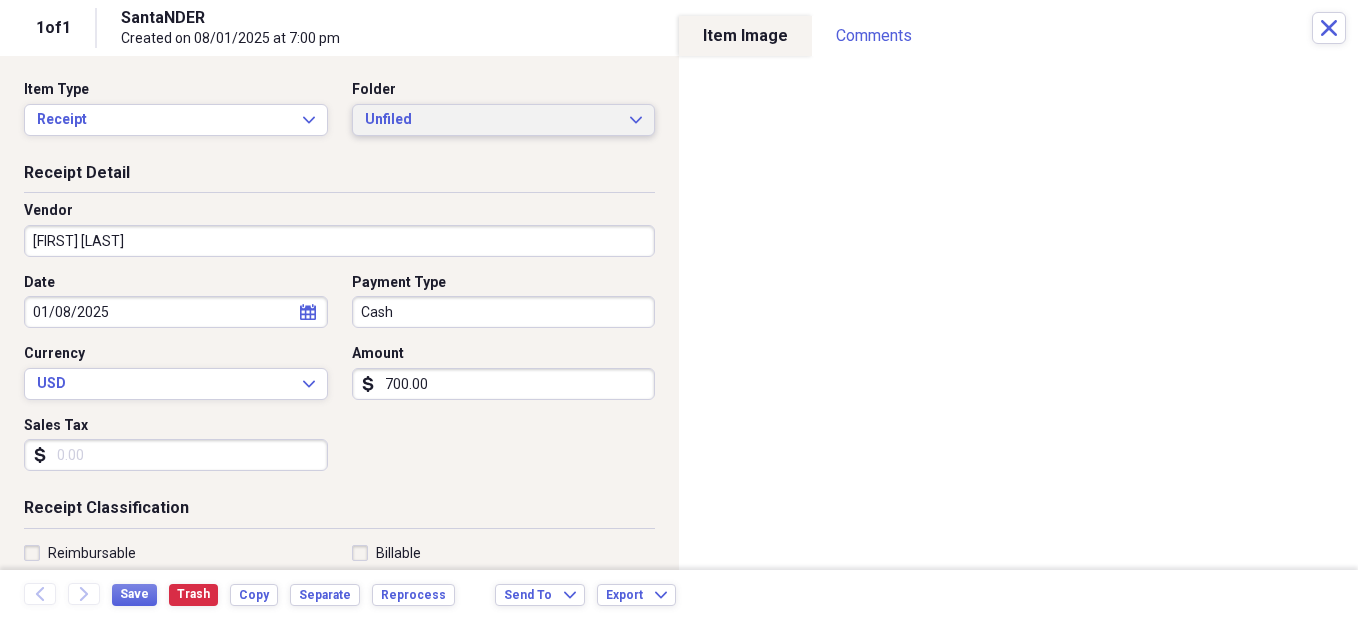click on "Unfiled Expand" at bounding box center [504, 120] 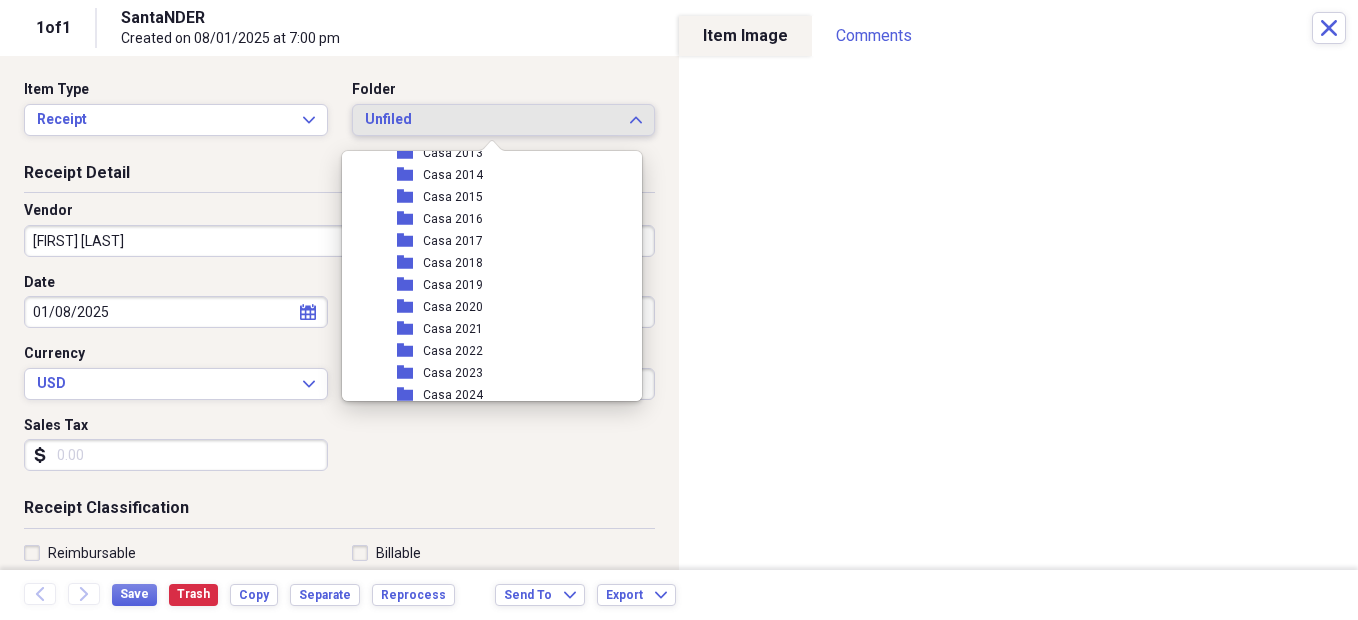 scroll, scrollTop: 400, scrollLeft: 0, axis: vertical 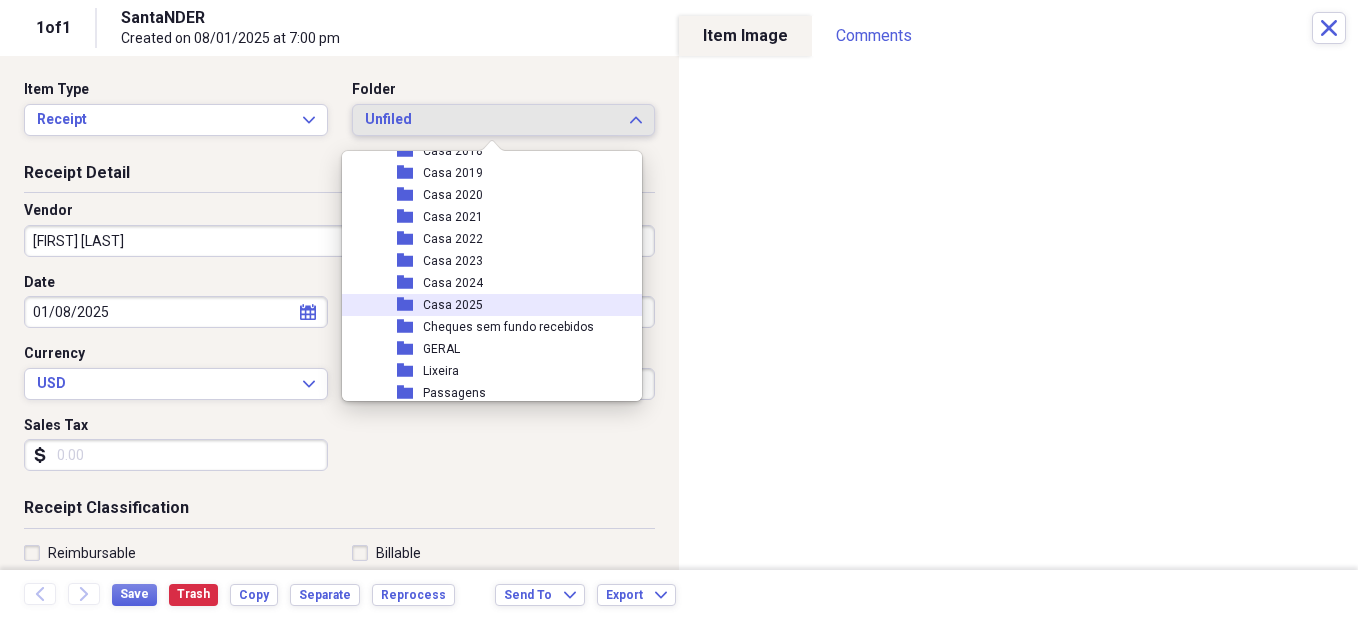 click on "Casa 2025" at bounding box center (453, 305) 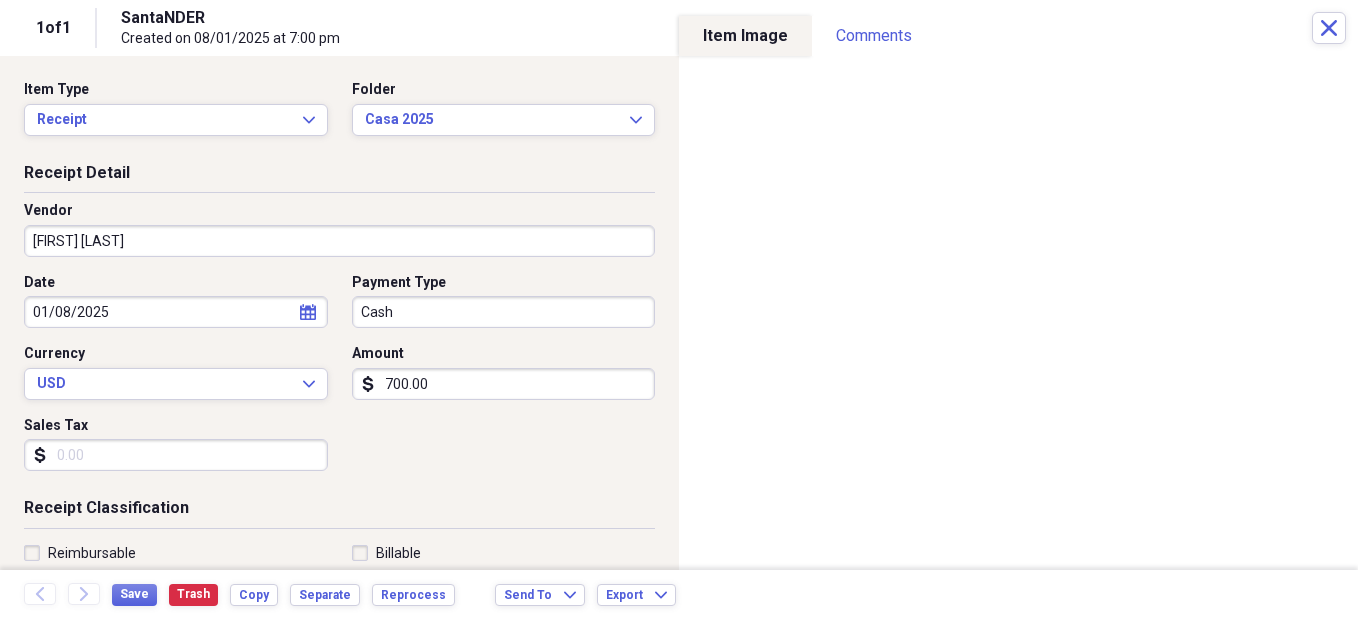 click on "Organize My Files 1 Collapse Unfiled Needs Review 1 Unfiled All Files Unfiled Unfiled Unfiled Saved Reports Collapse My Cabinet My Cabinet Add Folder Collapse Open Folder Contabilidade Domestica Add Folder Shared Folder Casa 2004 e anterior Add Folder Folder Casa 2005 Add Folder Folder Casa 2006 Add Folder Folder Casa 2007 Add Folder Folder Casa 2008 Add Folder Folder Casa 2009 Add Folder Folder Casa 2010 Add Folder Folder Casa 2011 Add Folder Folder Casa 2012 Add Folder Folder Casa 2013 Add Folder Folder Casa 2014 Add Folder Folder Casa 2015 Add Folder Folder Casa 2016 Add Folder Folder Casa 2017 Add Folder Folder Casa 2018 Add Folder Folder Casa 2019 Add Folder Folder Casa 2020 Add Folder Folder Casa 2021 Add Folder Folder Casa 2022 Add Folder Folder Casa 2023 Add Folder Folder Casa 2024 Add Folder Folder Casa 2025 Add Folder Folder Cheques sem fundo recebidos Add Folder Folder GERAL Add Folder Folder Lixeira Add Folder Folder Passagens Add Folder Folder Relatorios Add Folder Expand Folder Viagens Trash Add" at bounding box center [679, 310] 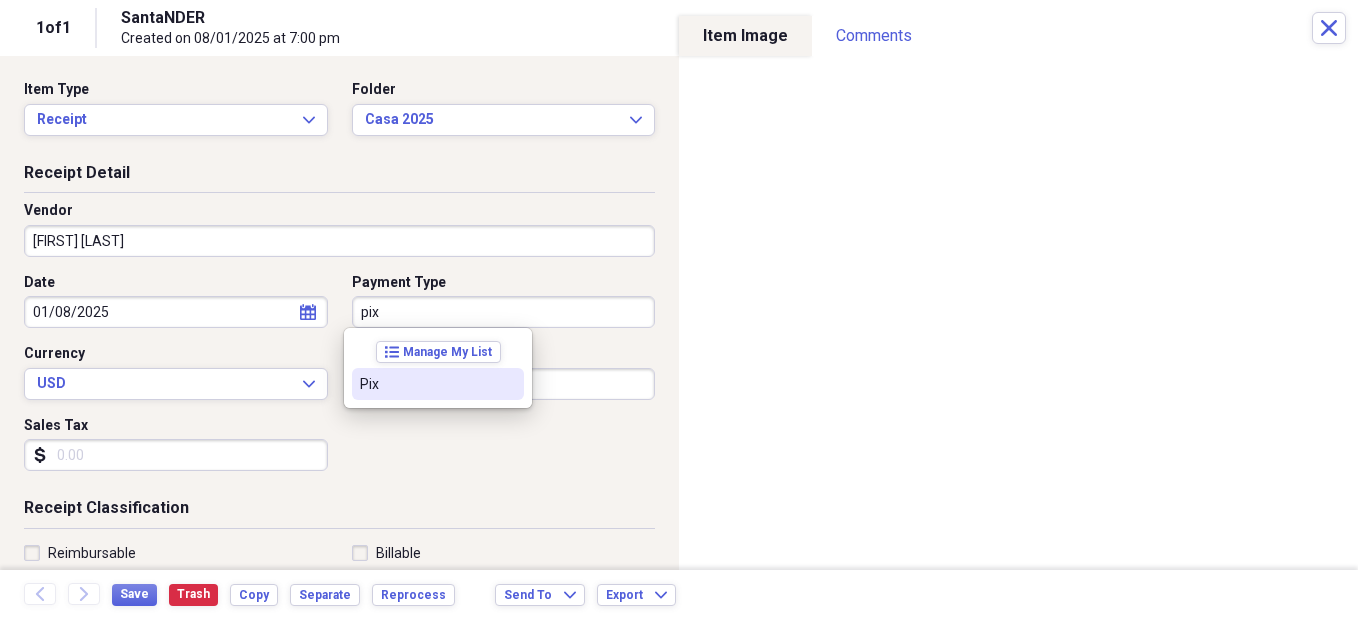 click on "Pix" at bounding box center [426, 384] 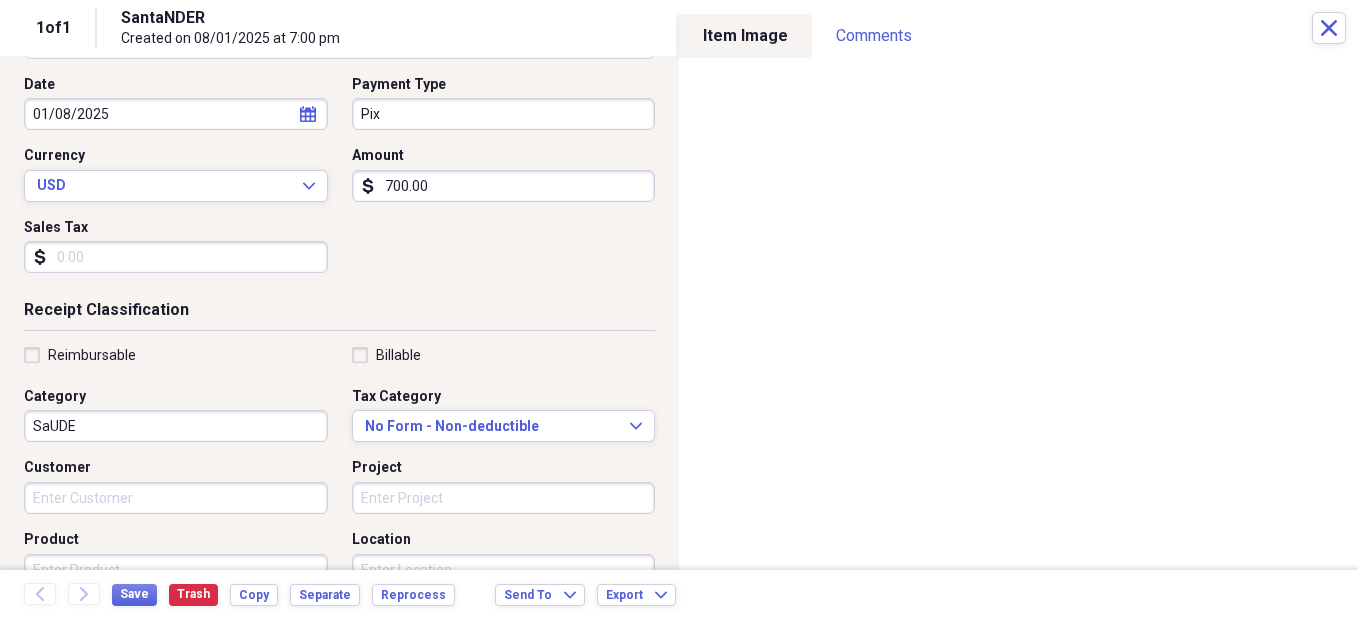 scroll, scrollTop: 200, scrollLeft: 0, axis: vertical 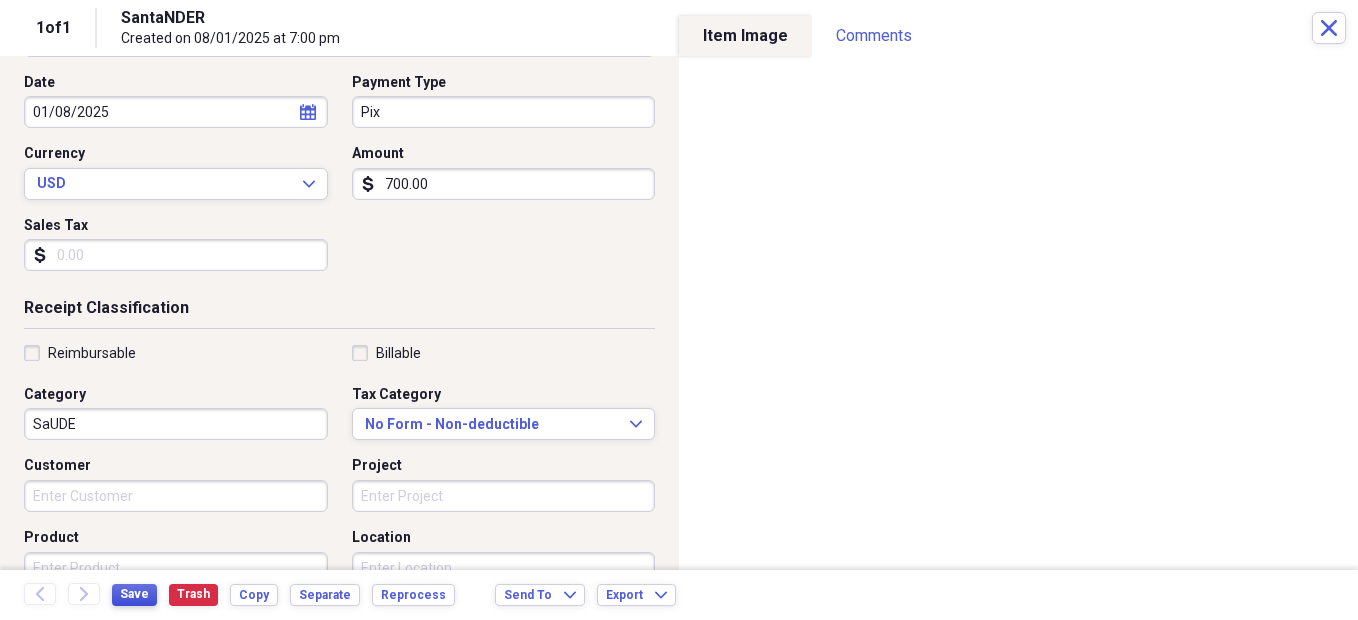 click on "Save" at bounding box center [134, 594] 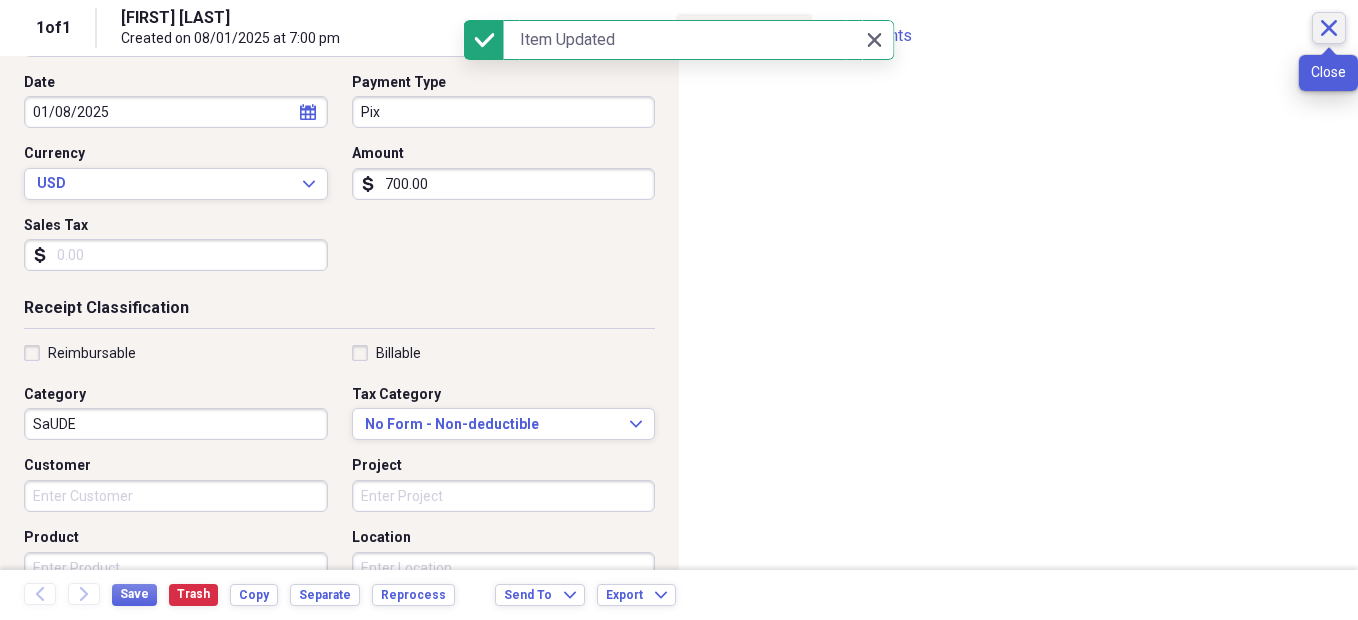 click on "Close" 